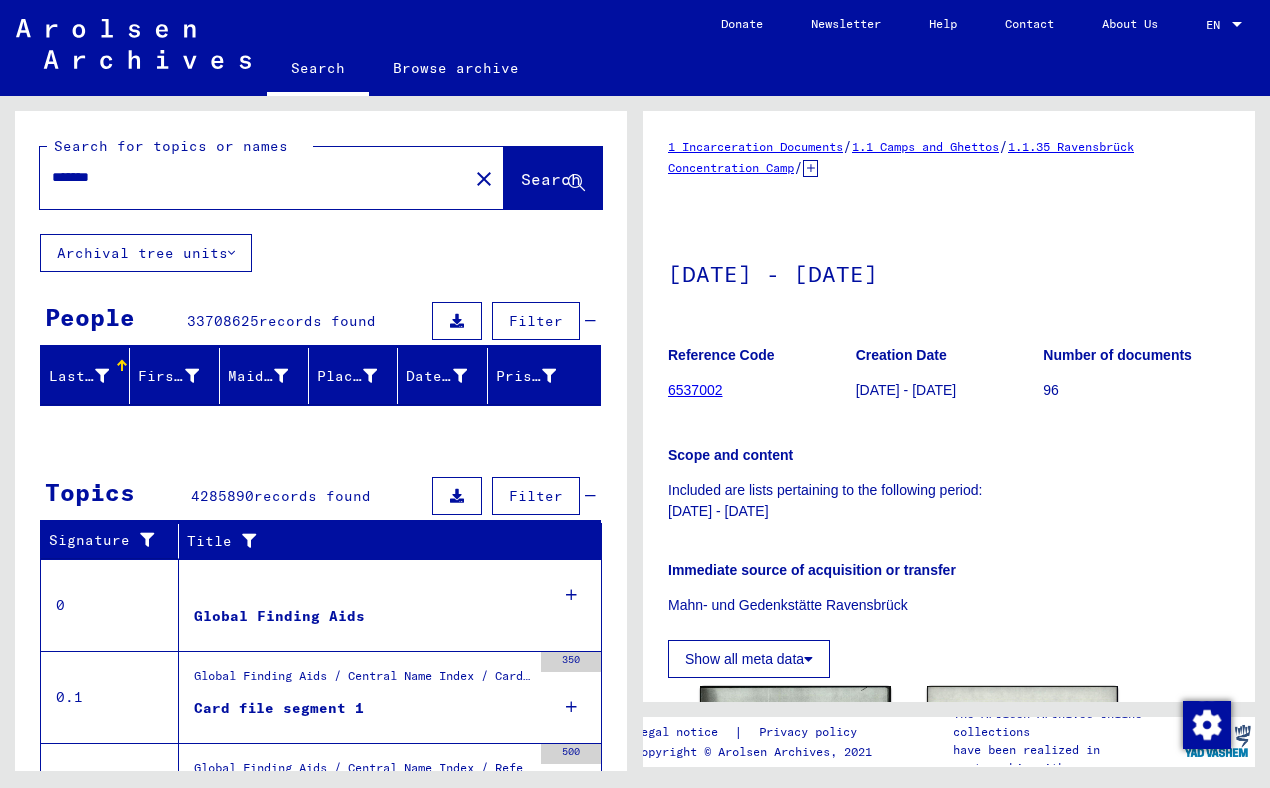 scroll, scrollTop: 0, scrollLeft: 0, axis: both 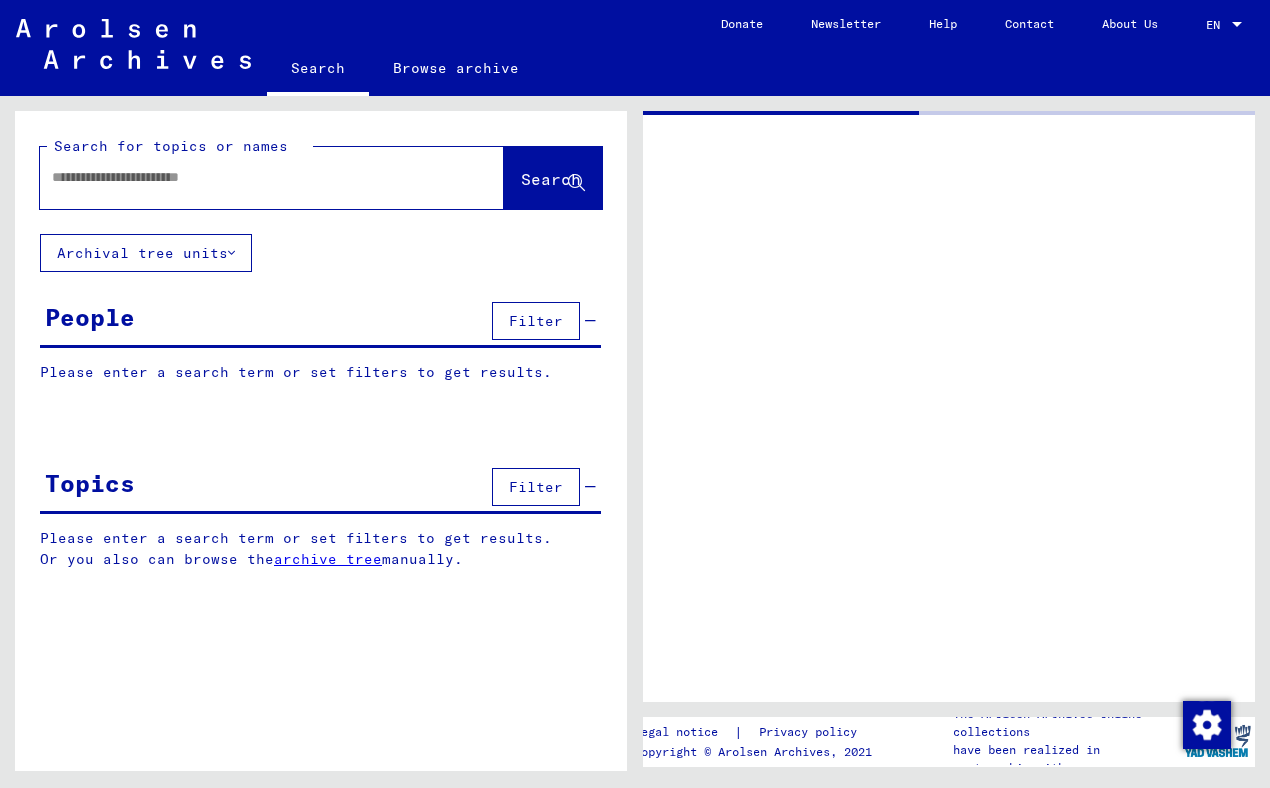 type on "*******" 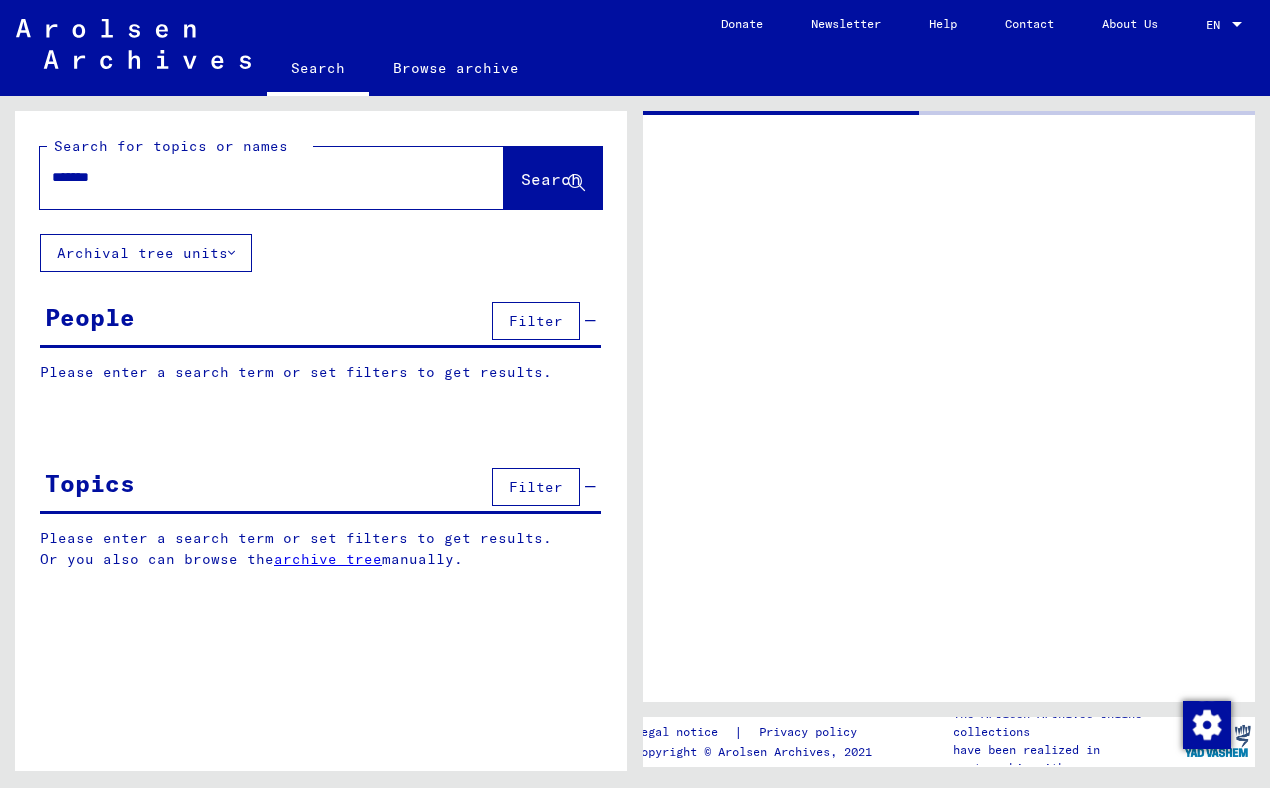 click on "*******" 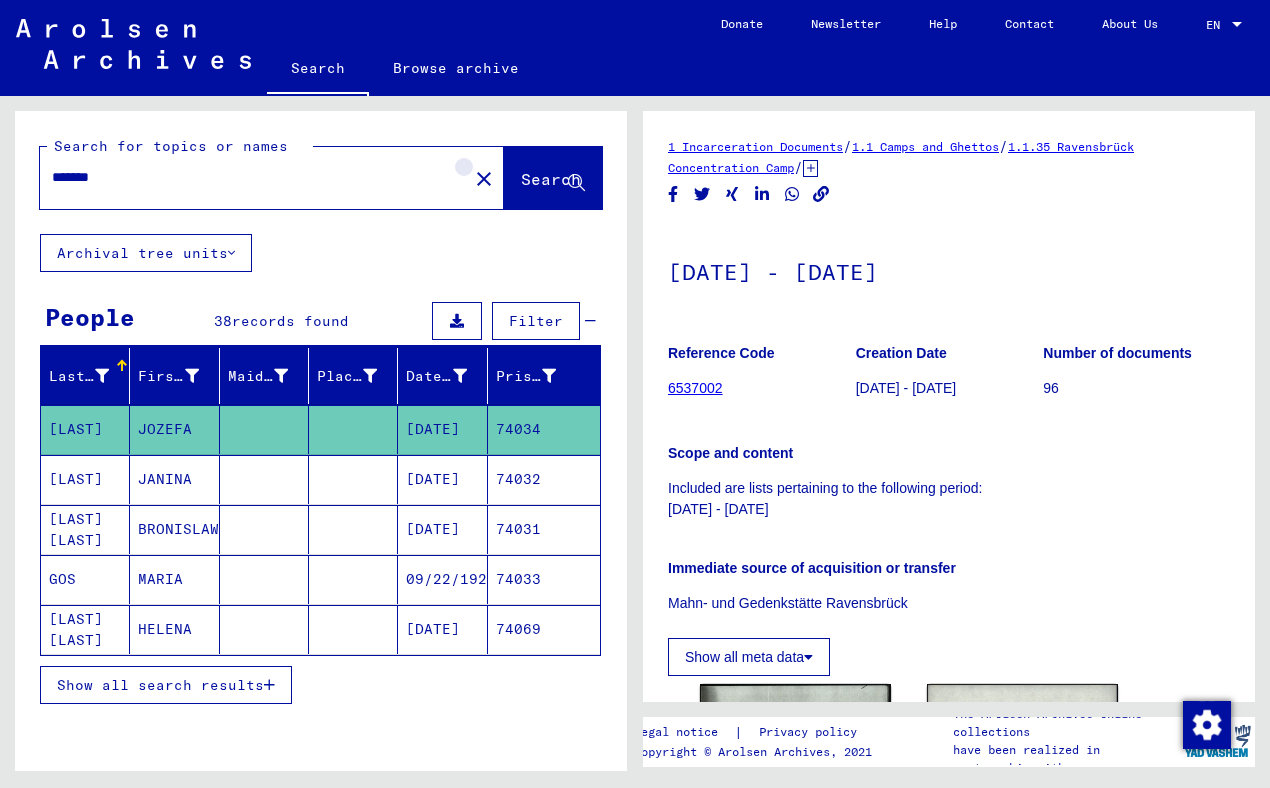 click on "close" 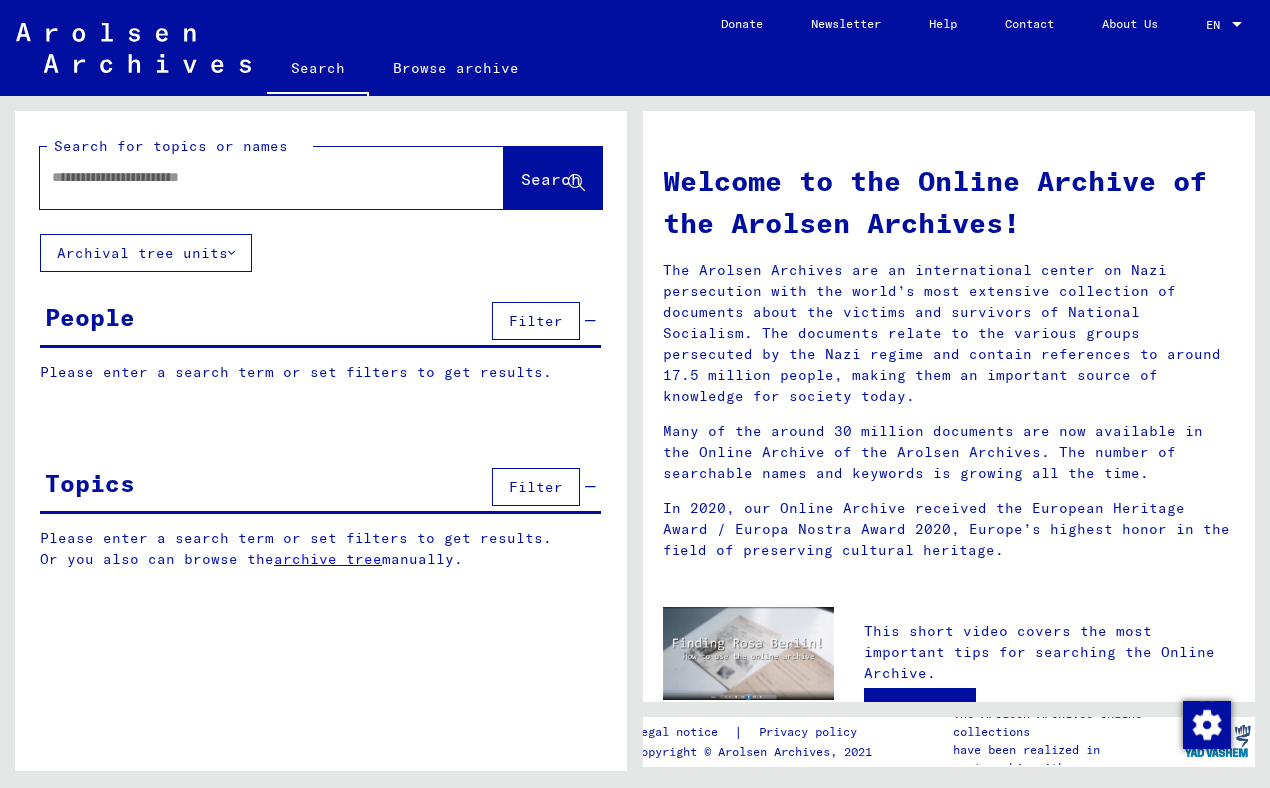 click at bounding box center [248, 177] 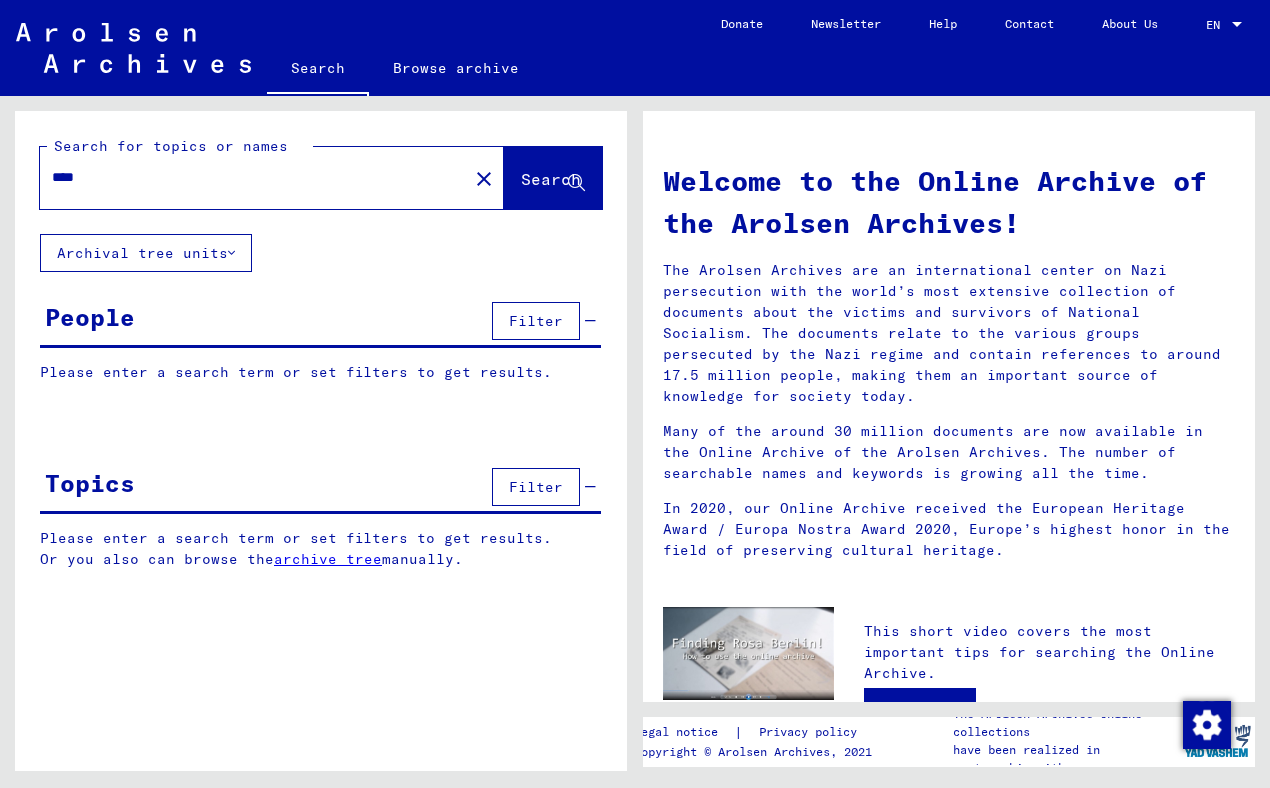 type on "****" 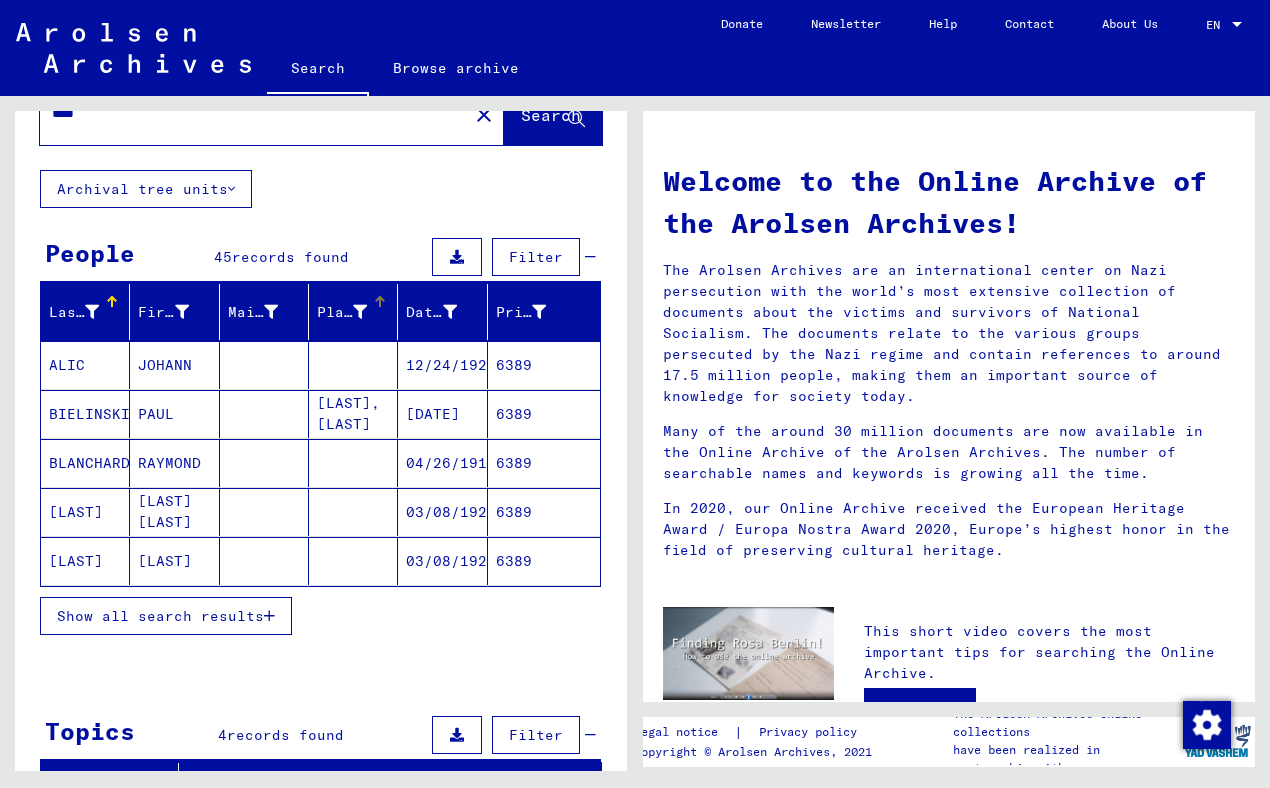 scroll, scrollTop: 68, scrollLeft: 0, axis: vertical 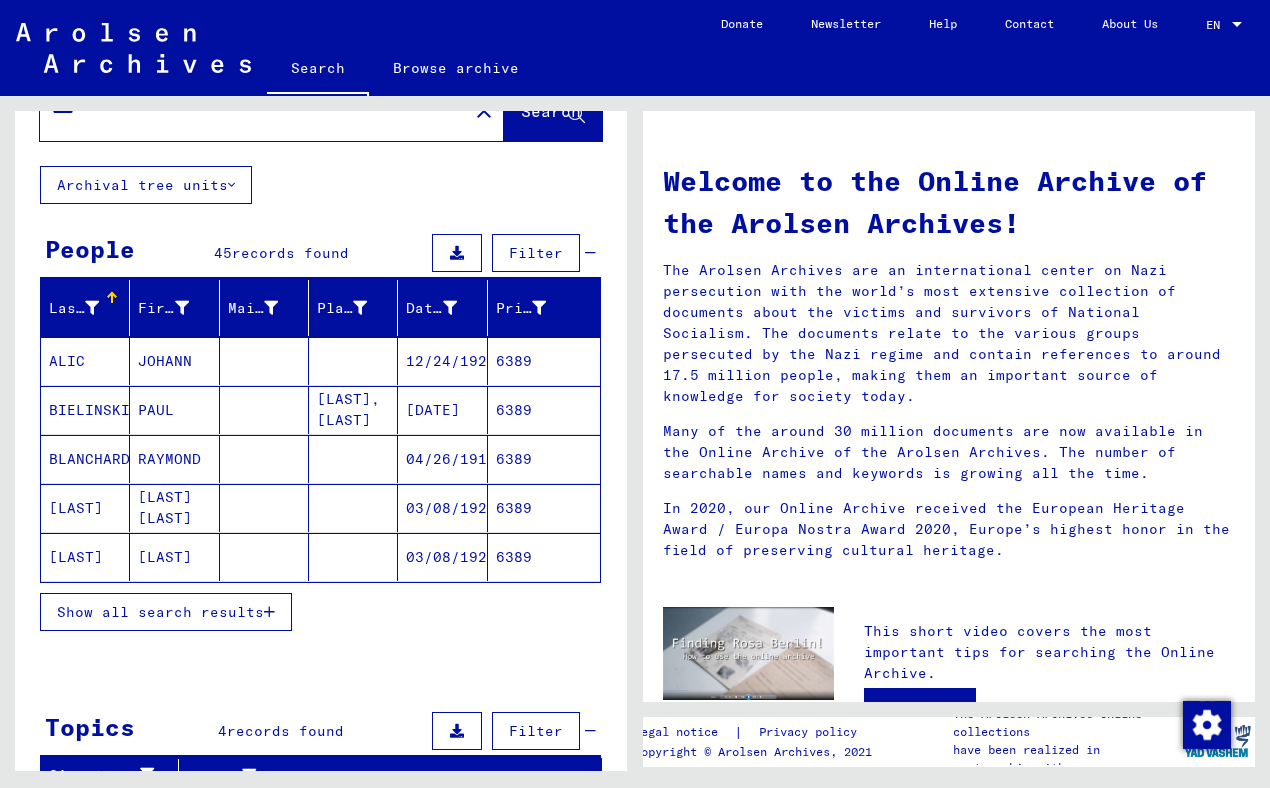 click at bounding box center (269, 612) 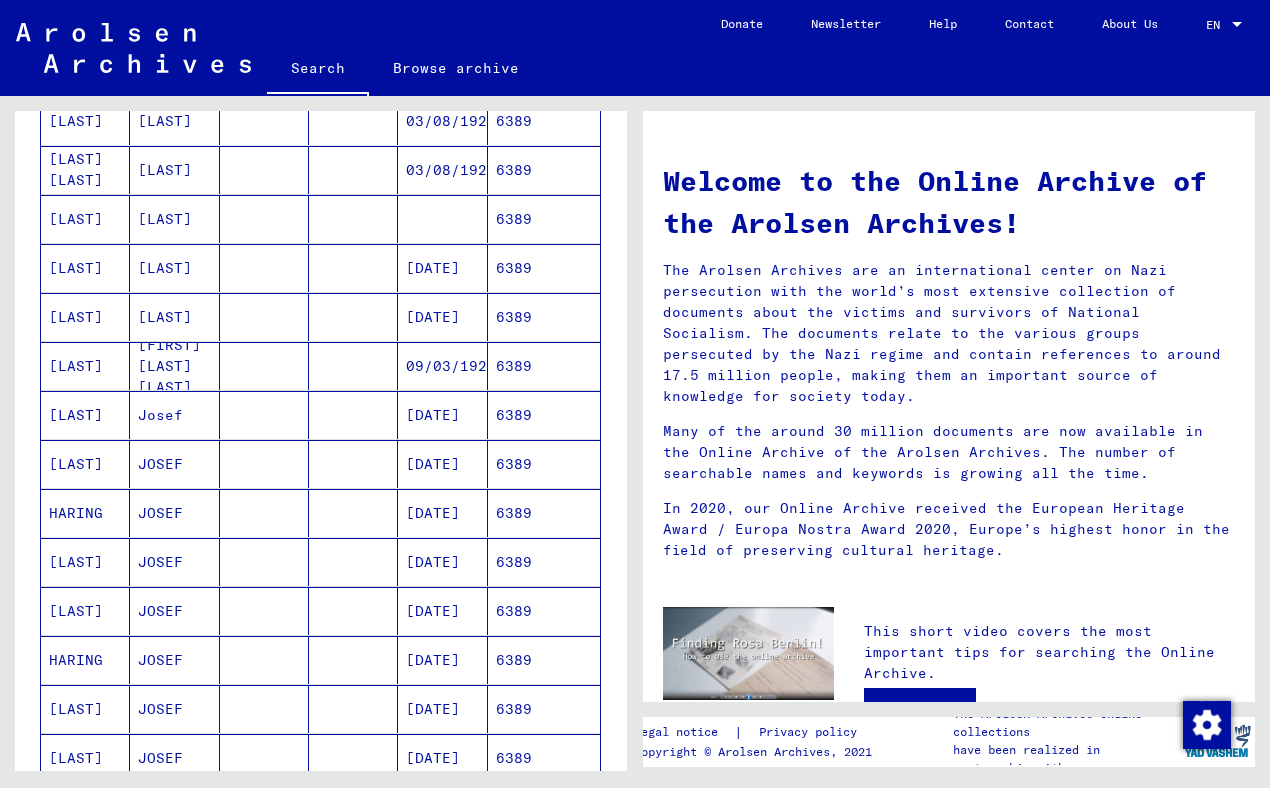 scroll, scrollTop: 710, scrollLeft: 0, axis: vertical 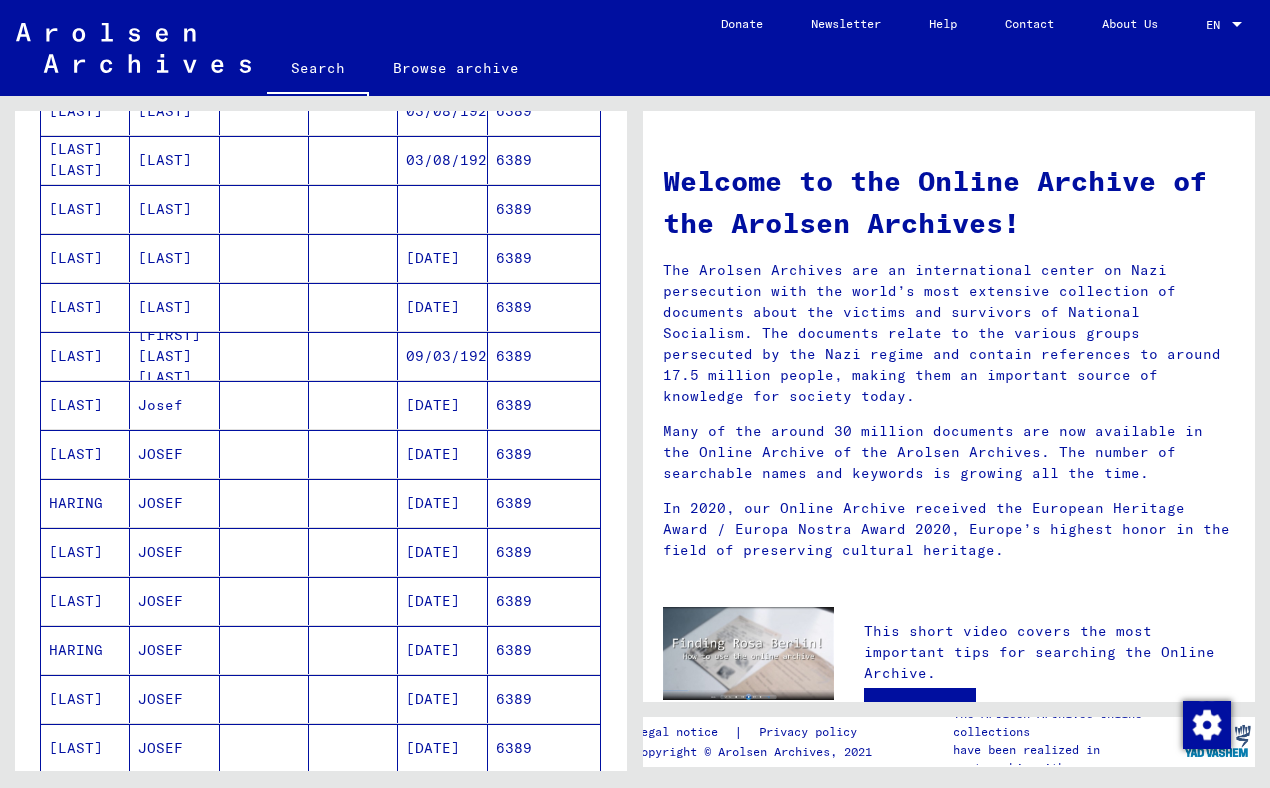 click on "JOSEF" at bounding box center (174, 503) 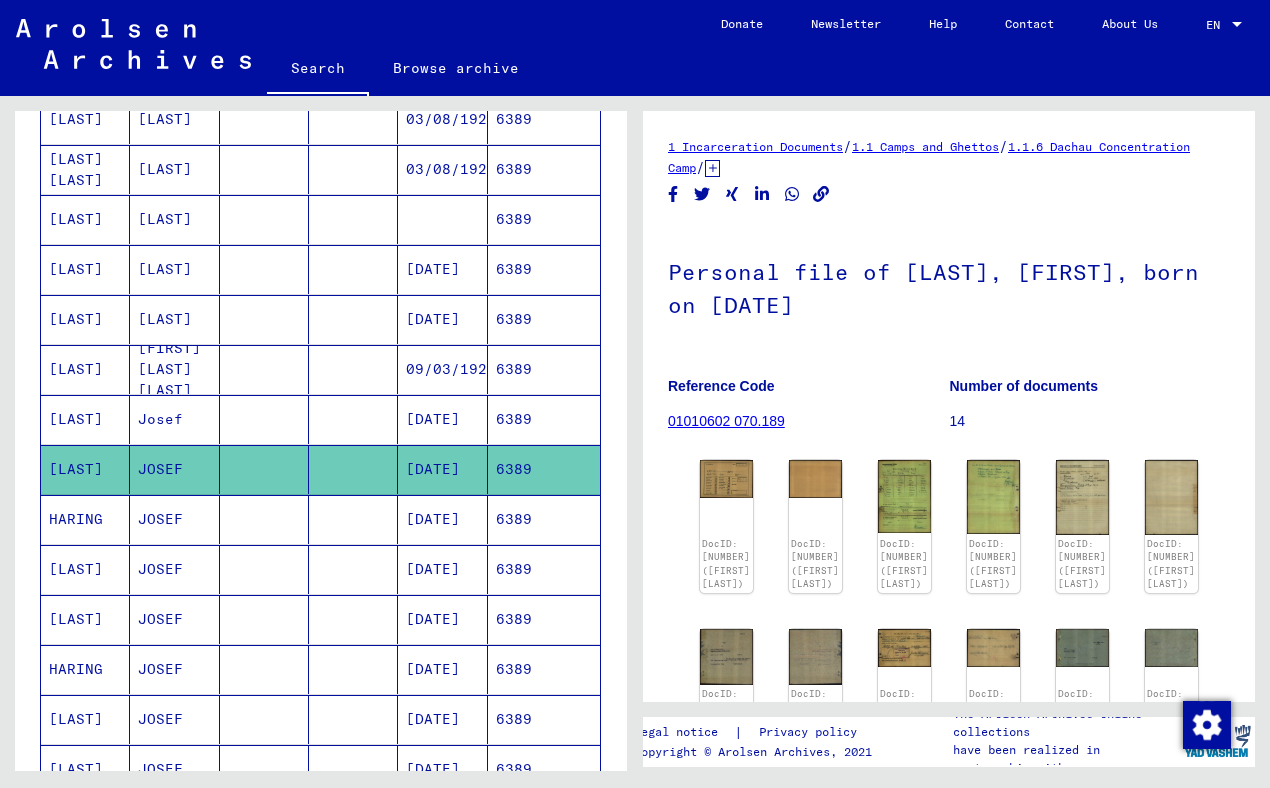 scroll, scrollTop: 0, scrollLeft: 0, axis: both 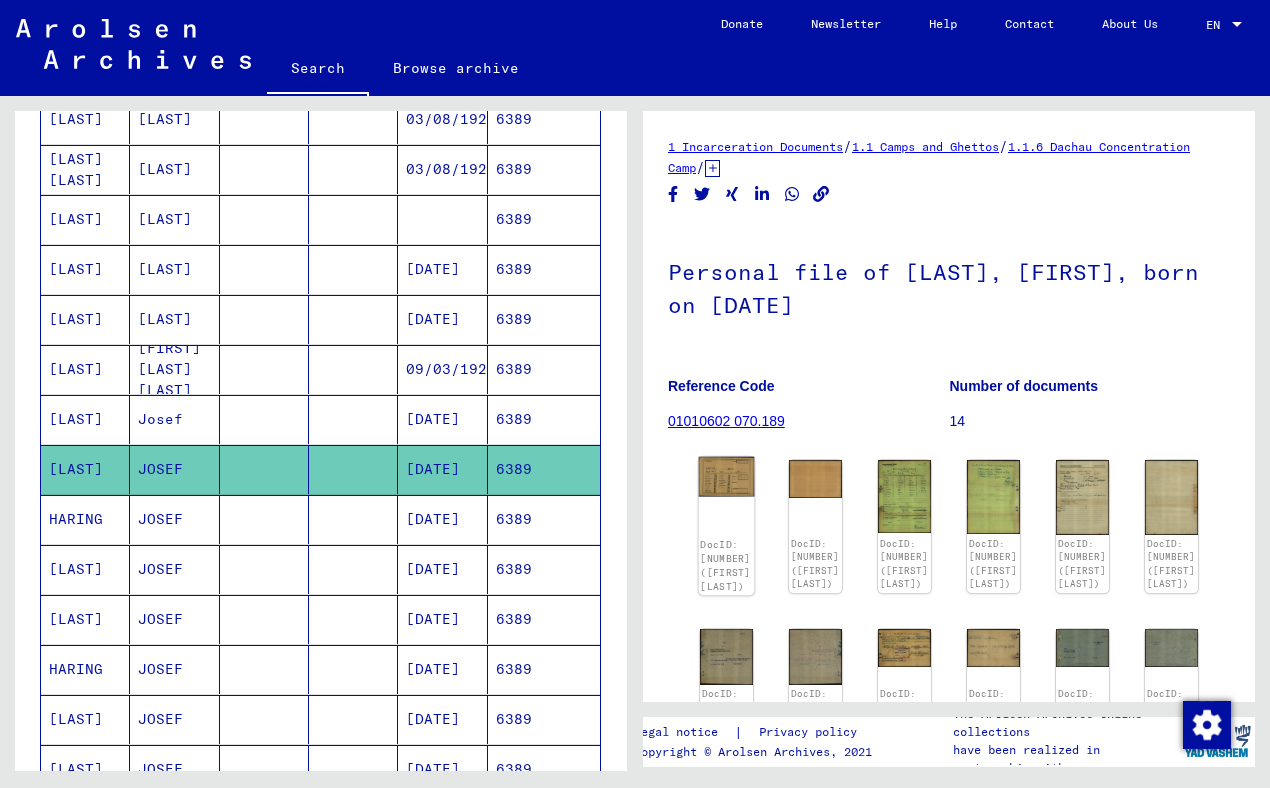 click 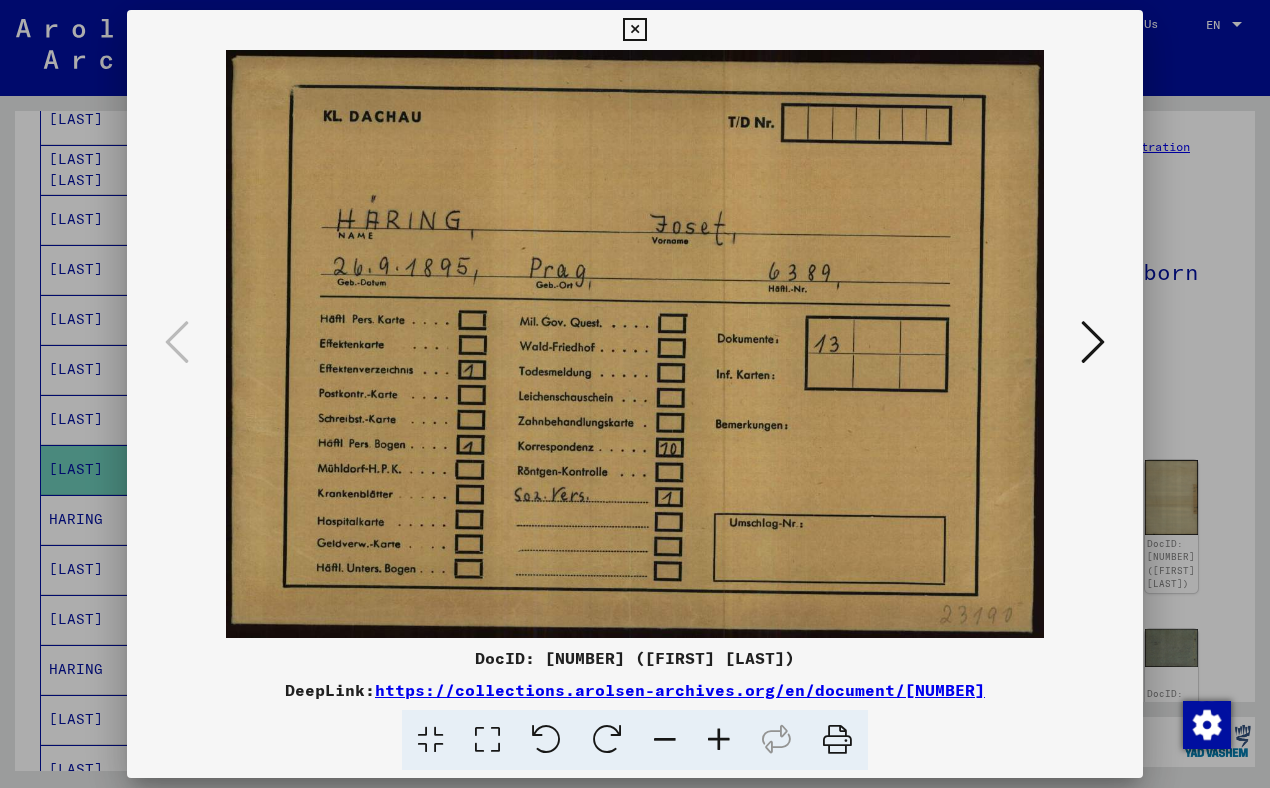 click at bounding box center (1093, 342) 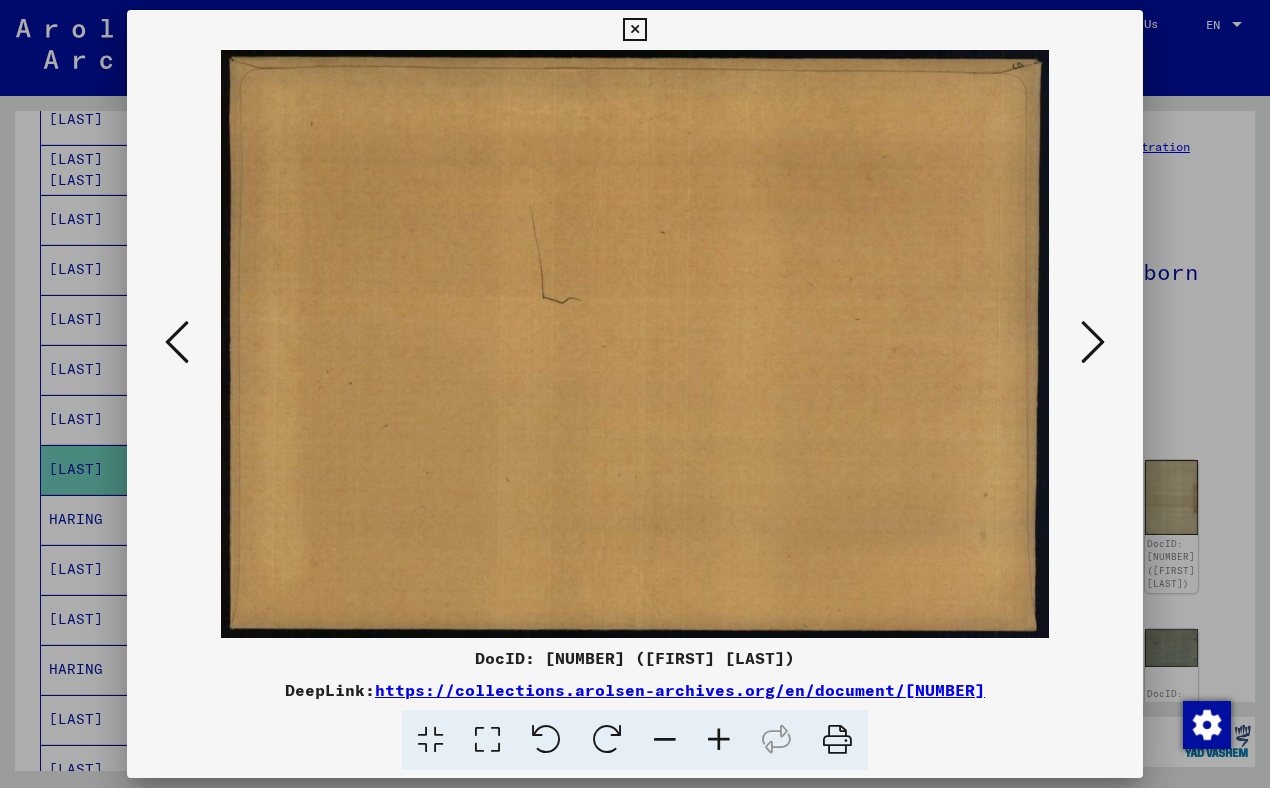 click at bounding box center (1093, 342) 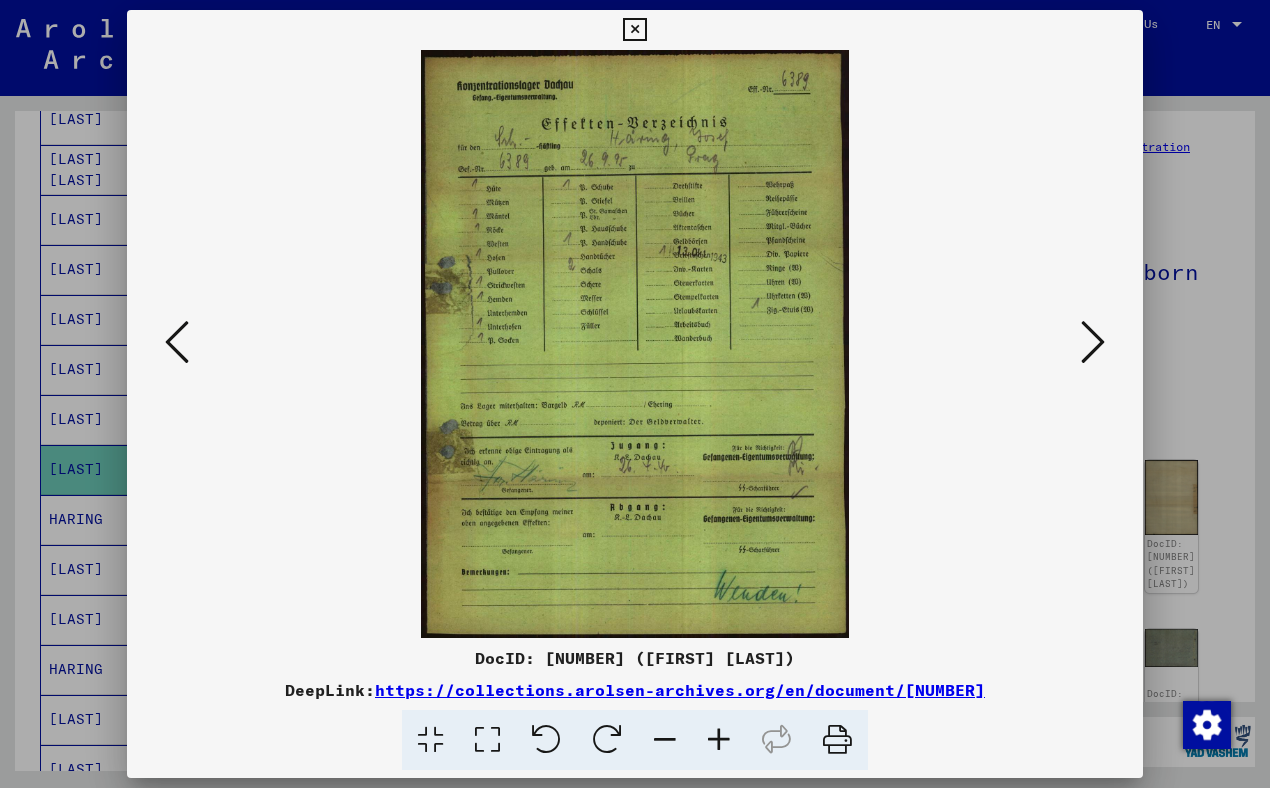click at bounding box center [1093, 342] 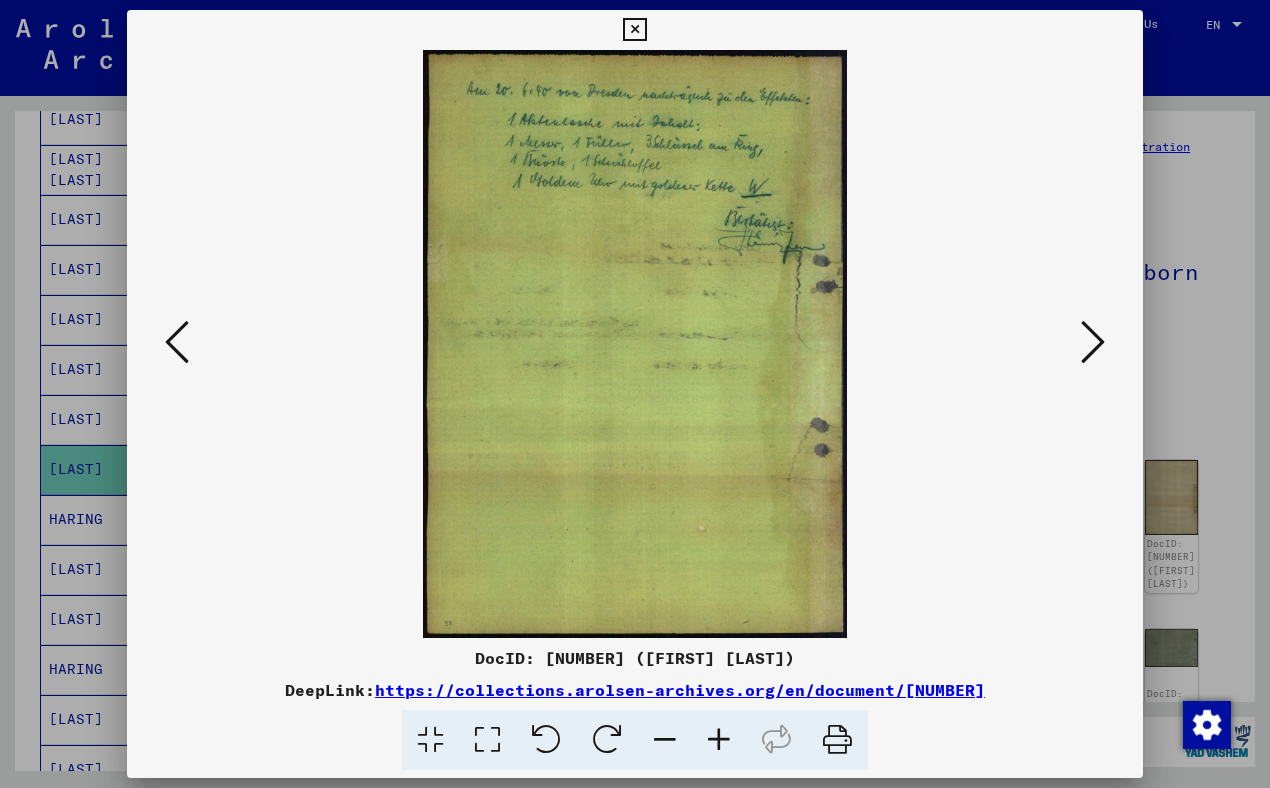 click at bounding box center [1093, 342] 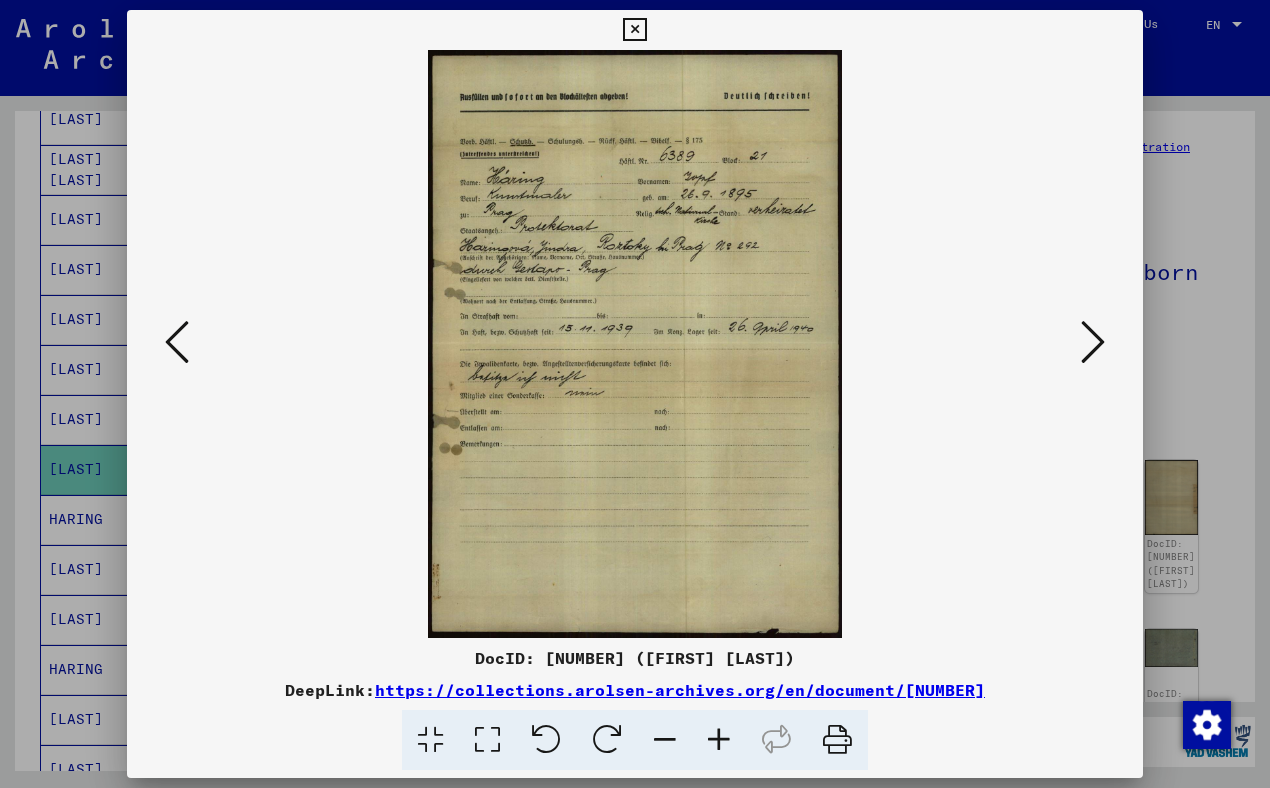 click at bounding box center [1093, 342] 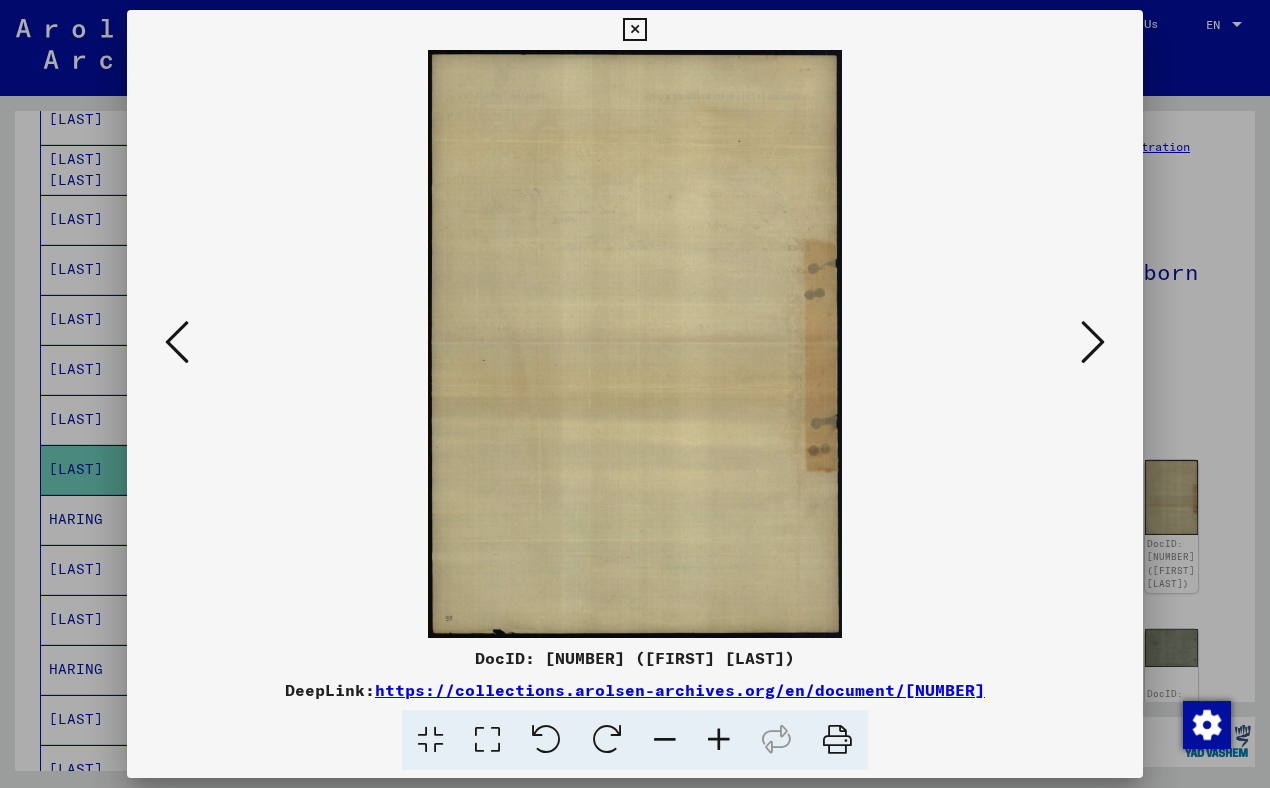 click at bounding box center [1093, 342] 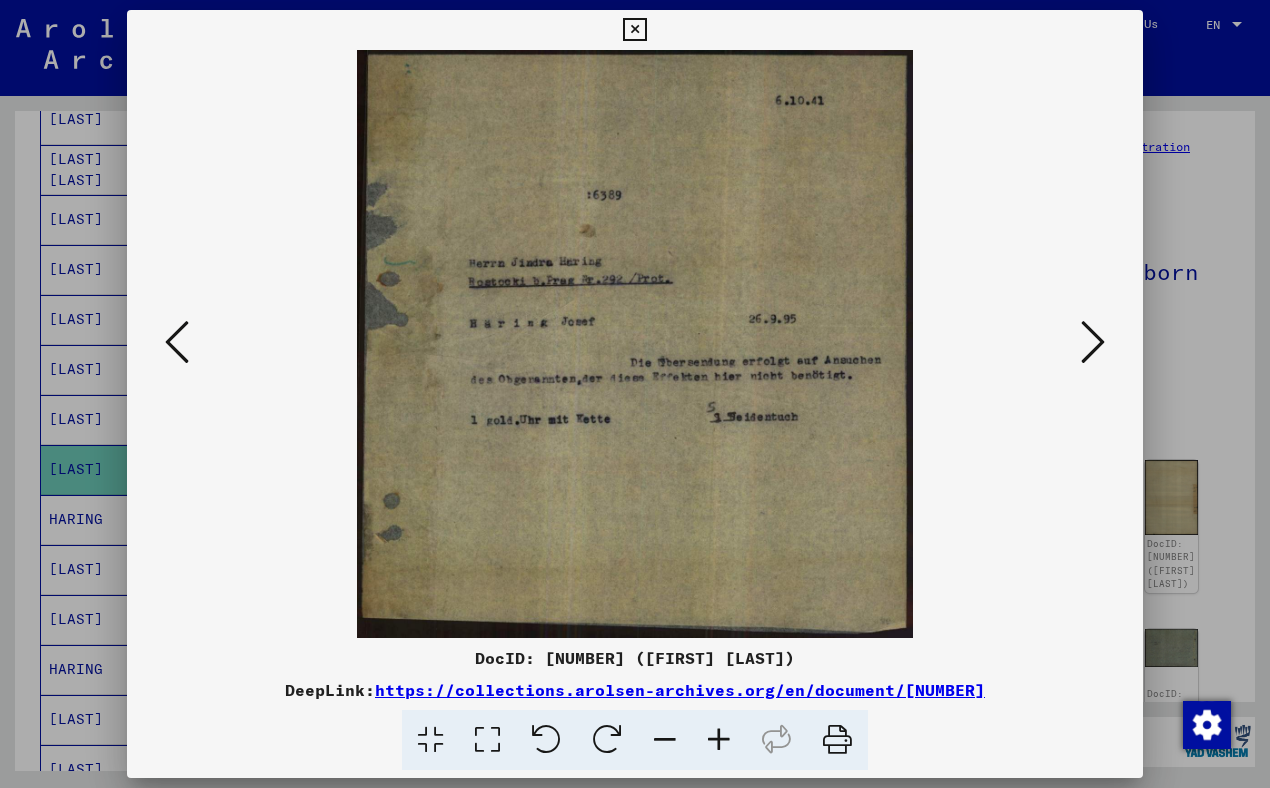 click at bounding box center [1093, 342] 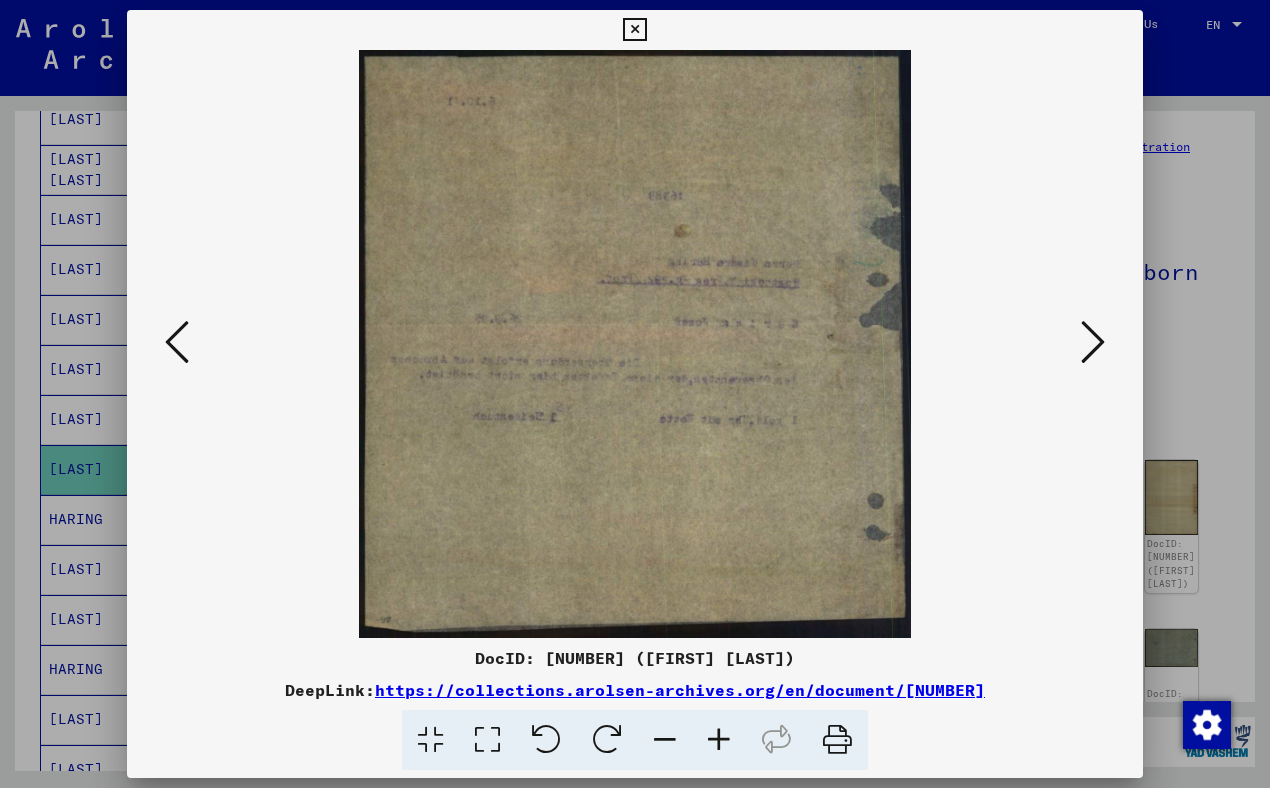 click at bounding box center [1093, 342] 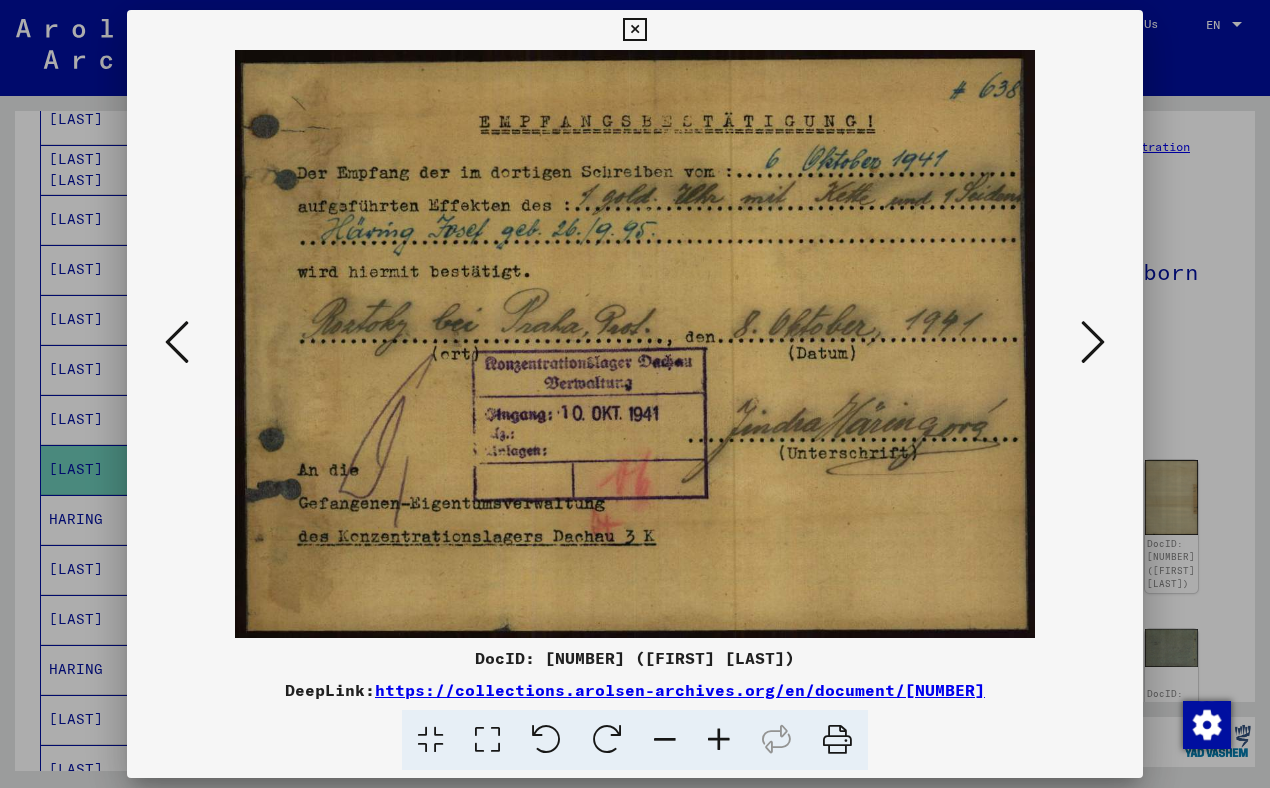 click at bounding box center [1093, 342] 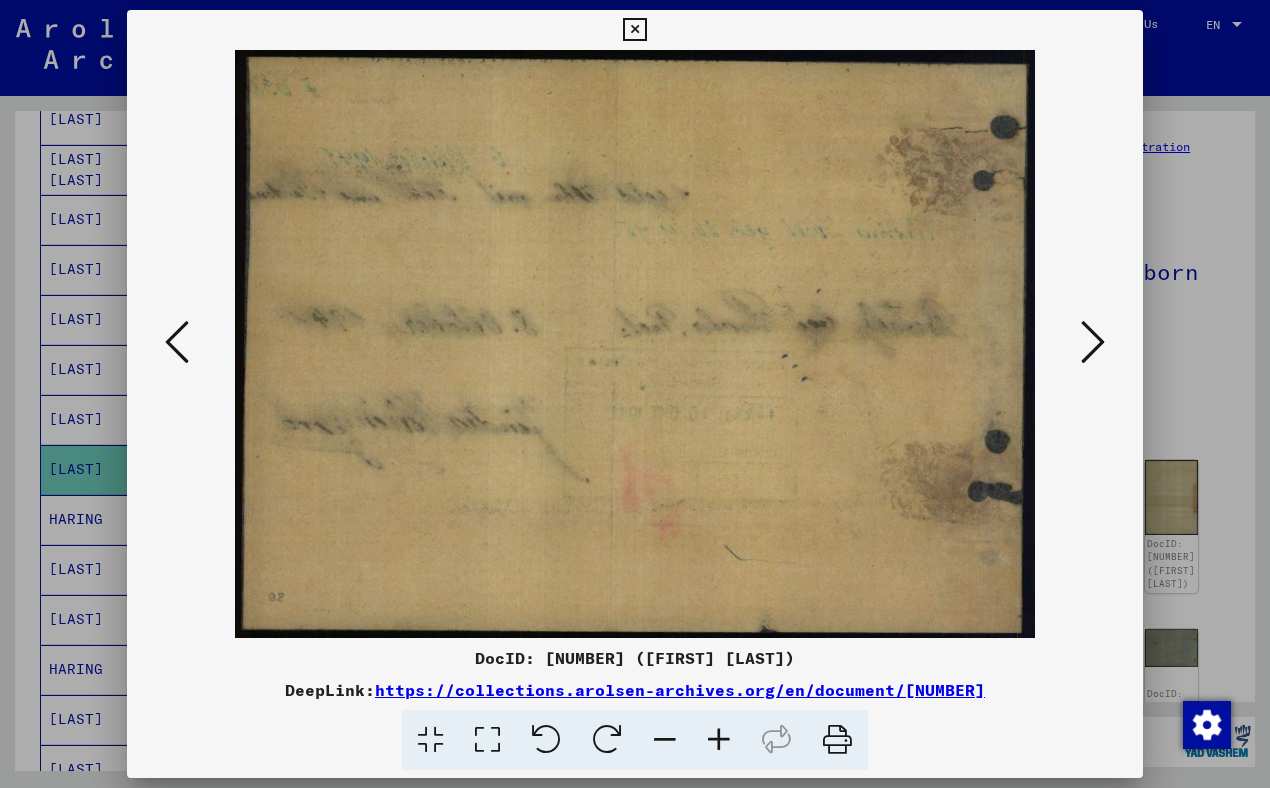 click at bounding box center (1093, 342) 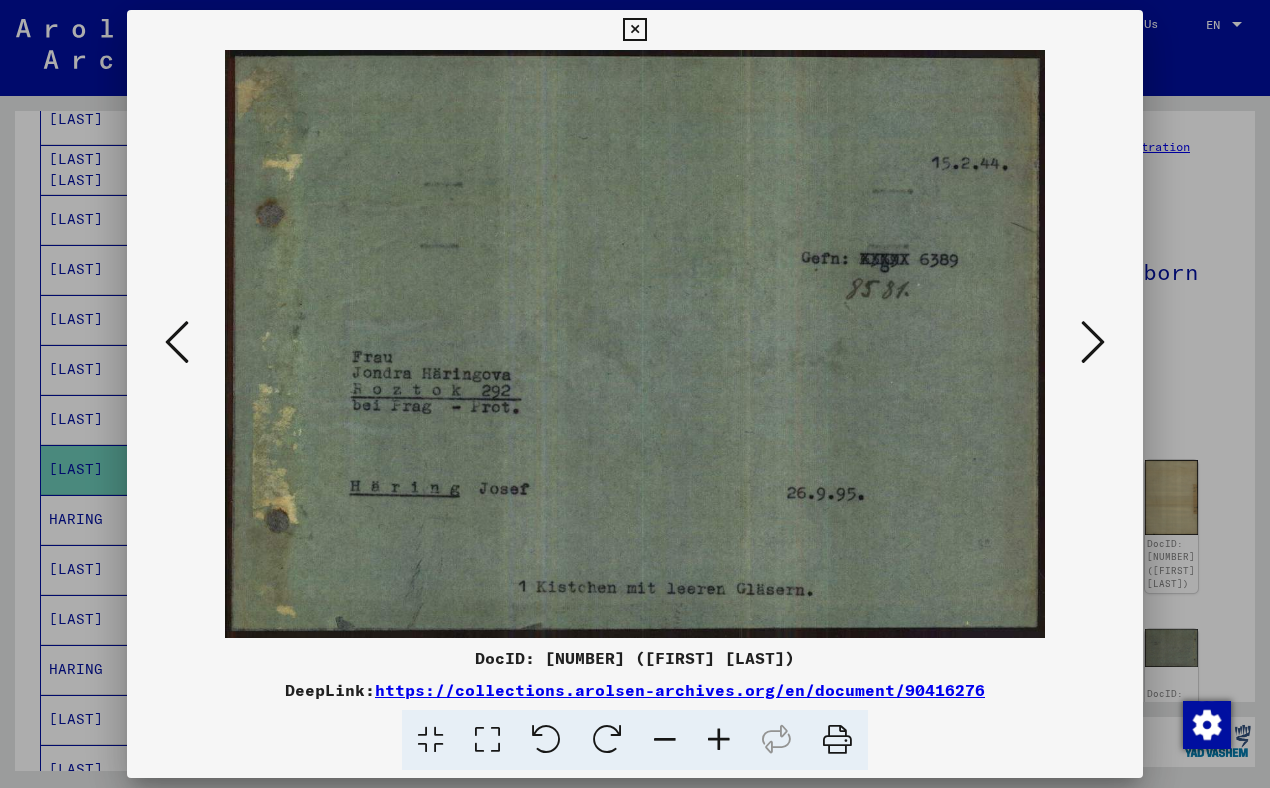 scroll, scrollTop: 0, scrollLeft: 0, axis: both 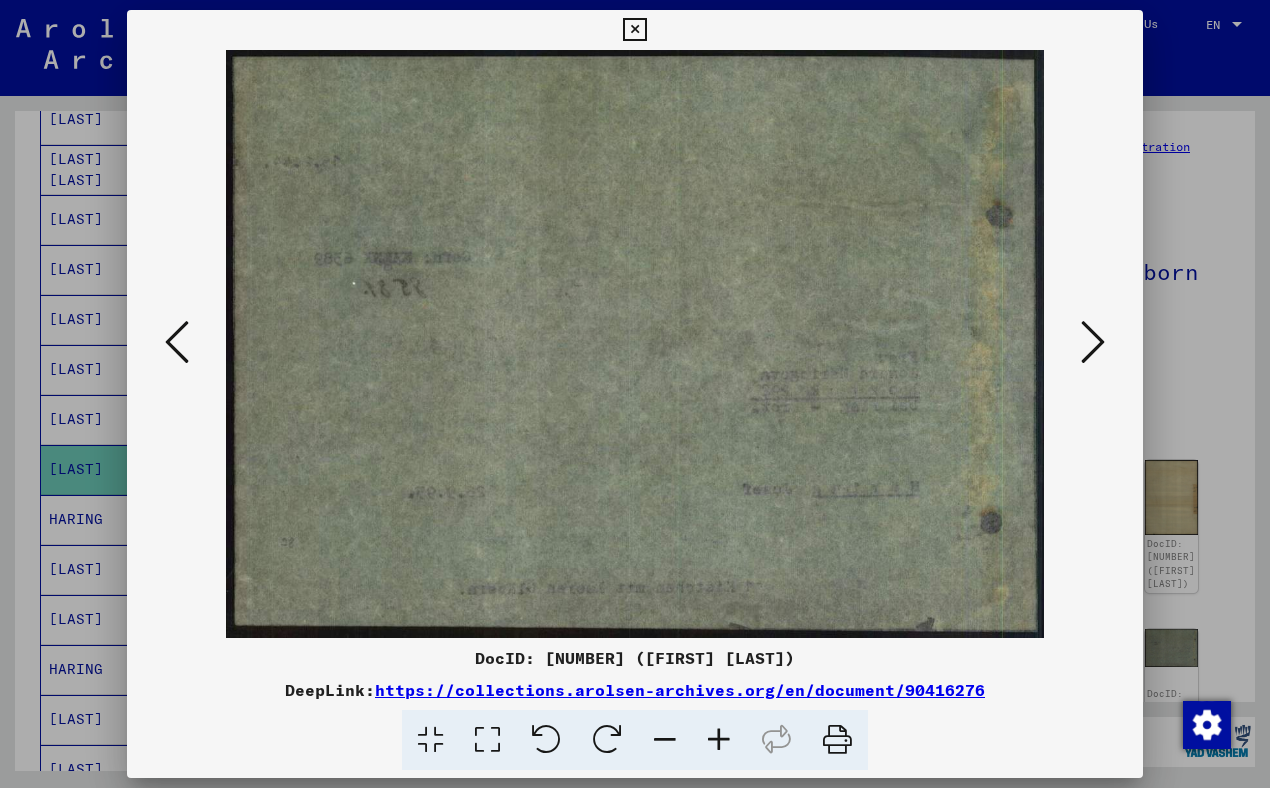 click at bounding box center [1093, 342] 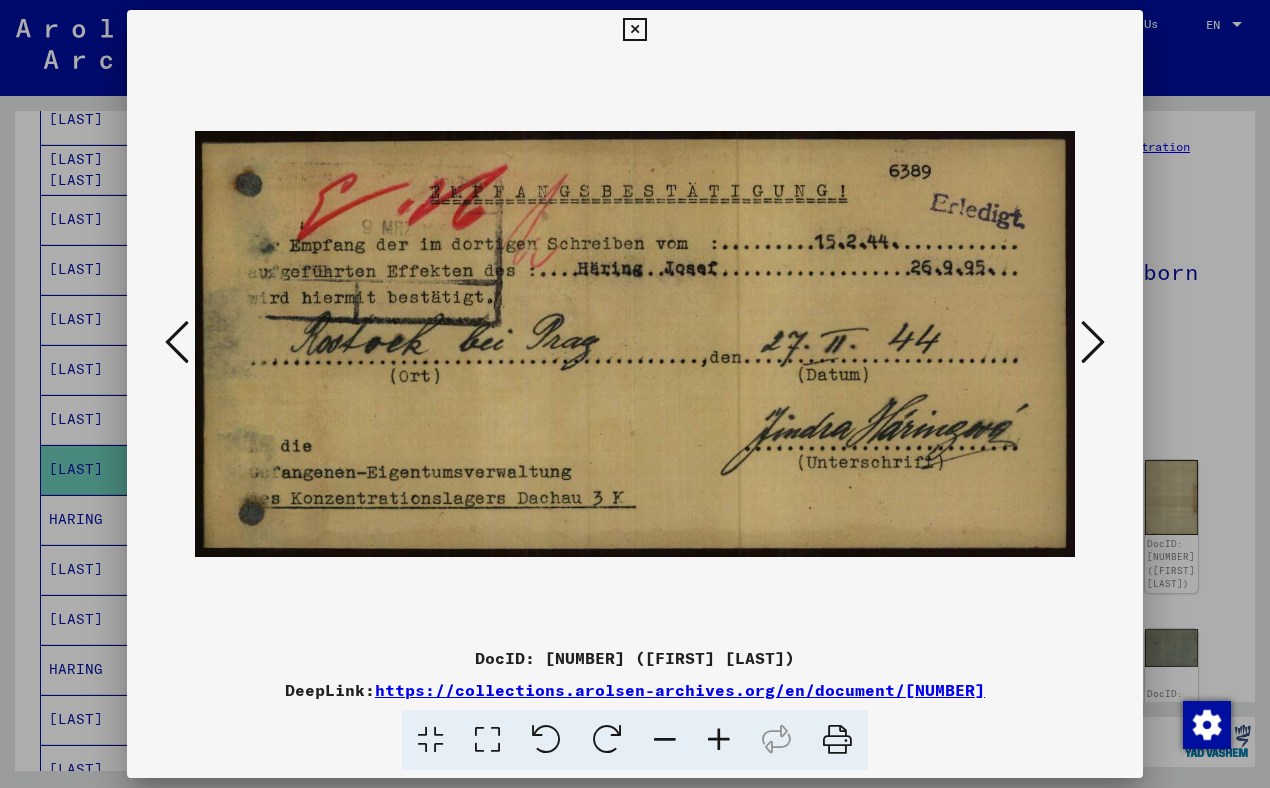 click at bounding box center [1093, 342] 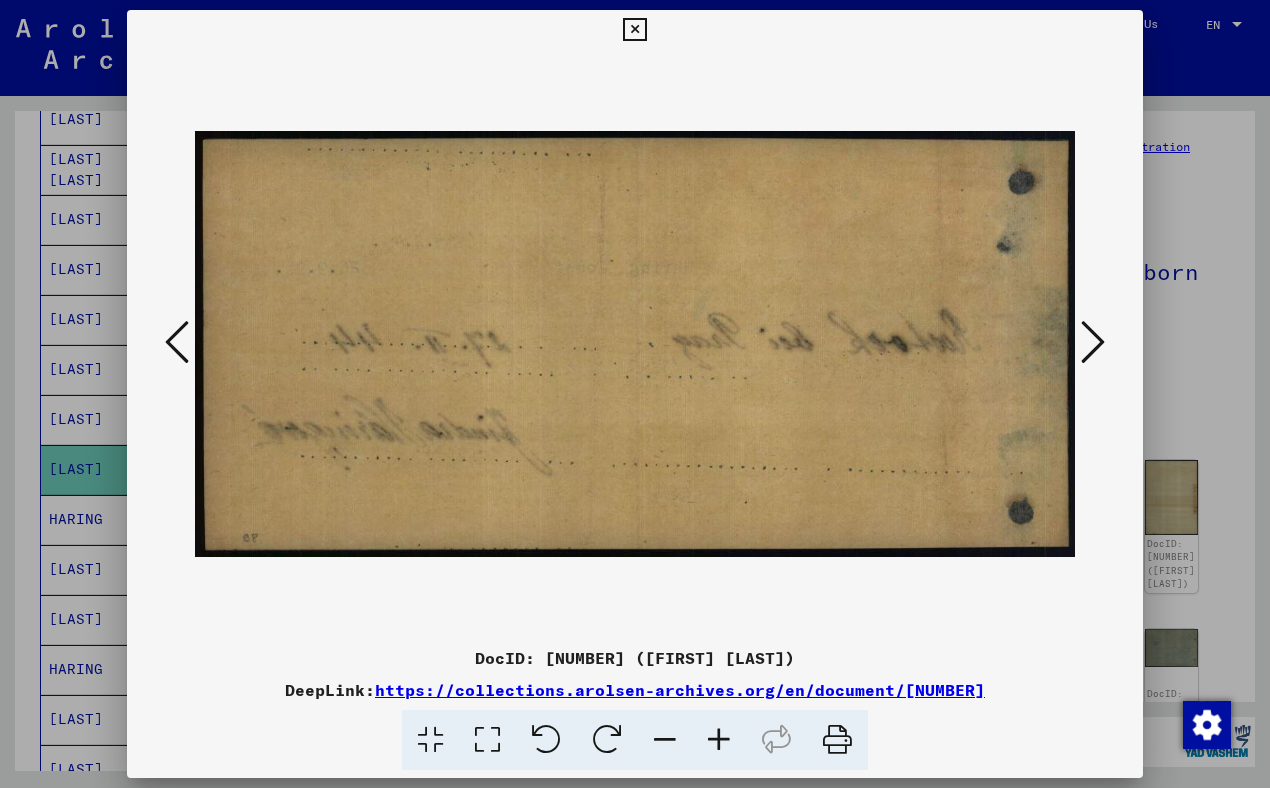 click at bounding box center [1093, 342] 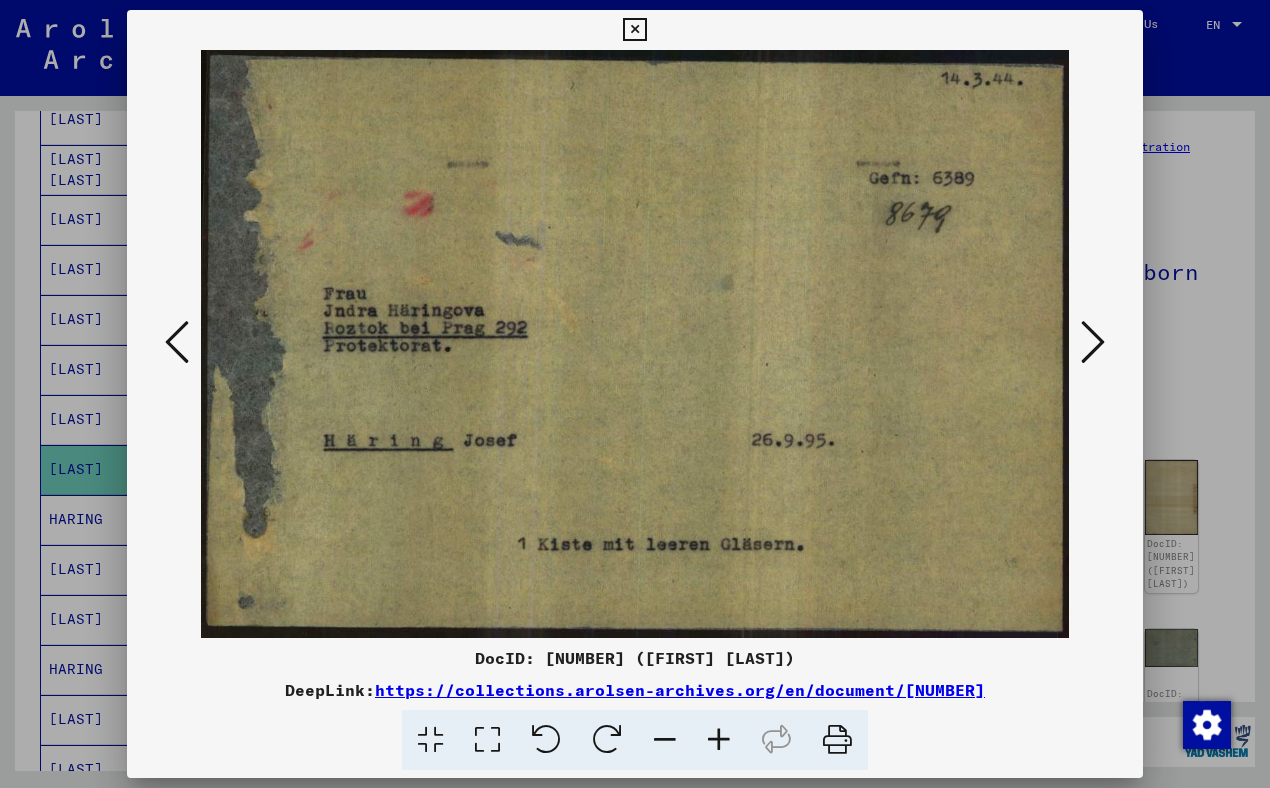 click at bounding box center [1093, 342] 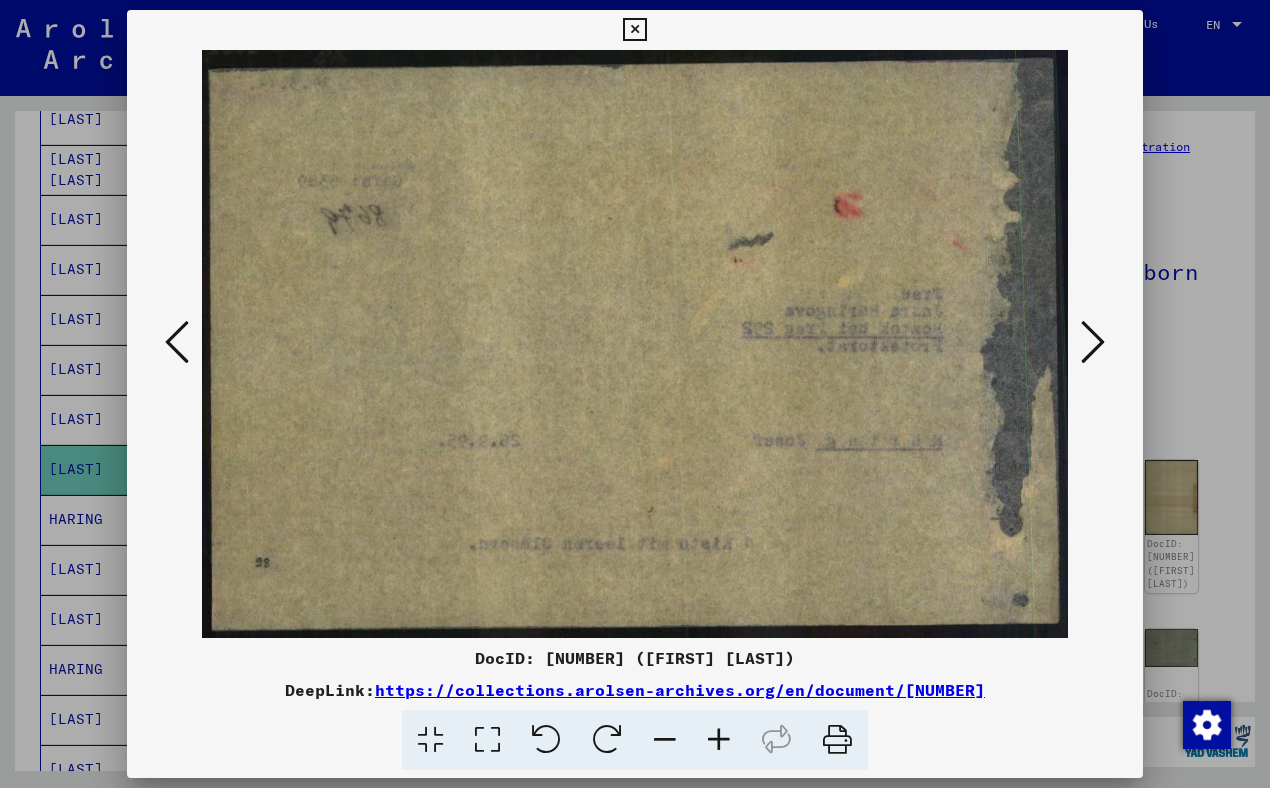 click at bounding box center [1093, 342] 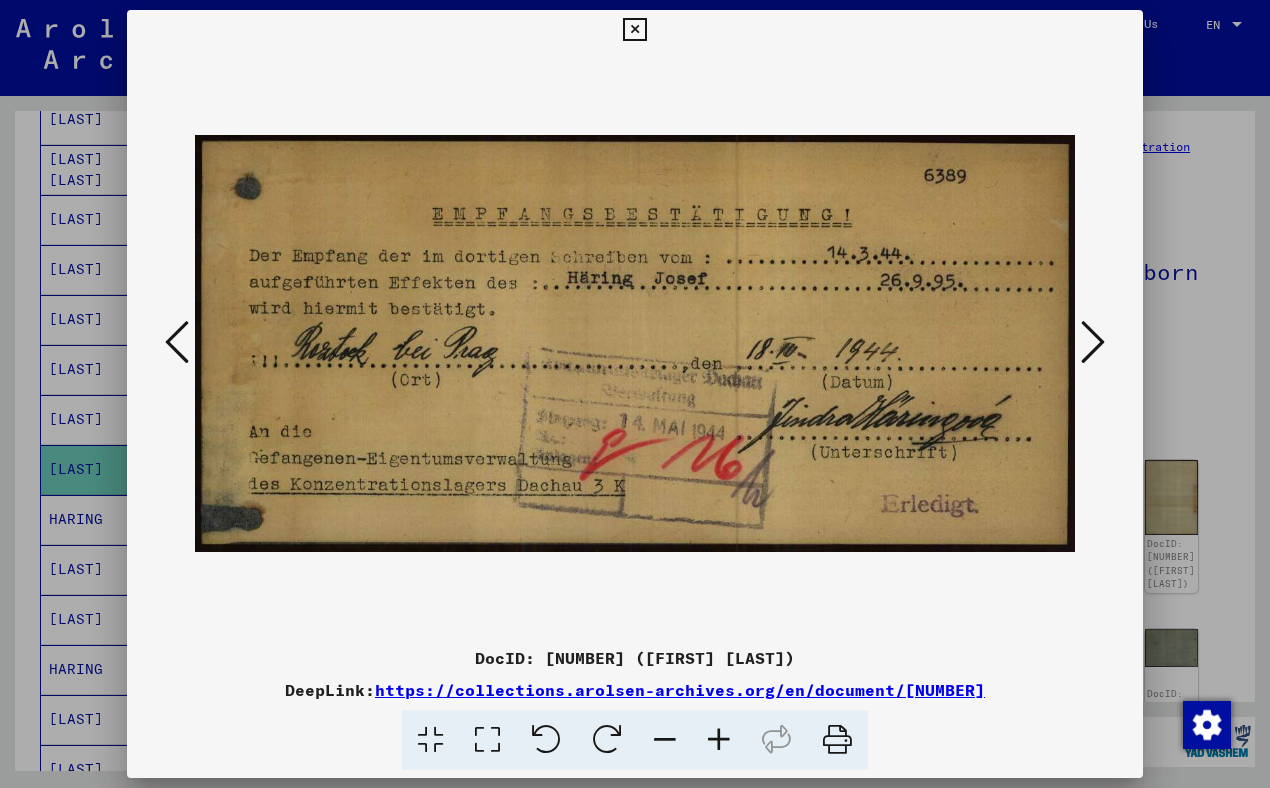 click at bounding box center [1093, 342] 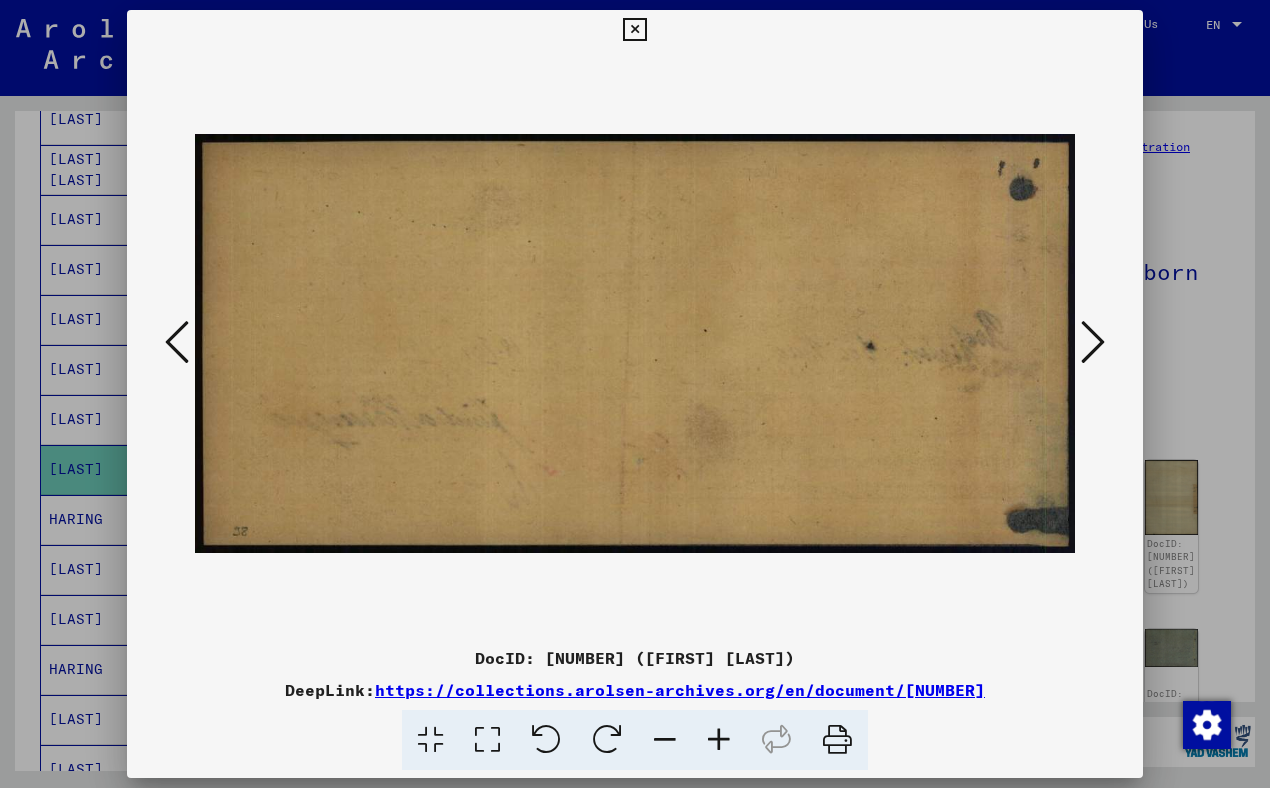 click at bounding box center [1093, 342] 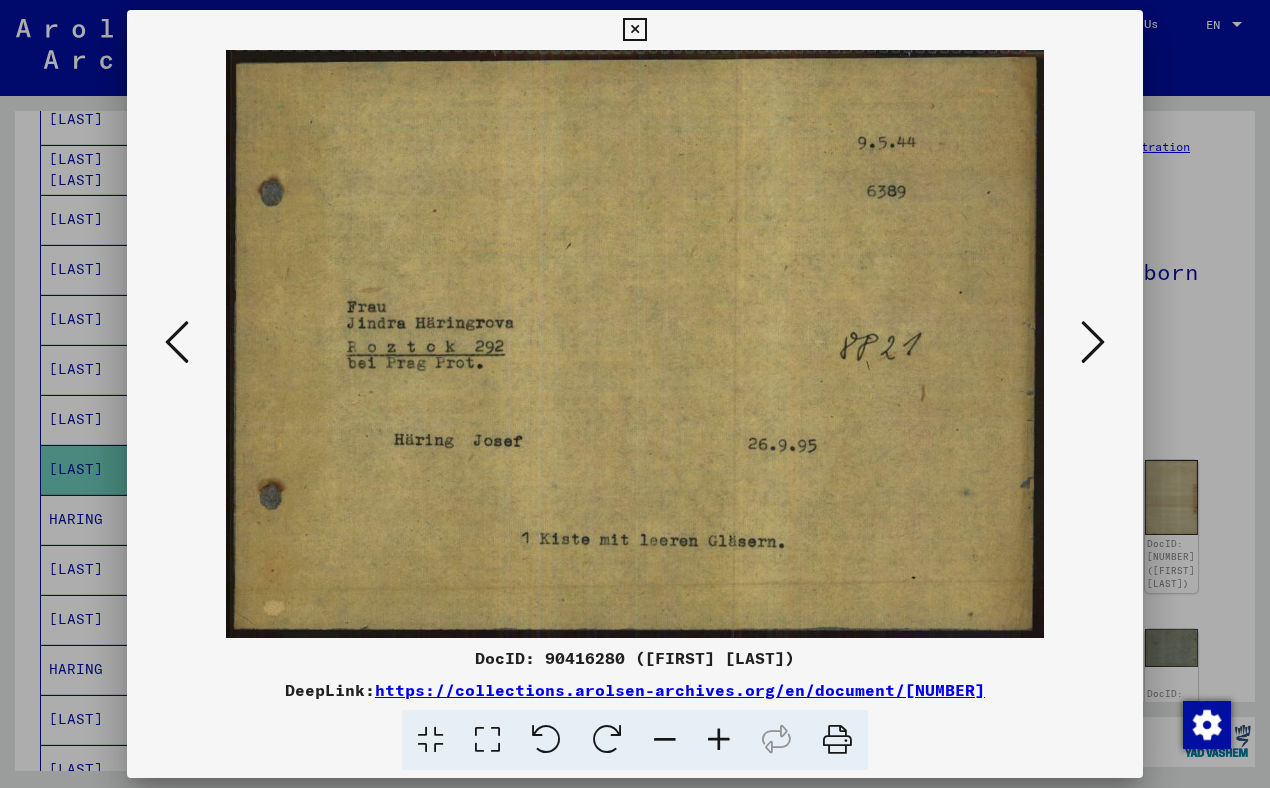 click at bounding box center (1093, 342) 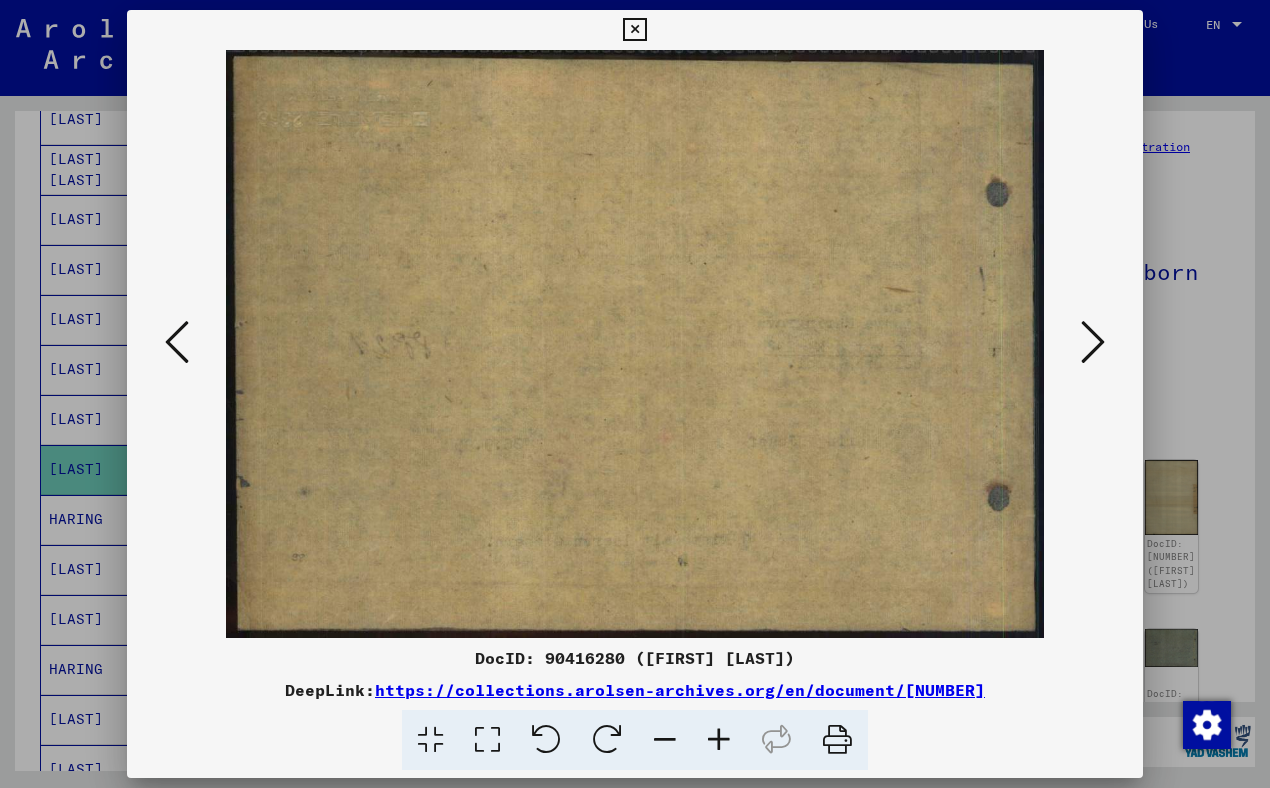 click at bounding box center [1093, 342] 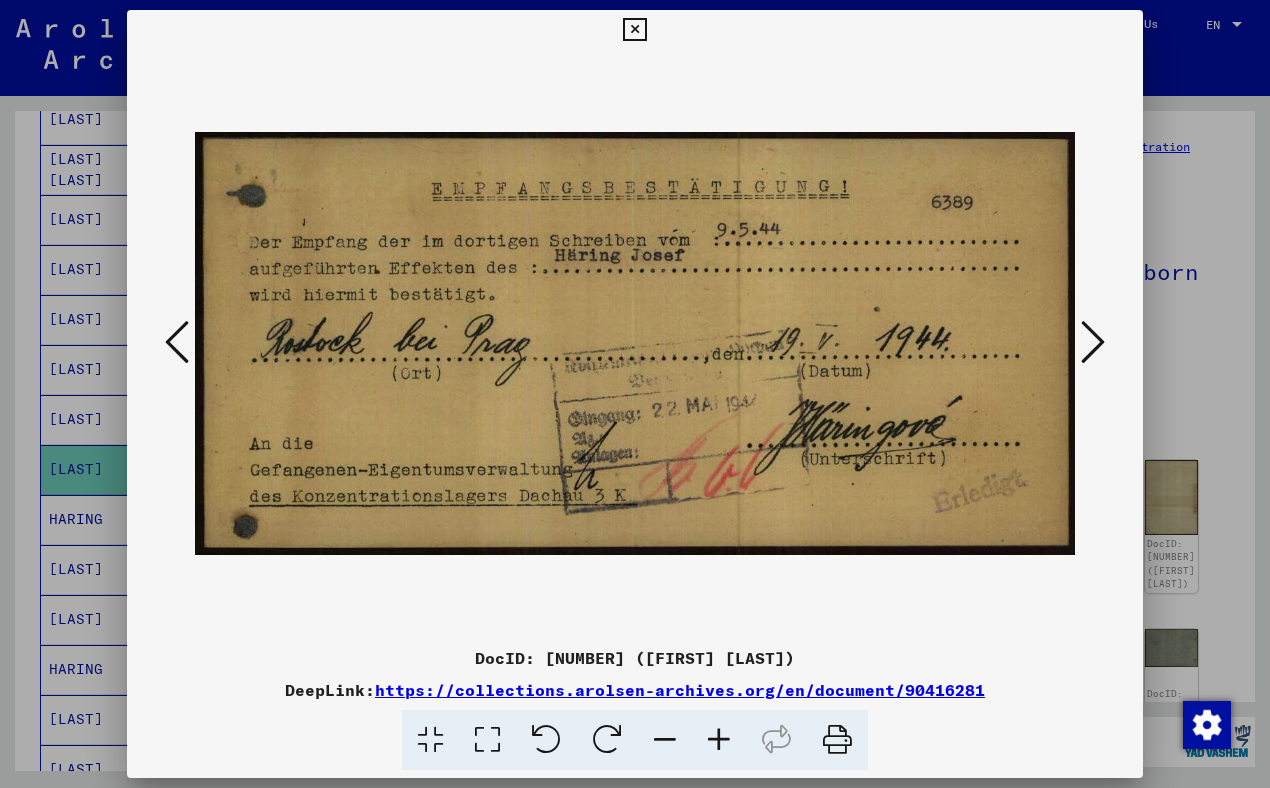 click at bounding box center (1093, 342) 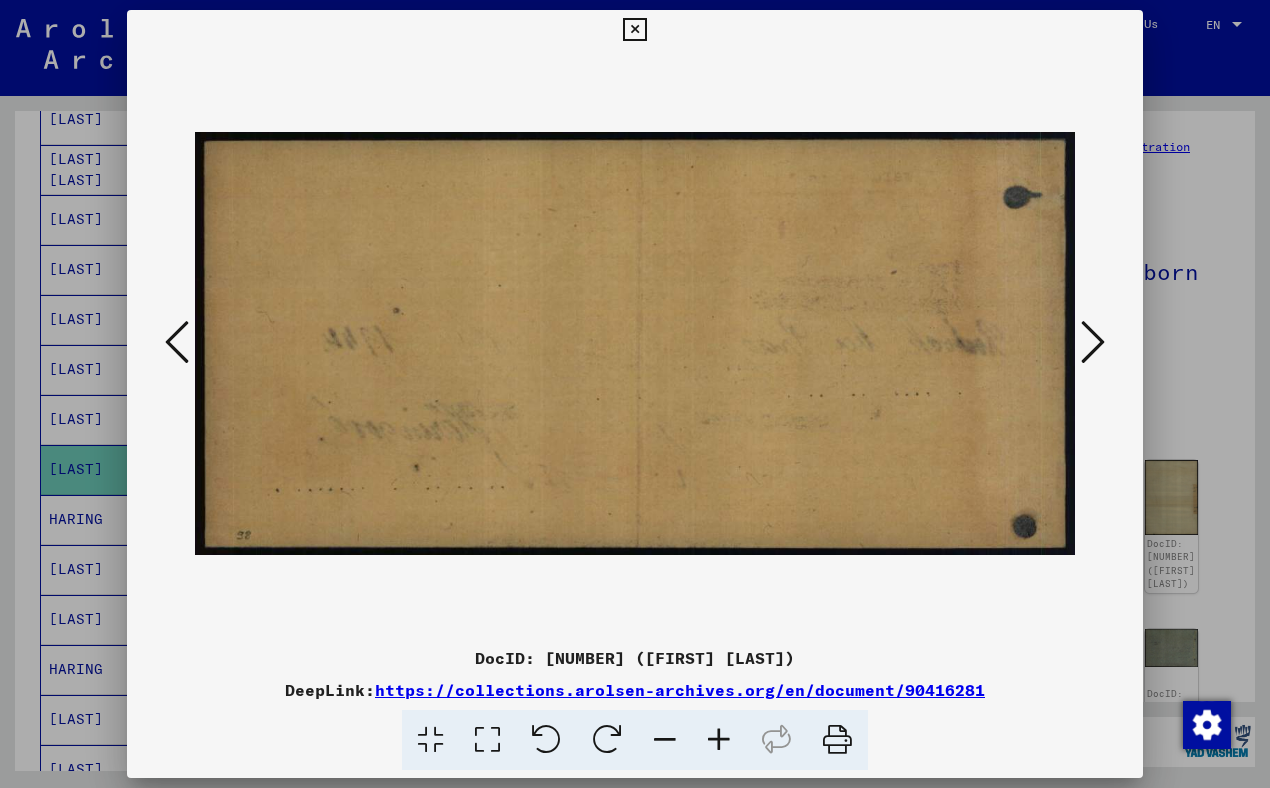 click at bounding box center [1093, 342] 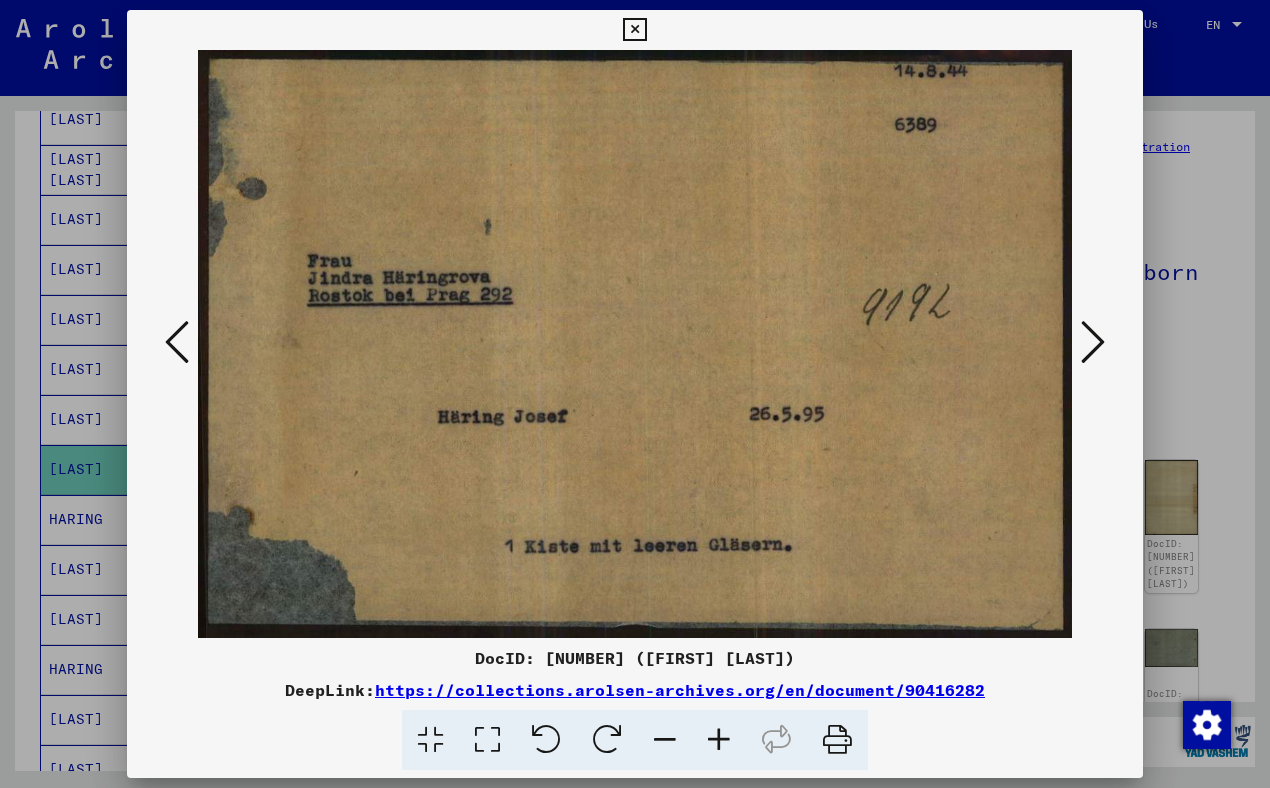 click at bounding box center [634, 30] 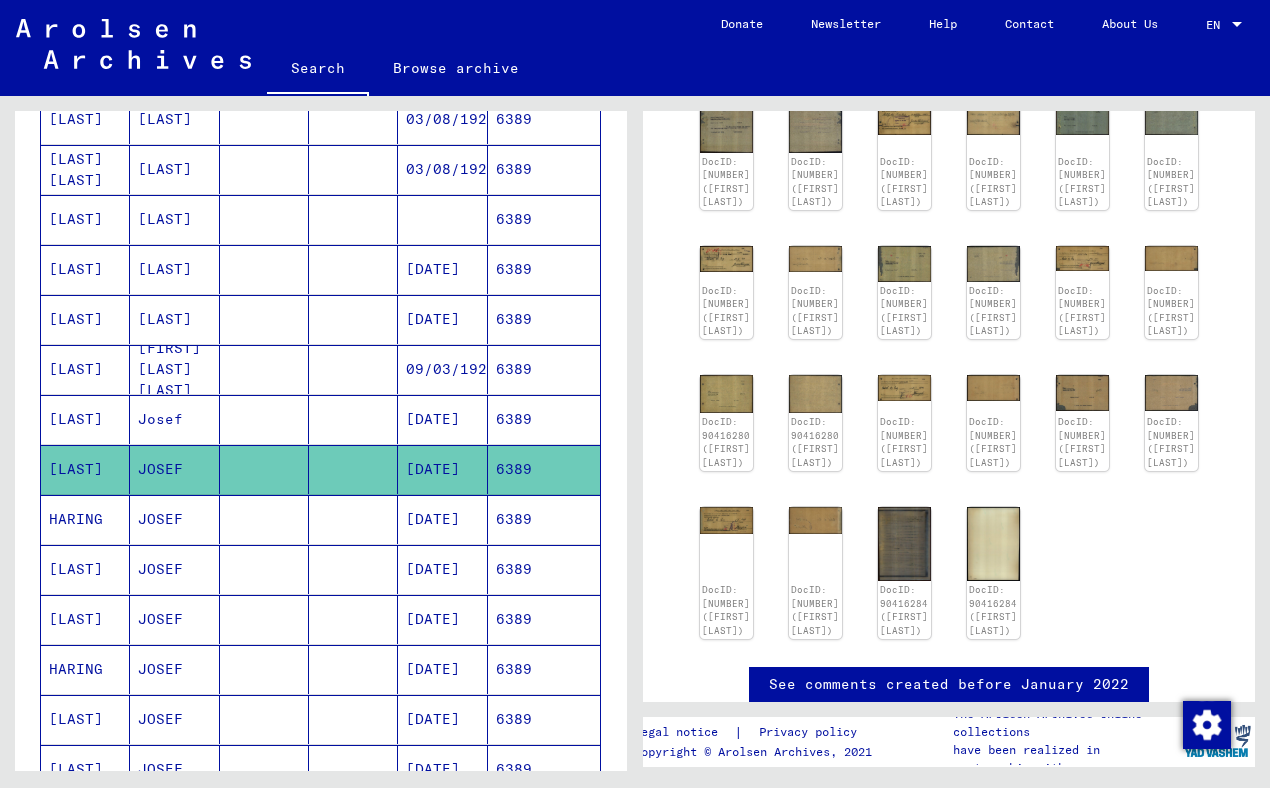 scroll, scrollTop: 533, scrollLeft: 0, axis: vertical 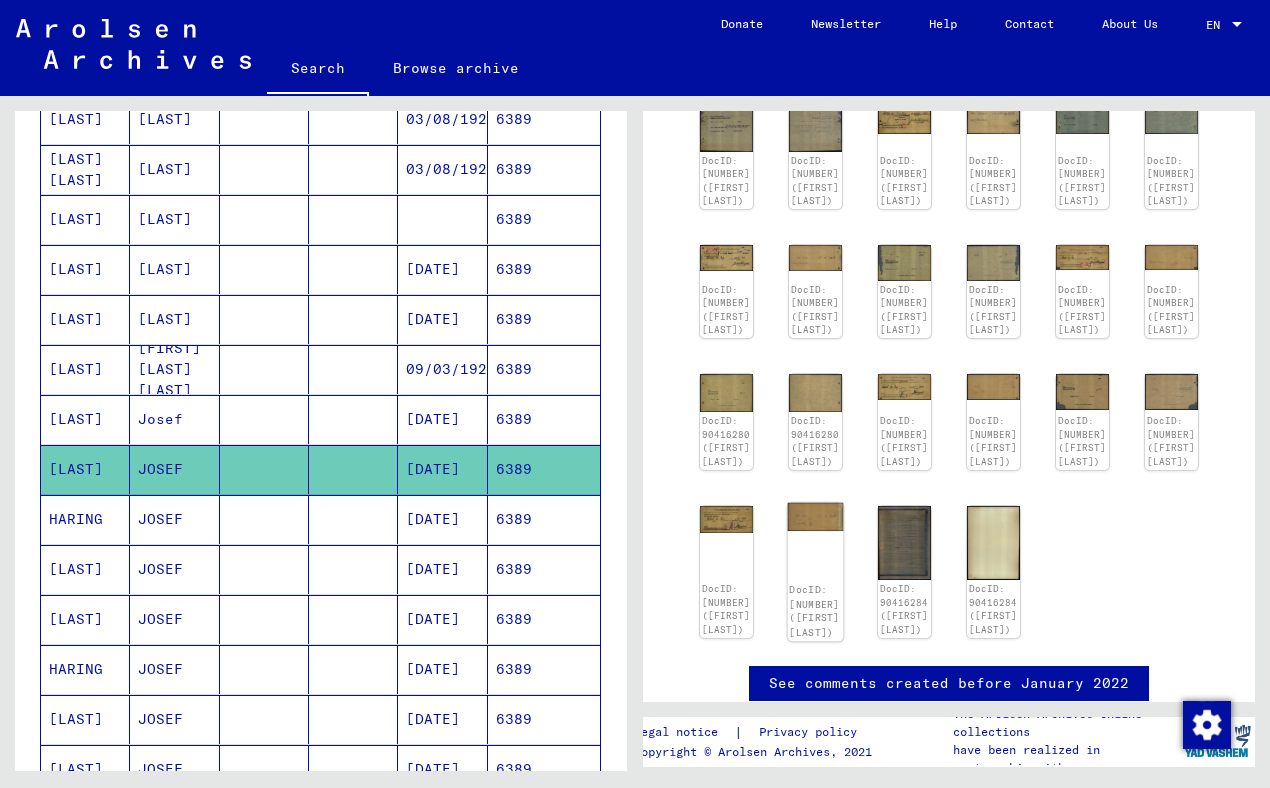 click 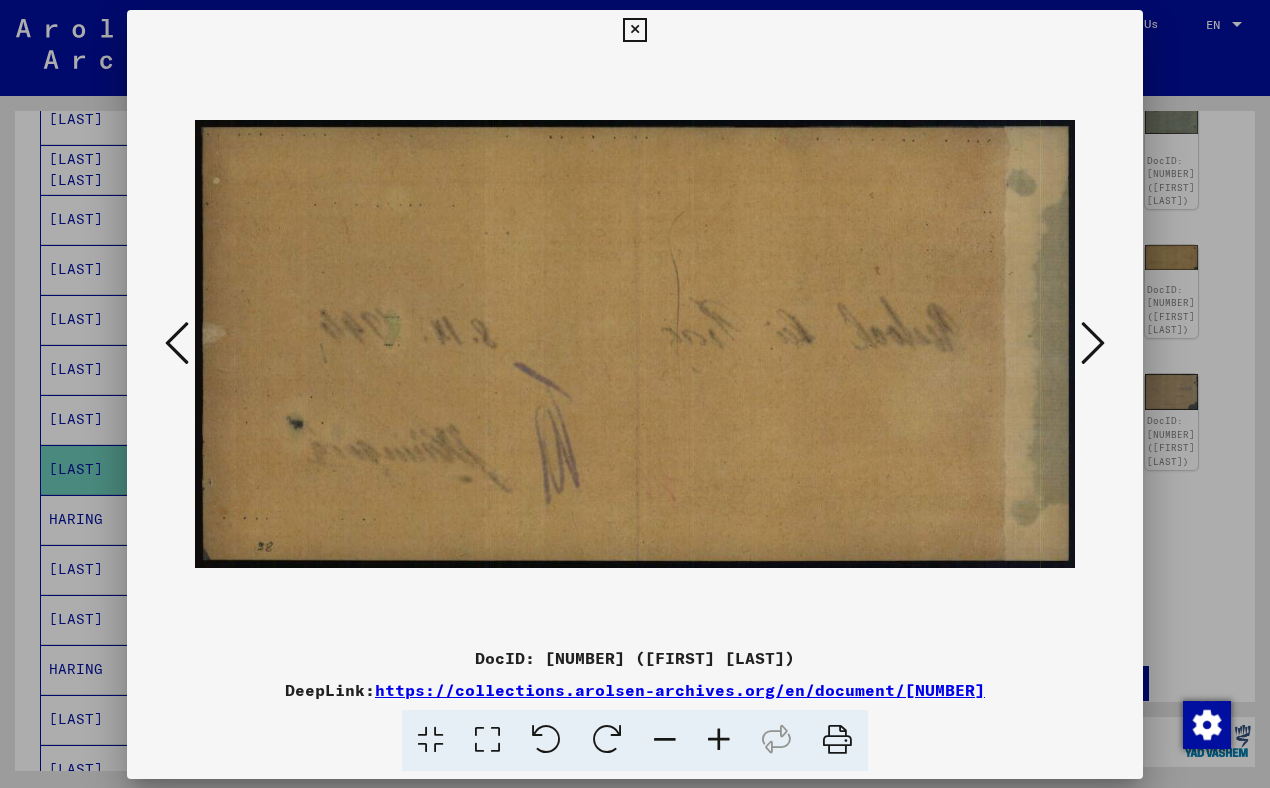 click at bounding box center (635, 344) 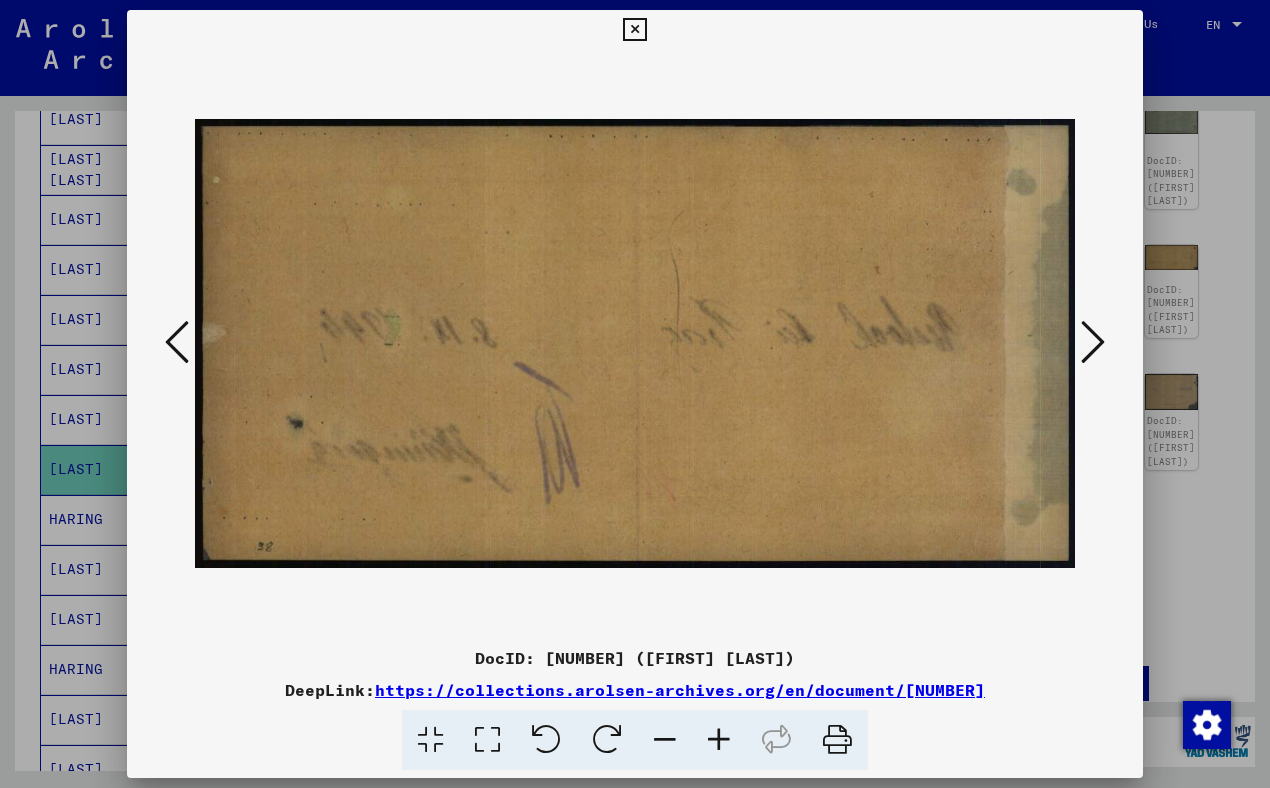 click at bounding box center (1093, 342) 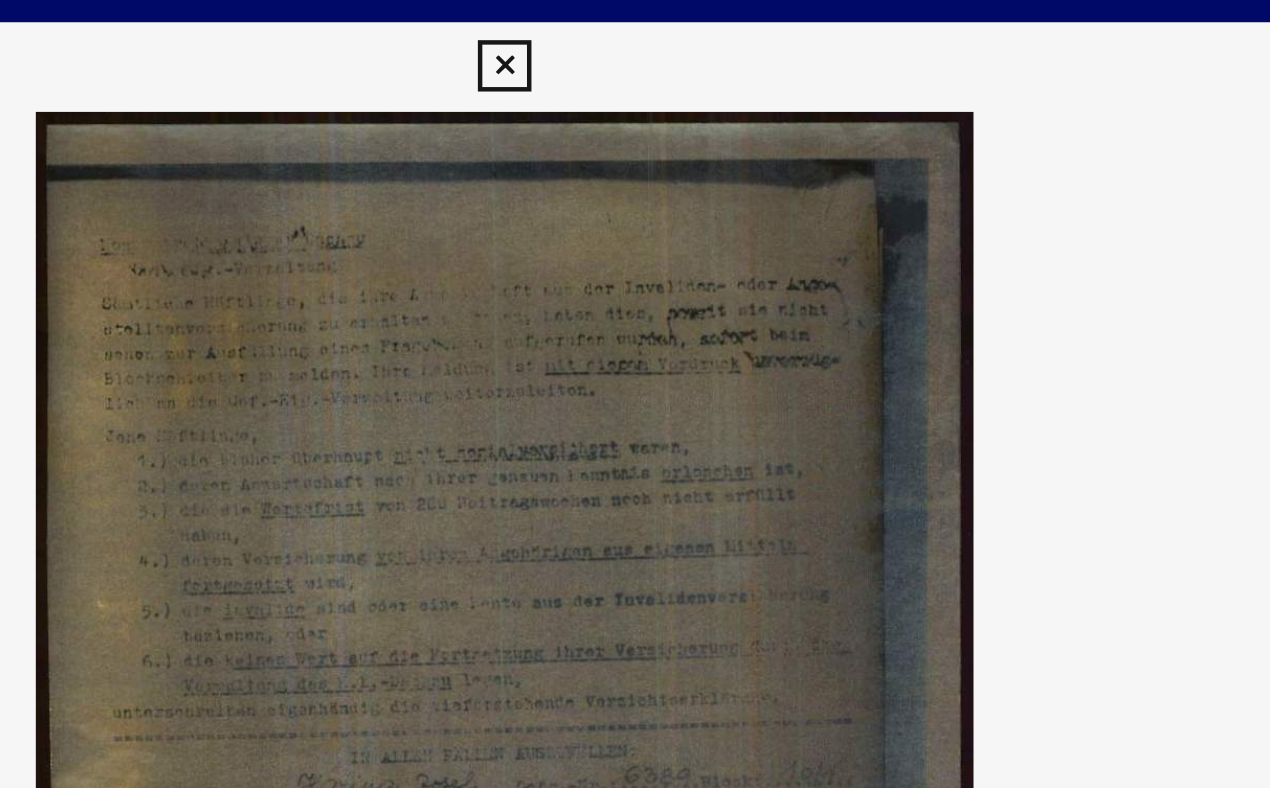 scroll, scrollTop: 0, scrollLeft: 0, axis: both 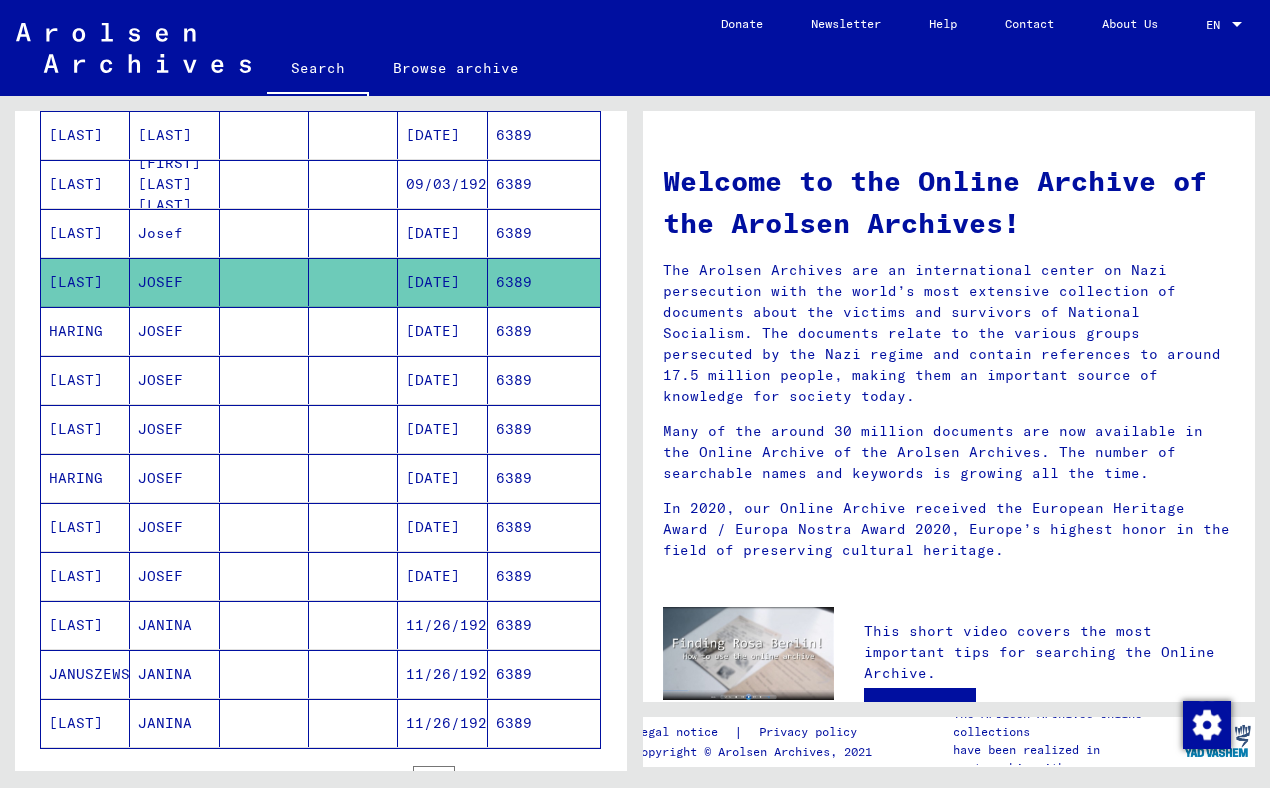 click on "[LAST]" at bounding box center (85, 625) 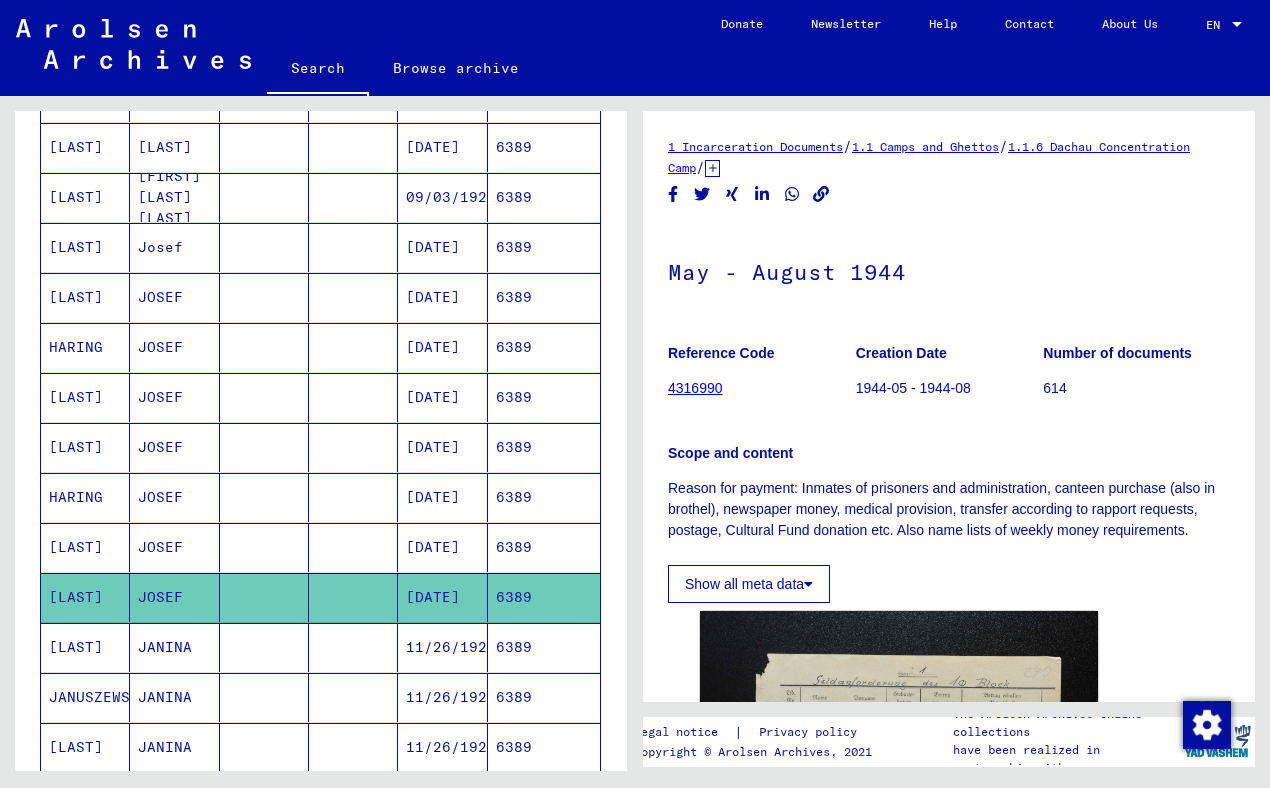 scroll, scrollTop: 0, scrollLeft: 0, axis: both 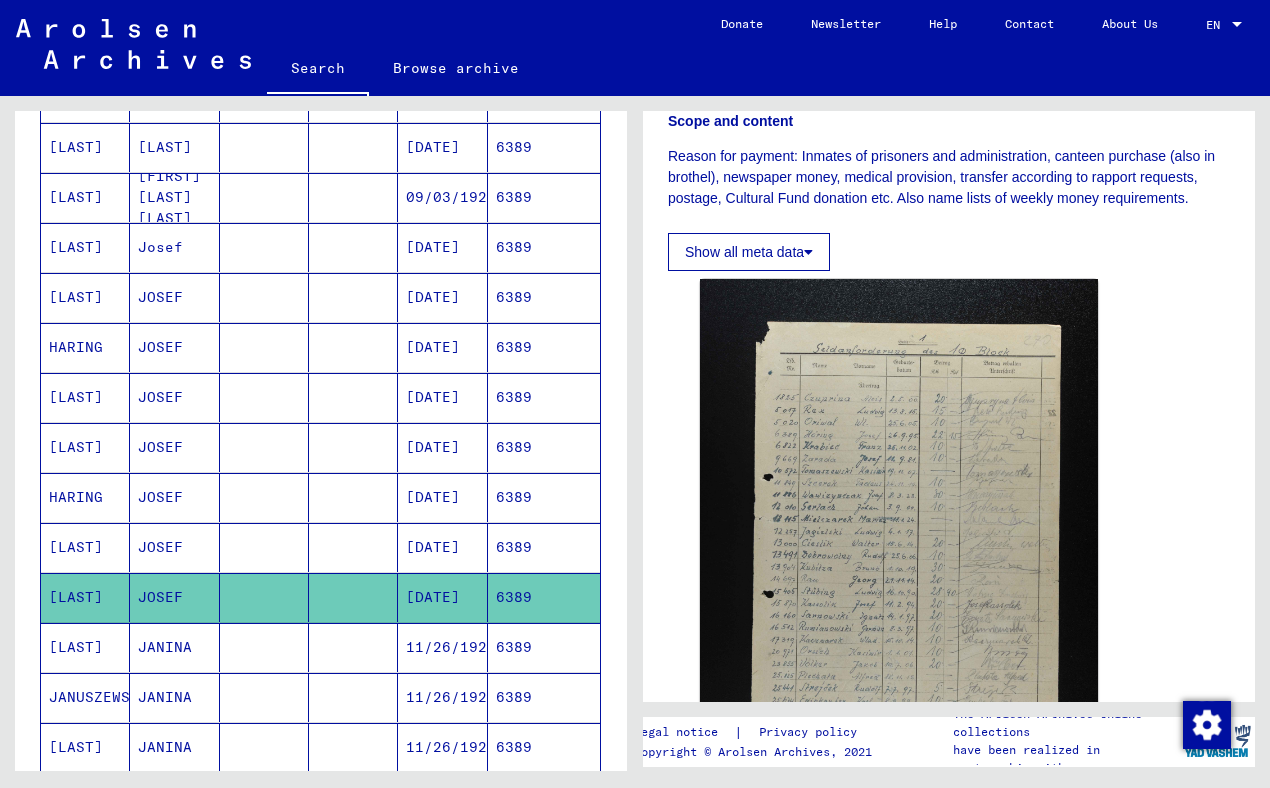 click on "JOSEF" at bounding box center [174, 597] 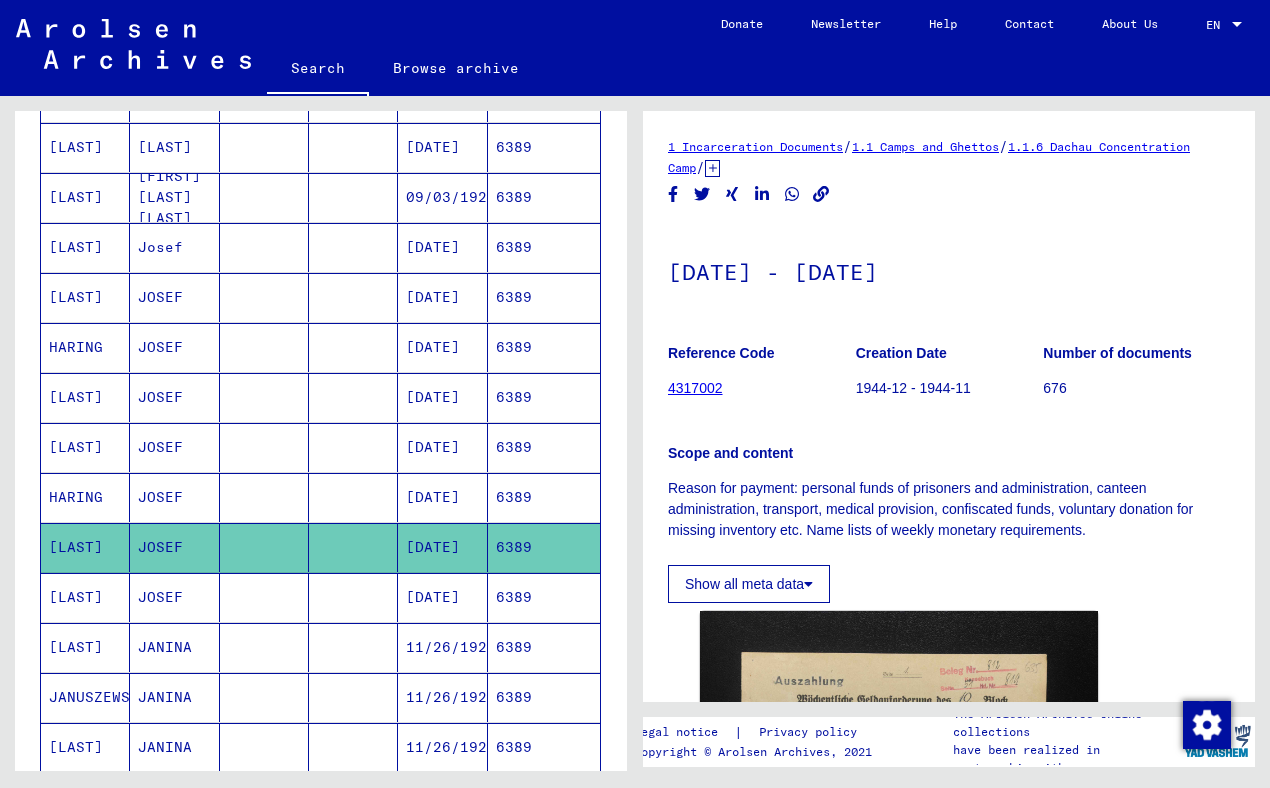 scroll, scrollTop: 0, scrollLeft: 0, axis: both 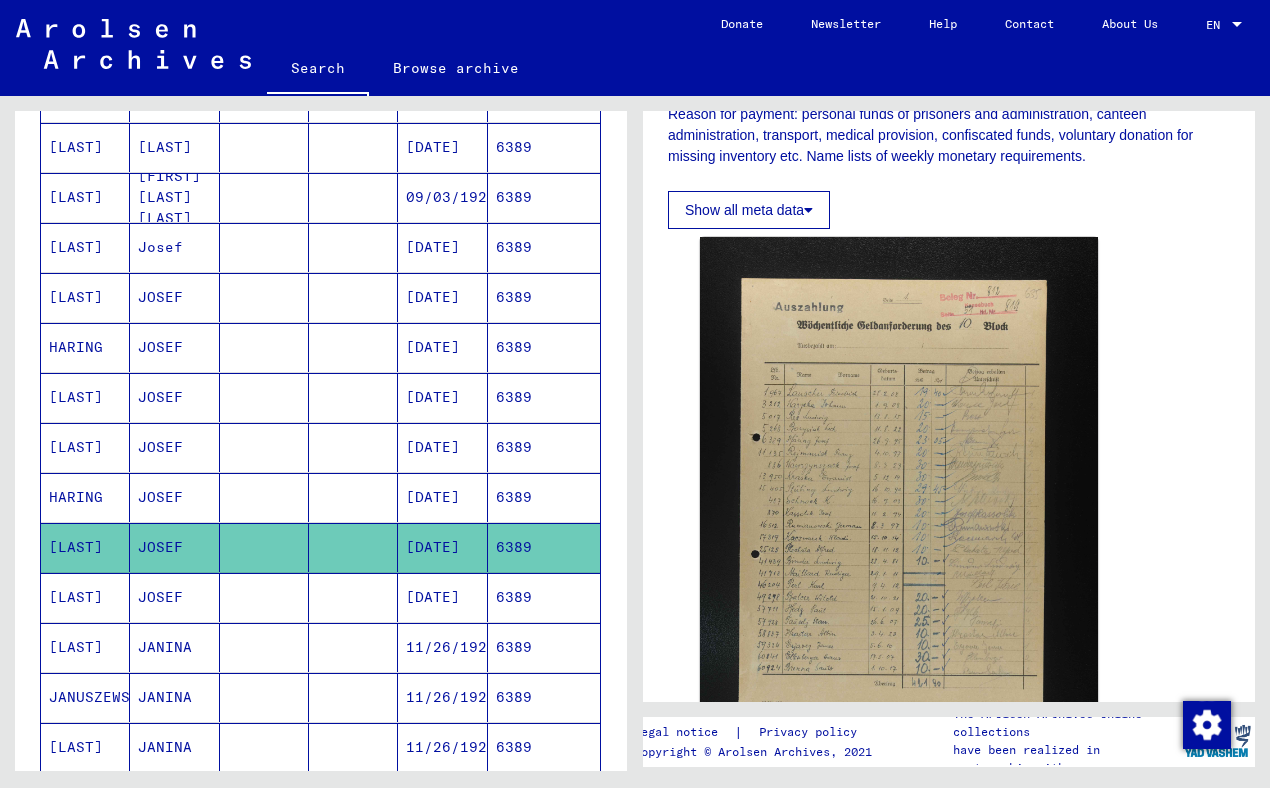 click on "JOSEF" at bounding box center [174, 547] 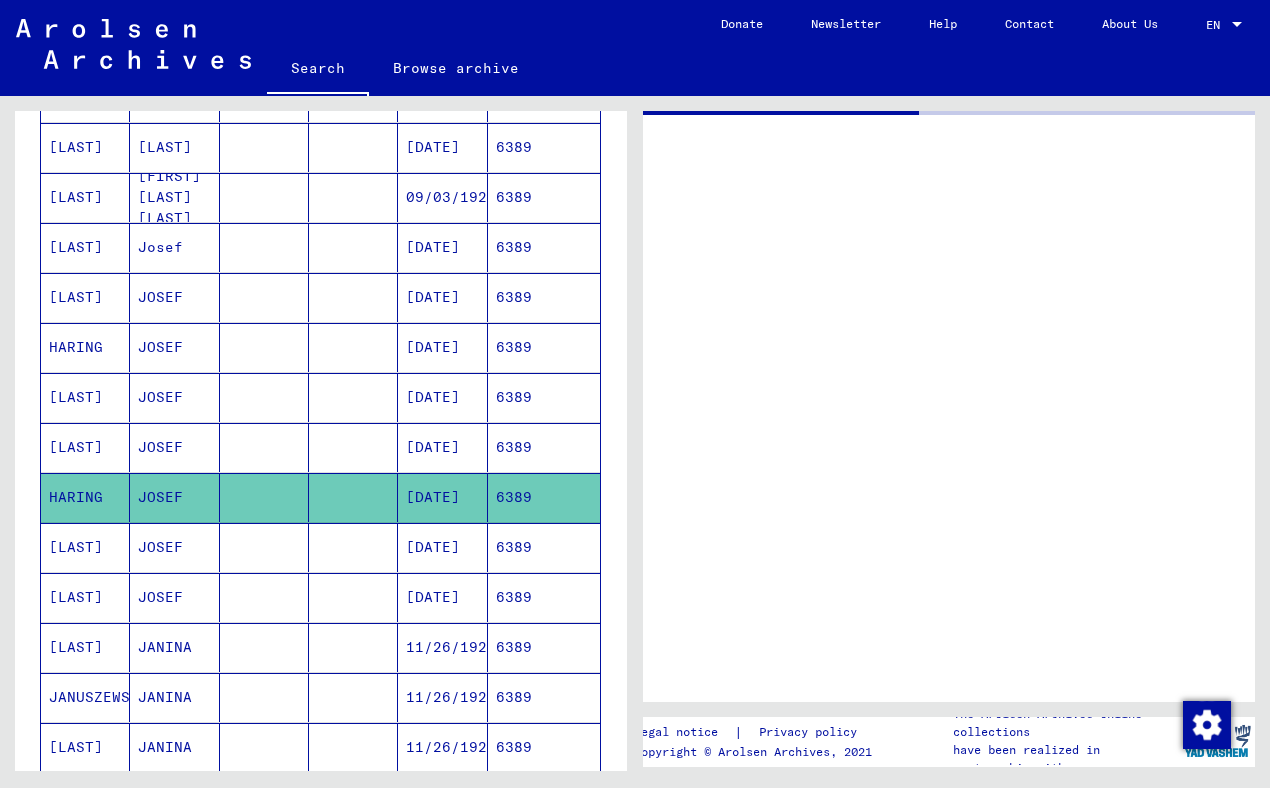 scroll, scrollTop: 0, scrollLeft: 0, axis: both 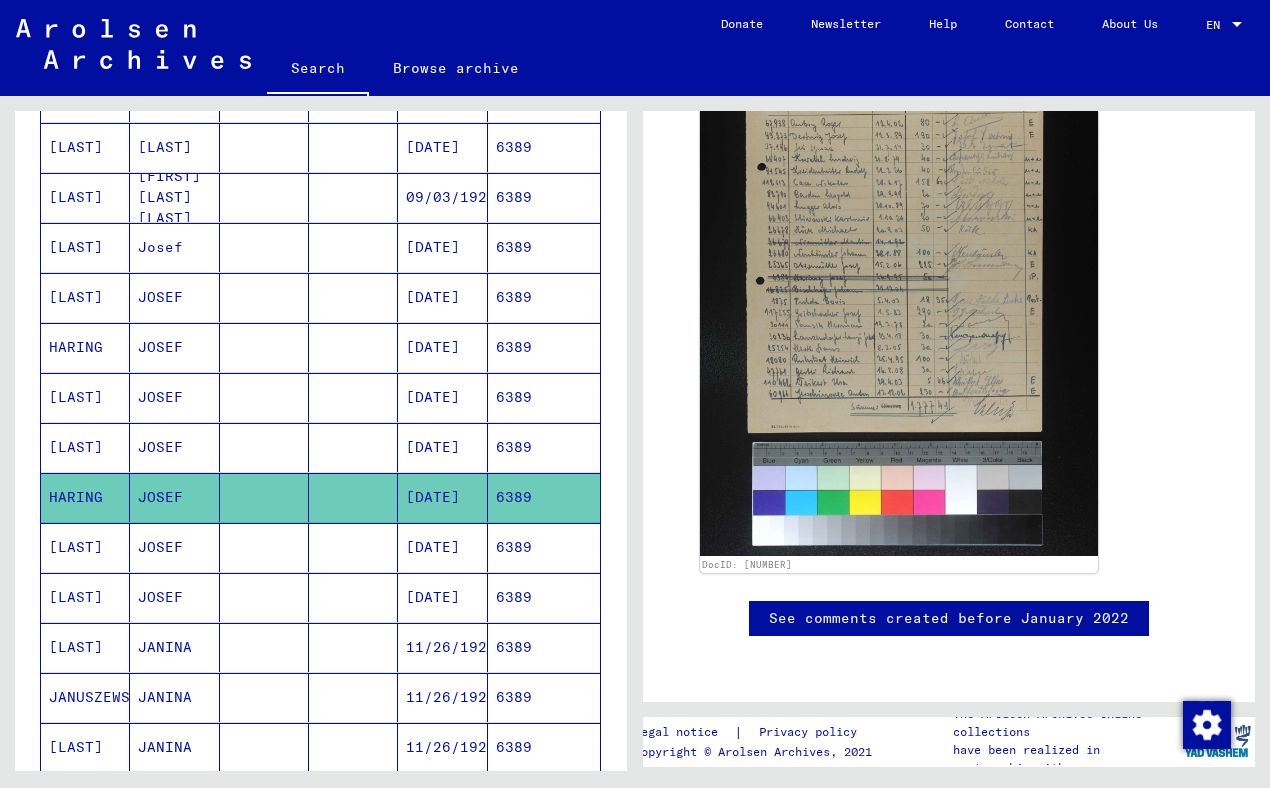 click on "JOSEF" at bounding box center [174, 497] 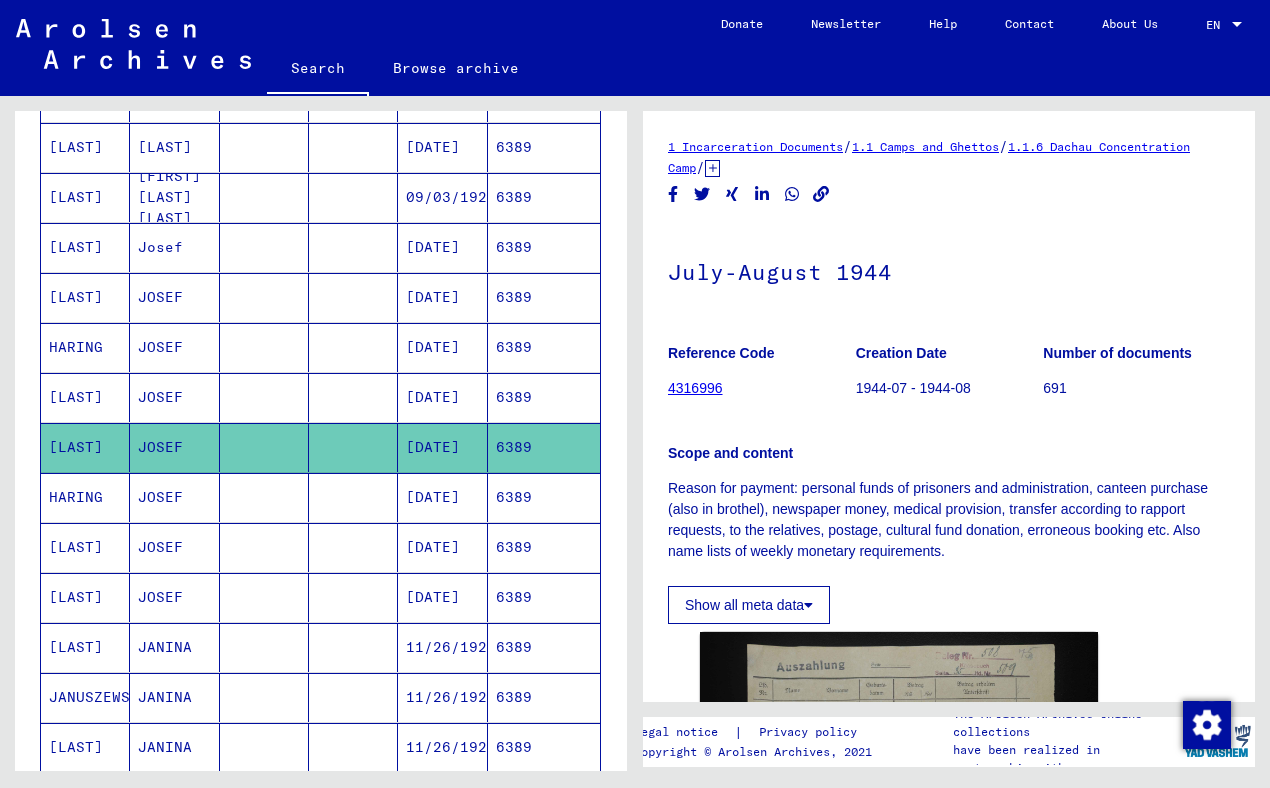 scroll, scrollTop: 0, scrollLeft: 0, axis: both 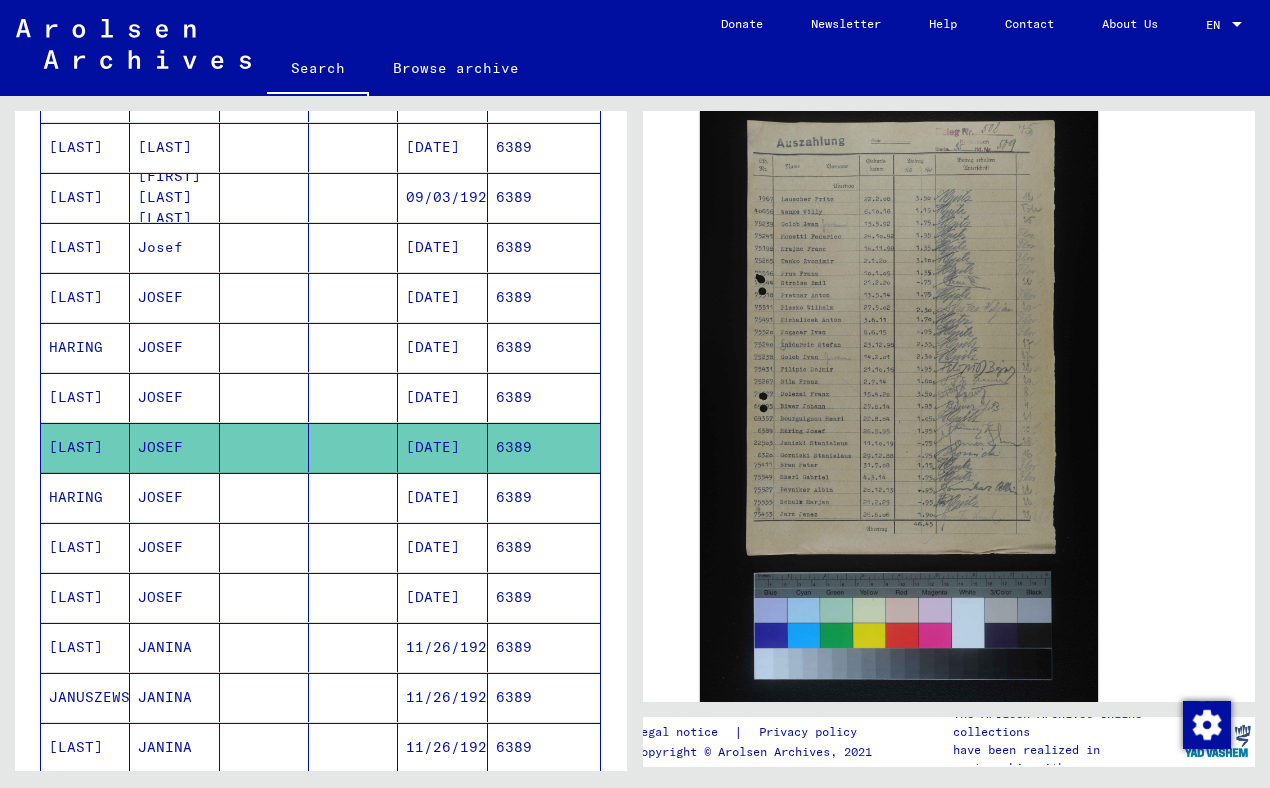 click on "JOSEF" at bounding box center [174, 447] 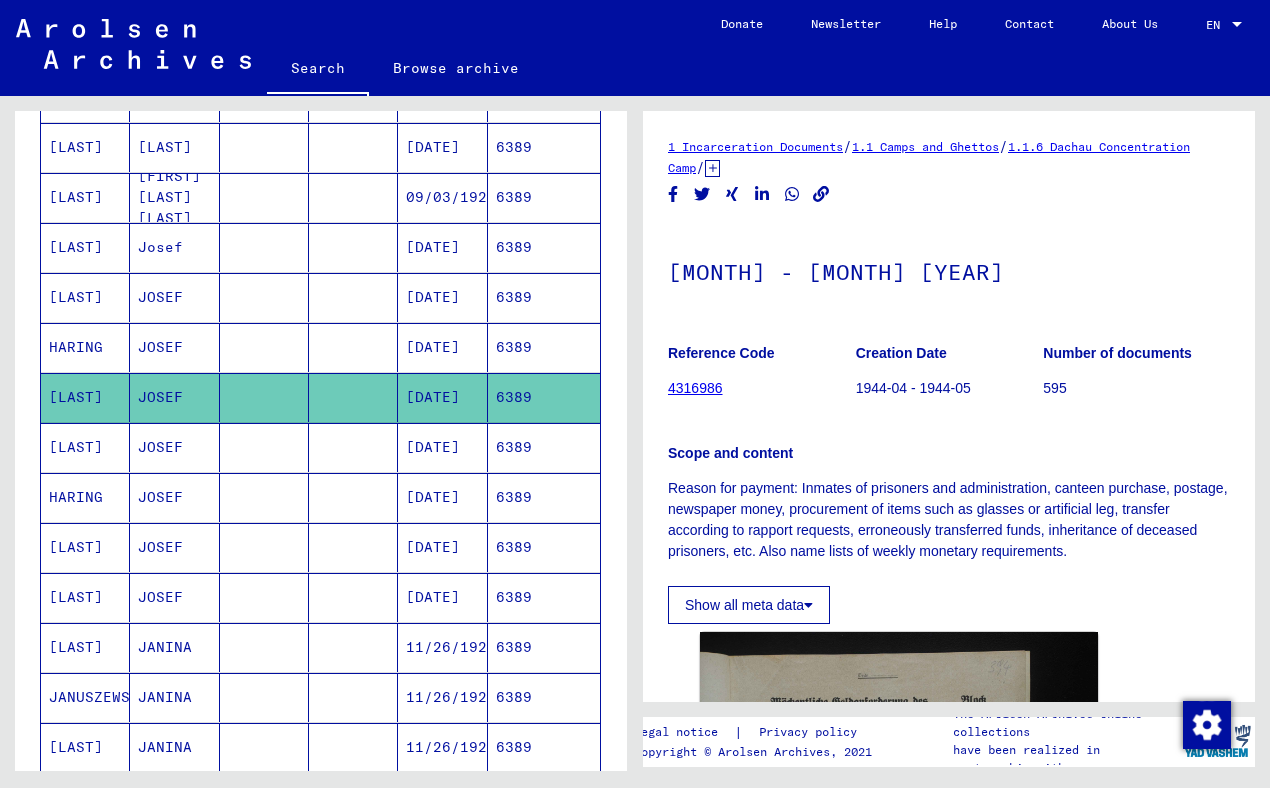 scroll, scrollTop: 0, scrollLeft: 0, axis: both 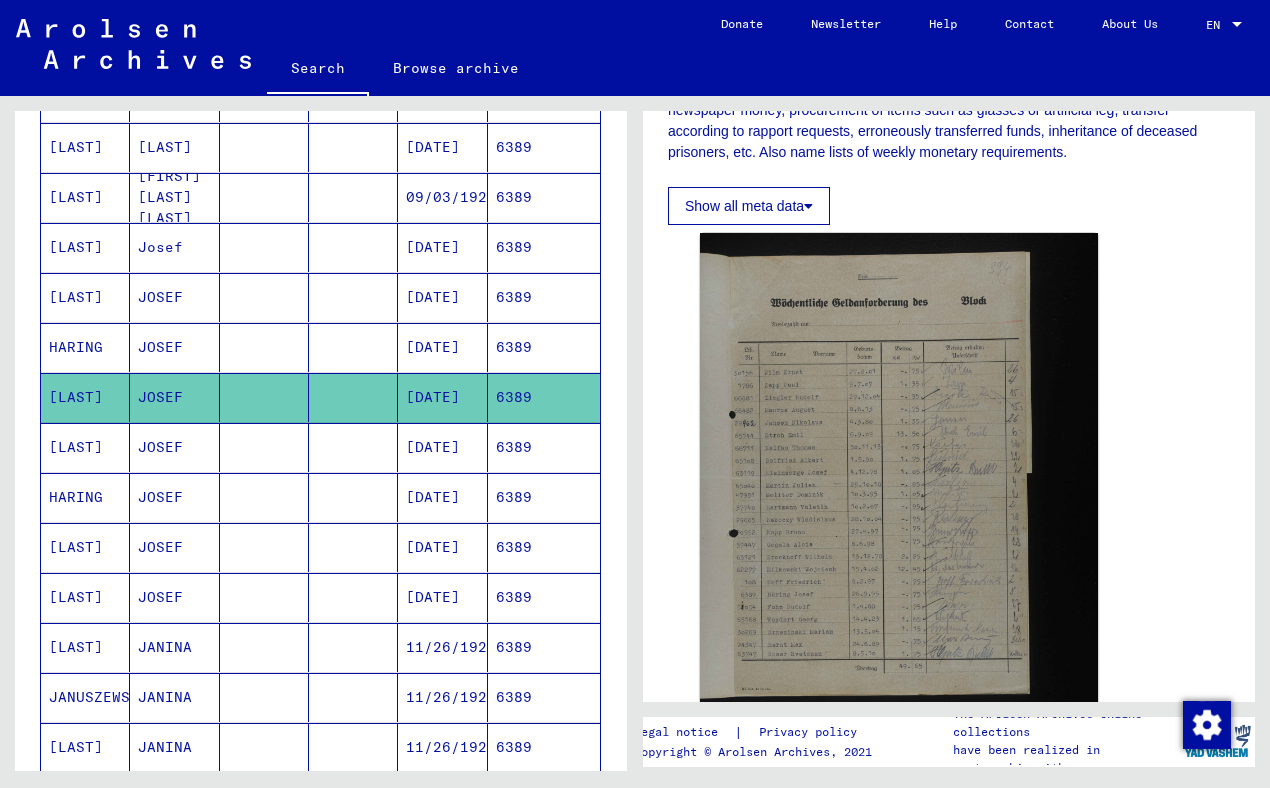 click on "JOSEF" at bounding box center (174, 397) 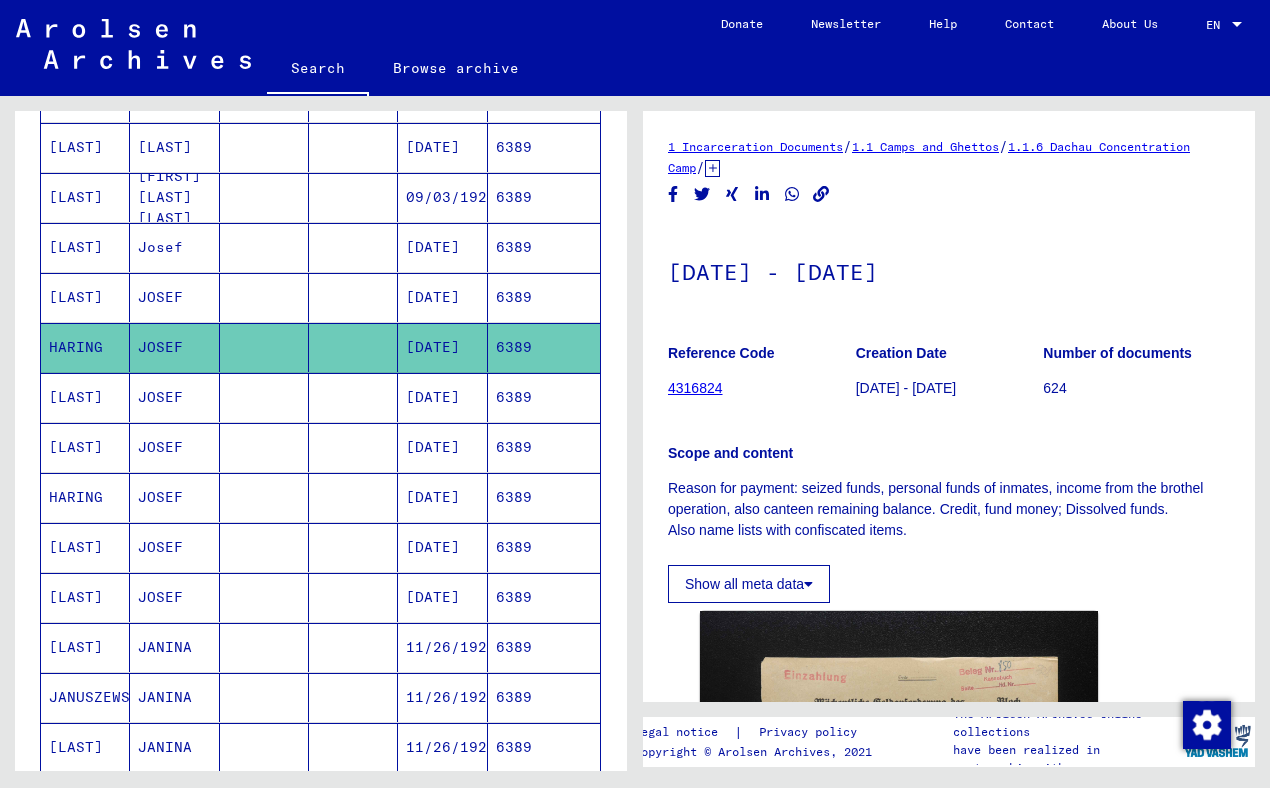 scroll, scrollTop: 0, scrollLeft: 0, axis: both 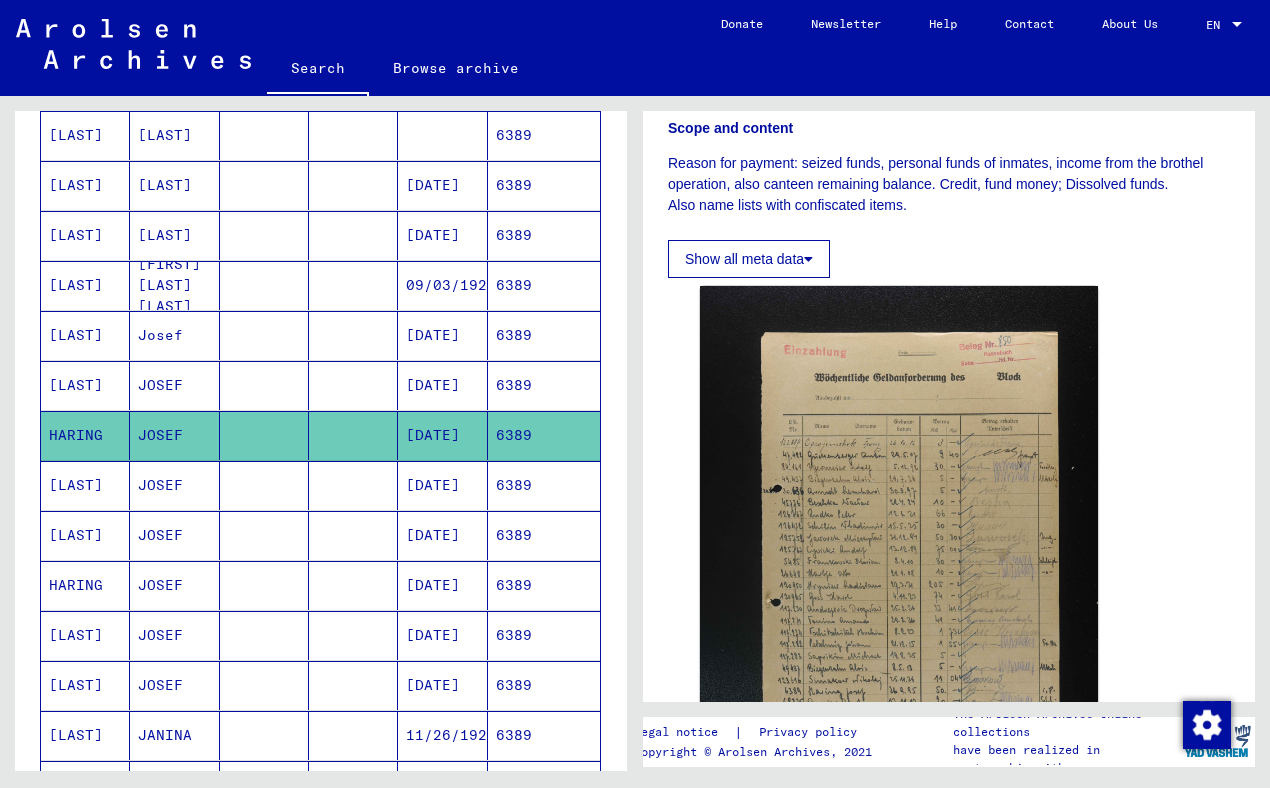 click on "JOSEF" at bounding box center [174, 435] 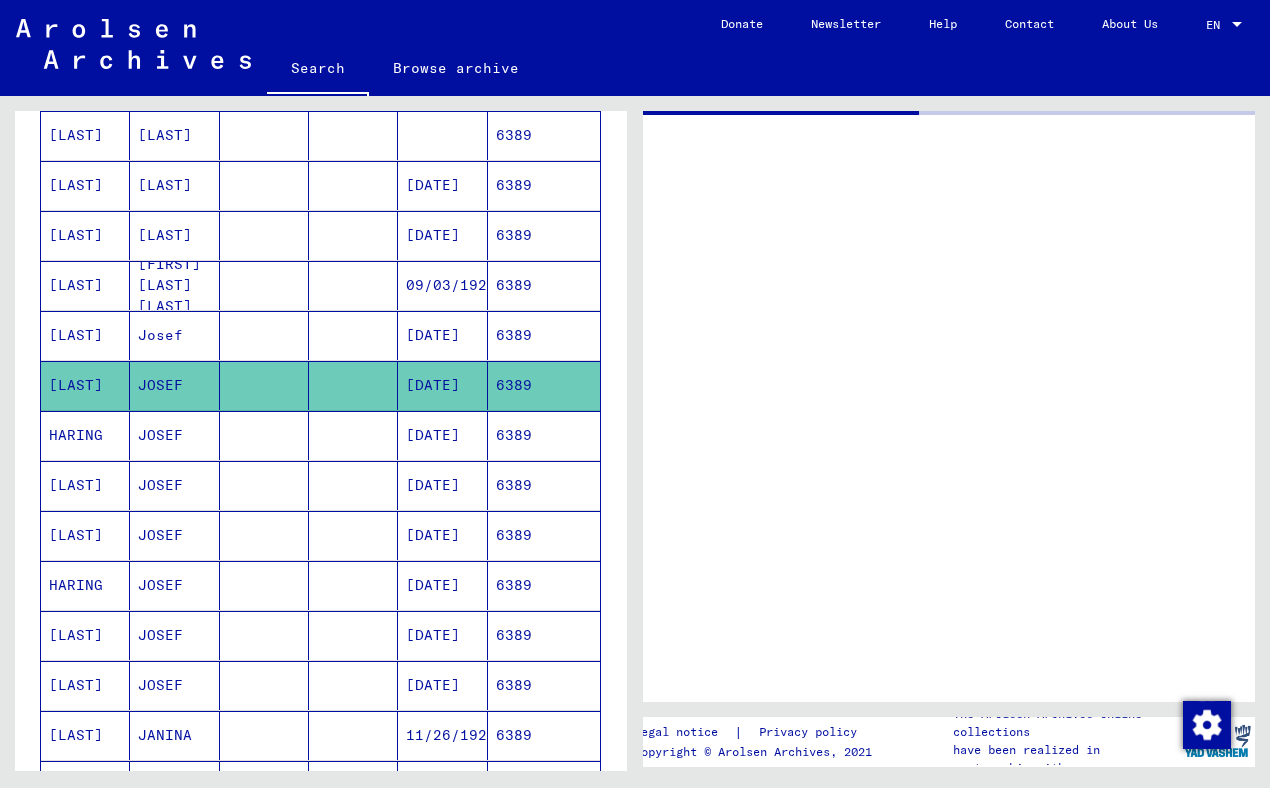 scroll, scrollTop: 0, scrollLeft: 0, axis: both 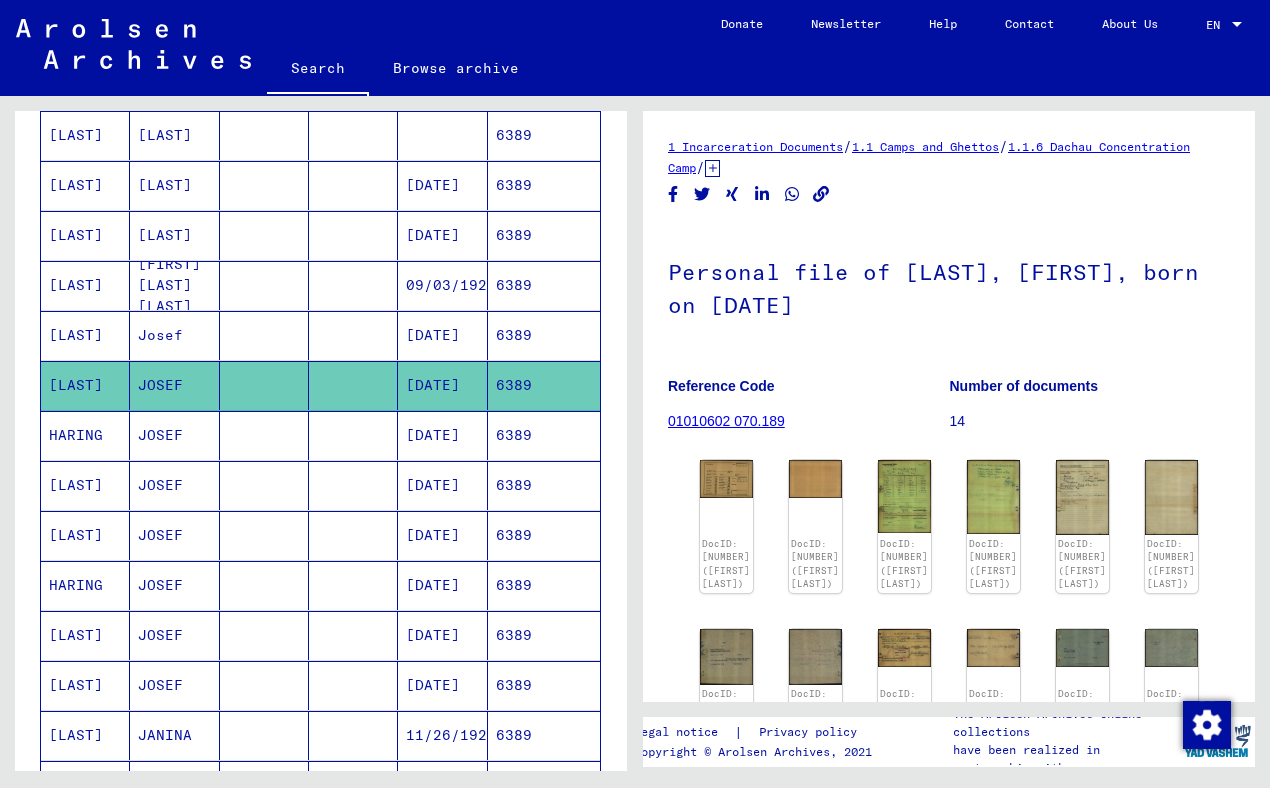 click on "Josef" at bounding box center (174, 385) 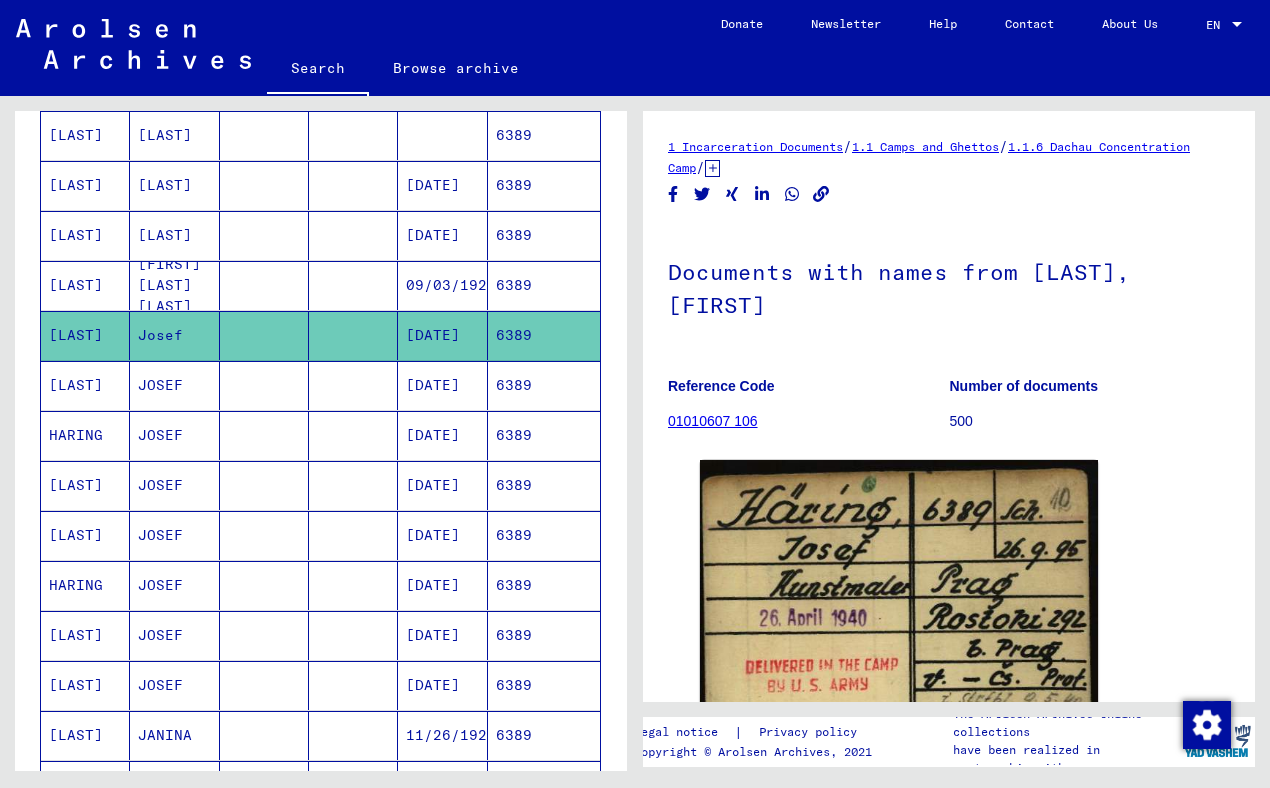 scroll 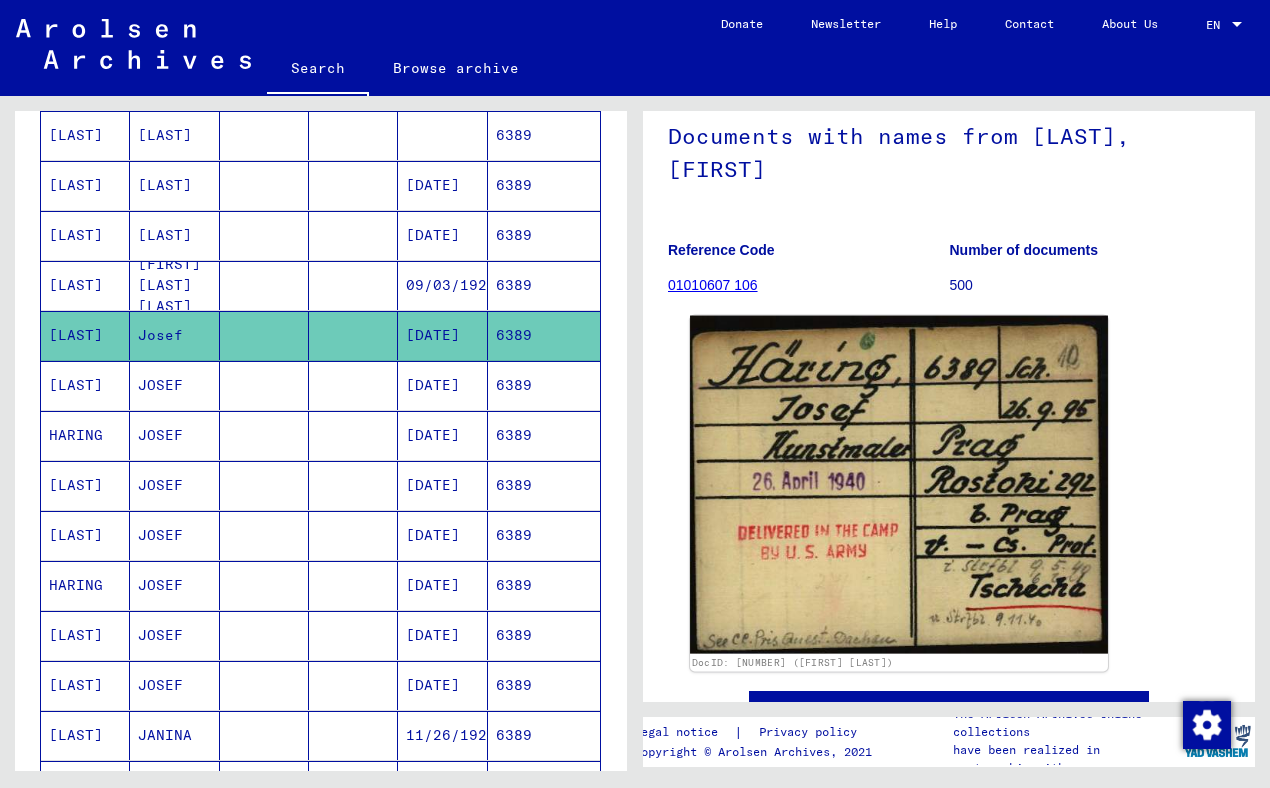 click 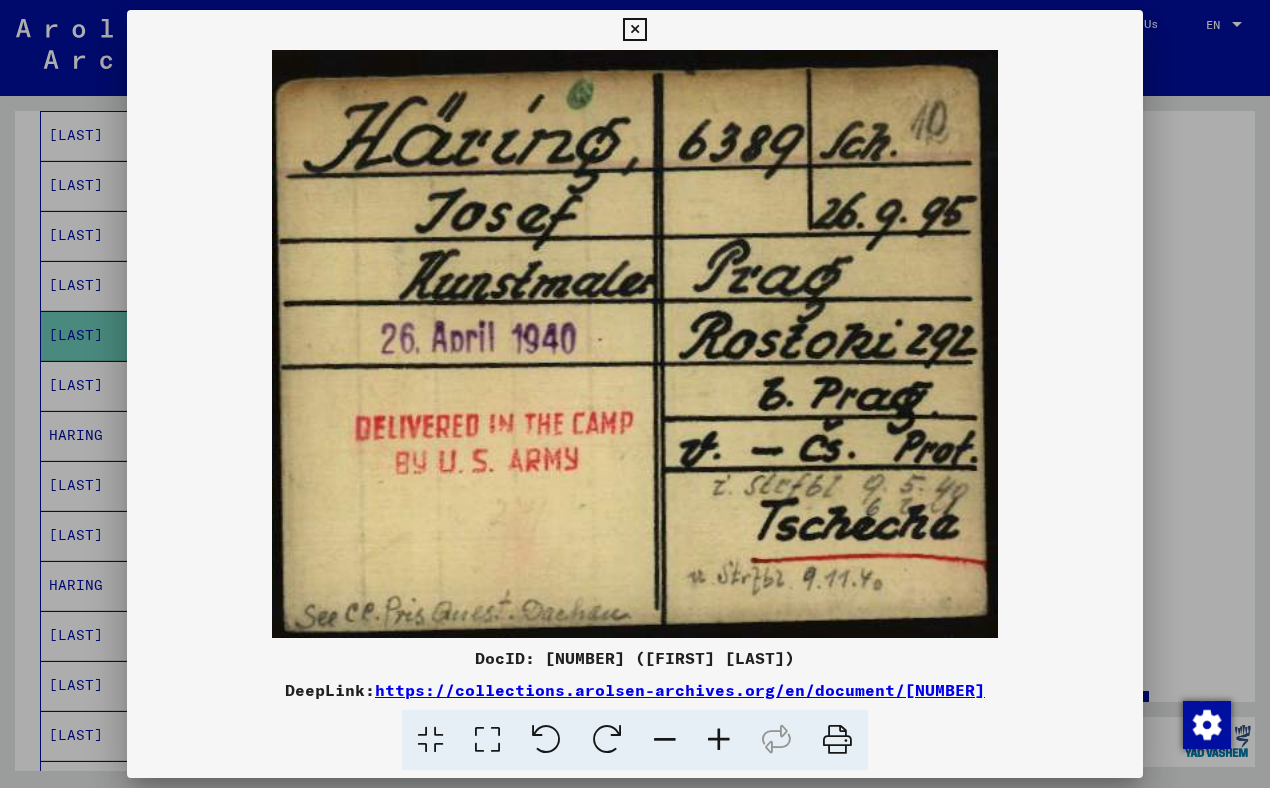 click at bounding box center (634, 30) 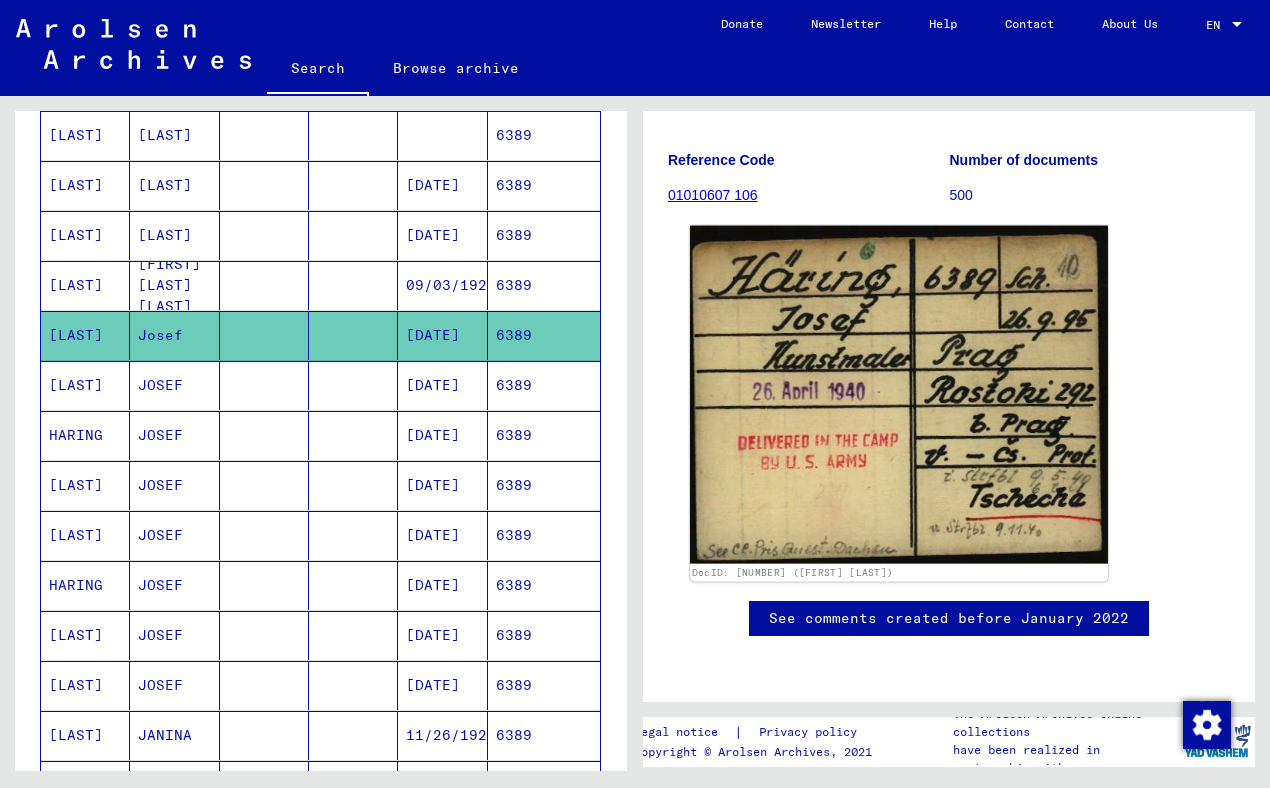 scroll, scrollTop: 283, scrollLeft: 0, axis: vertical 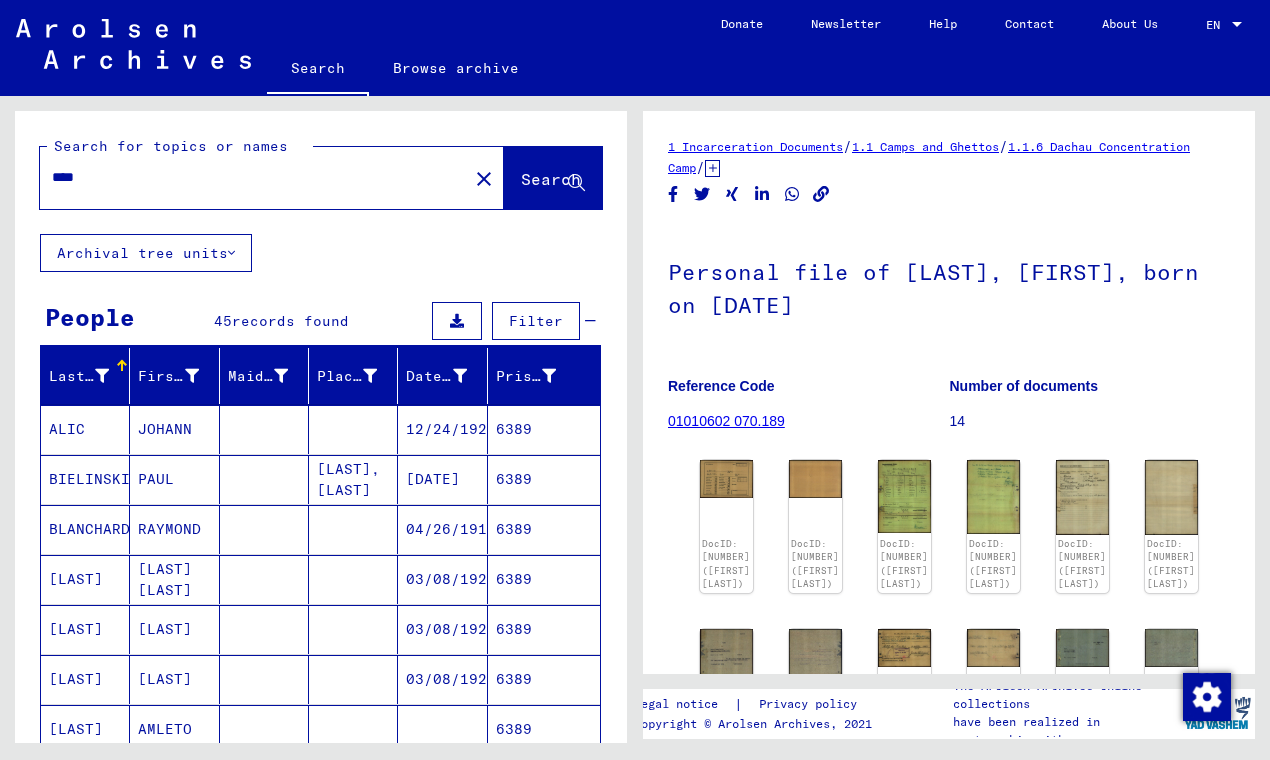 drag, startPoint x: 249, startPoint y: 187, endPoint x: -60, endPoint y: 128, distance: 314.58228 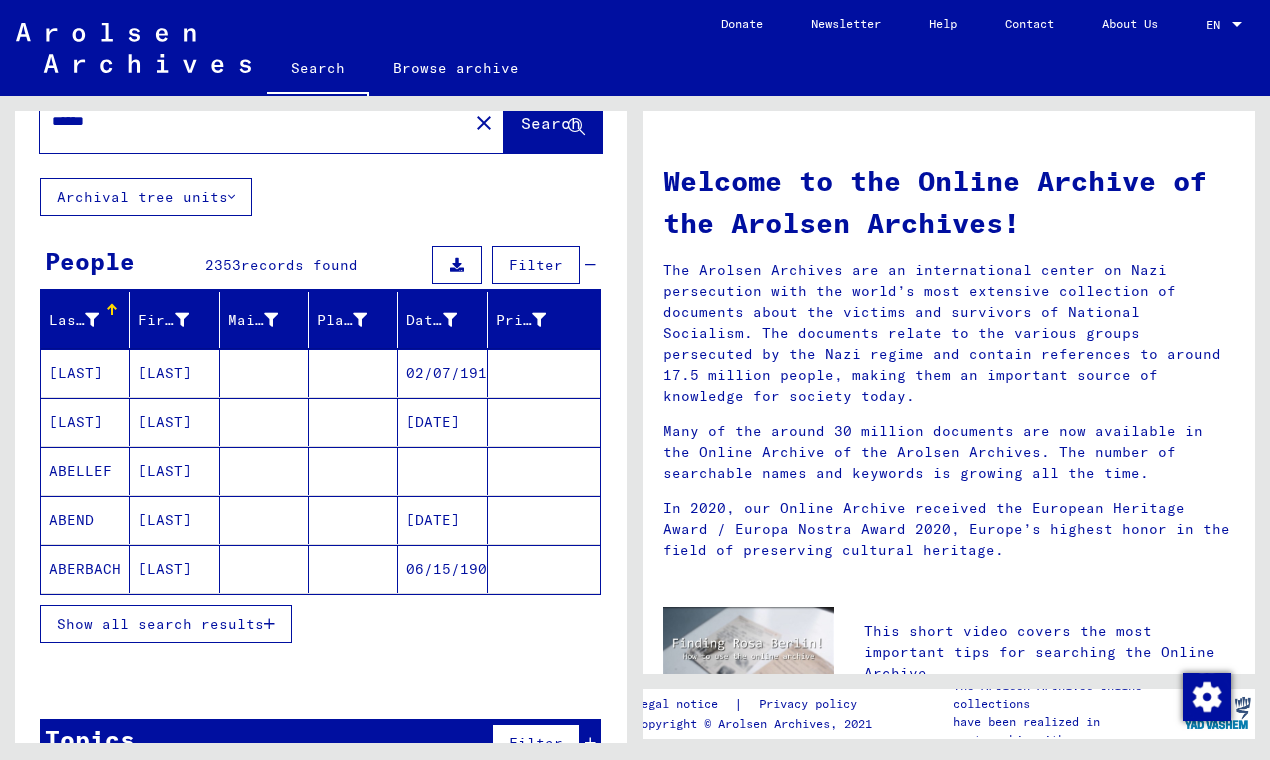 scroll, scrollTop: 77, scrollLeft: 0, axis: vertical 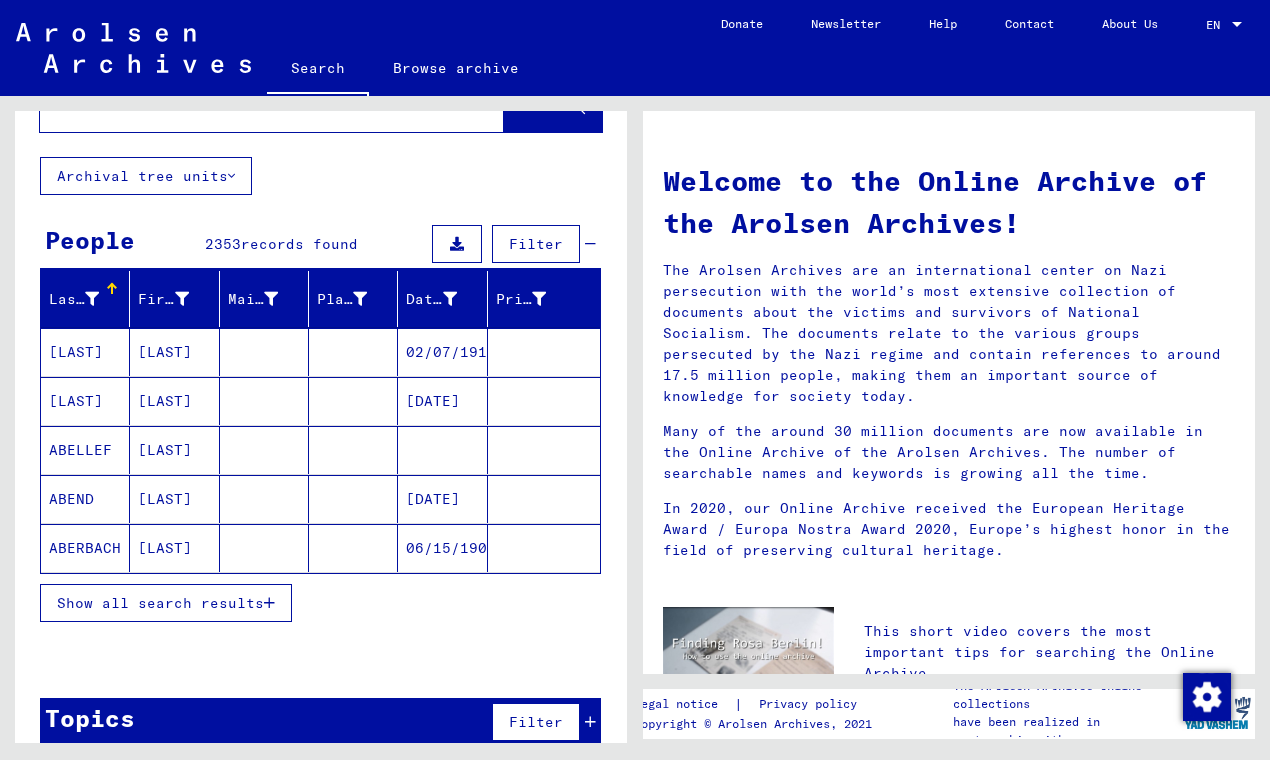 click on "Show all search results" at bounding box center [160, 603] 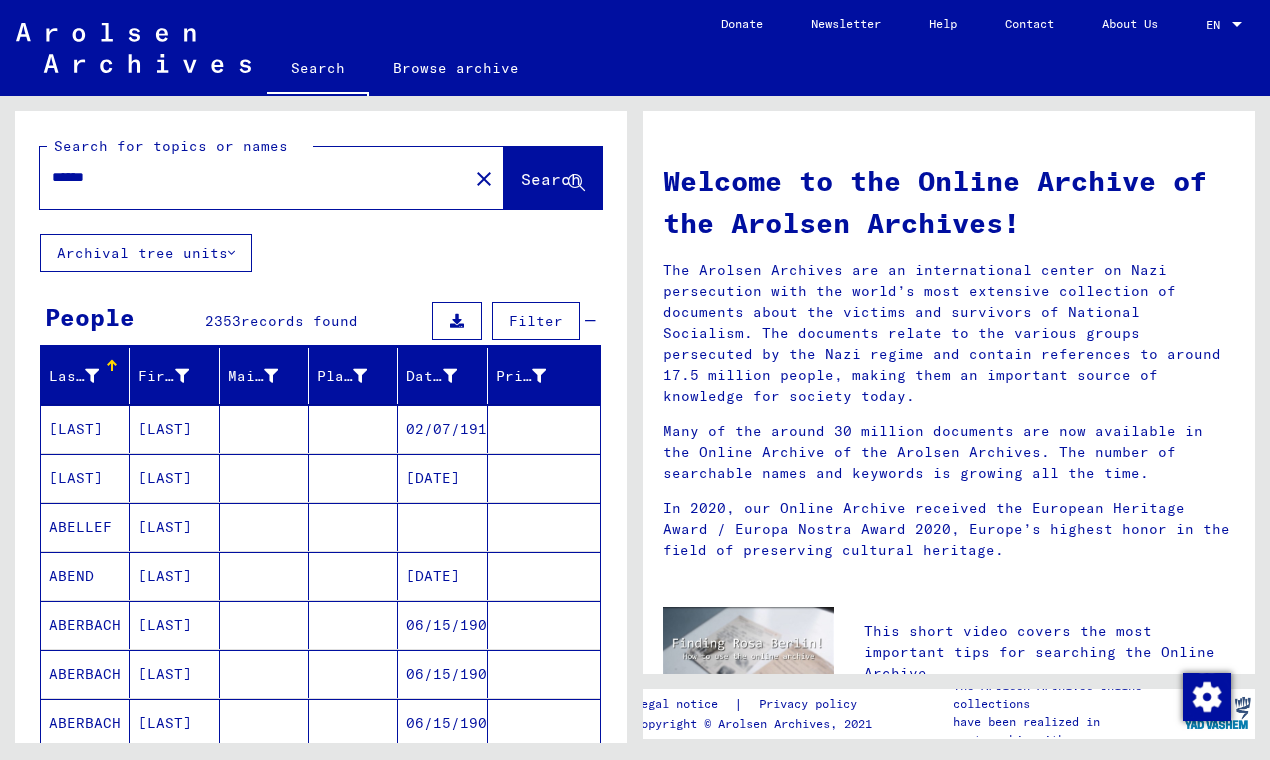 scroll, scrollTop: 2, scrollLeft: 0, axis: vertical 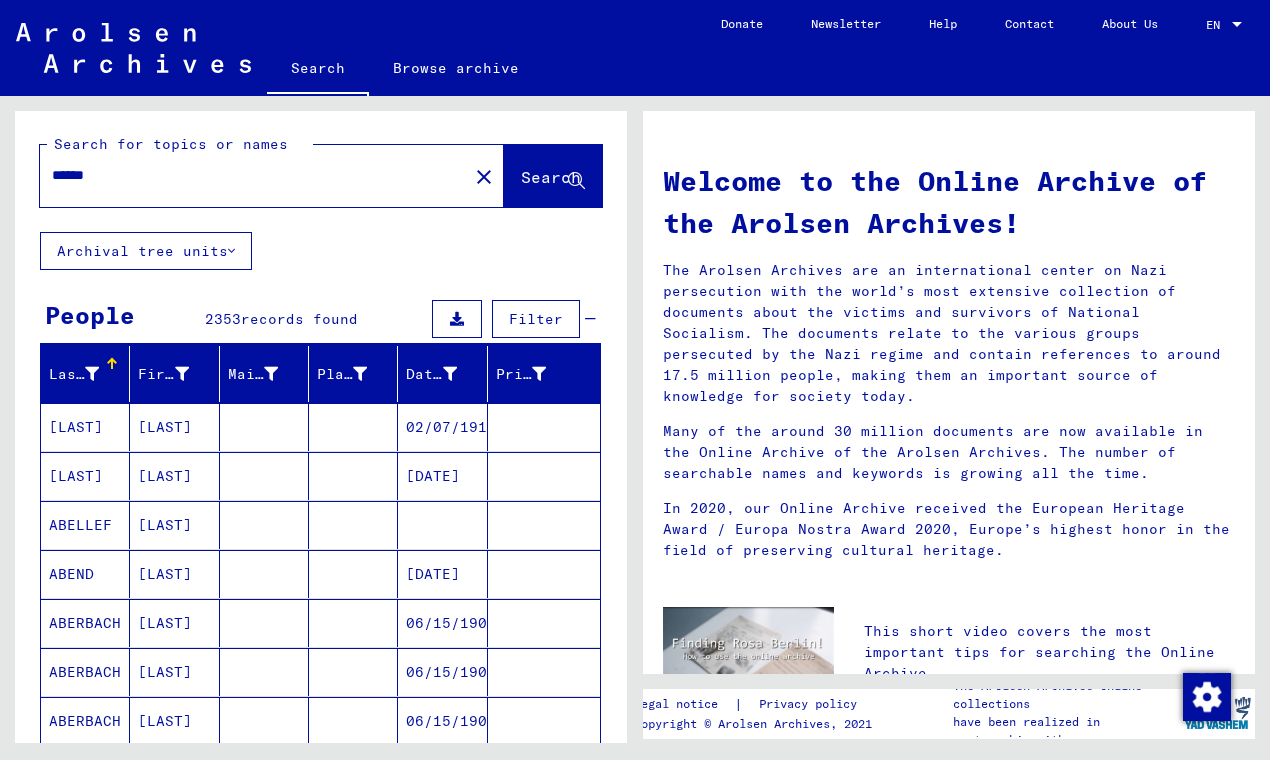 click on "******" at bounding box center (248, 175) 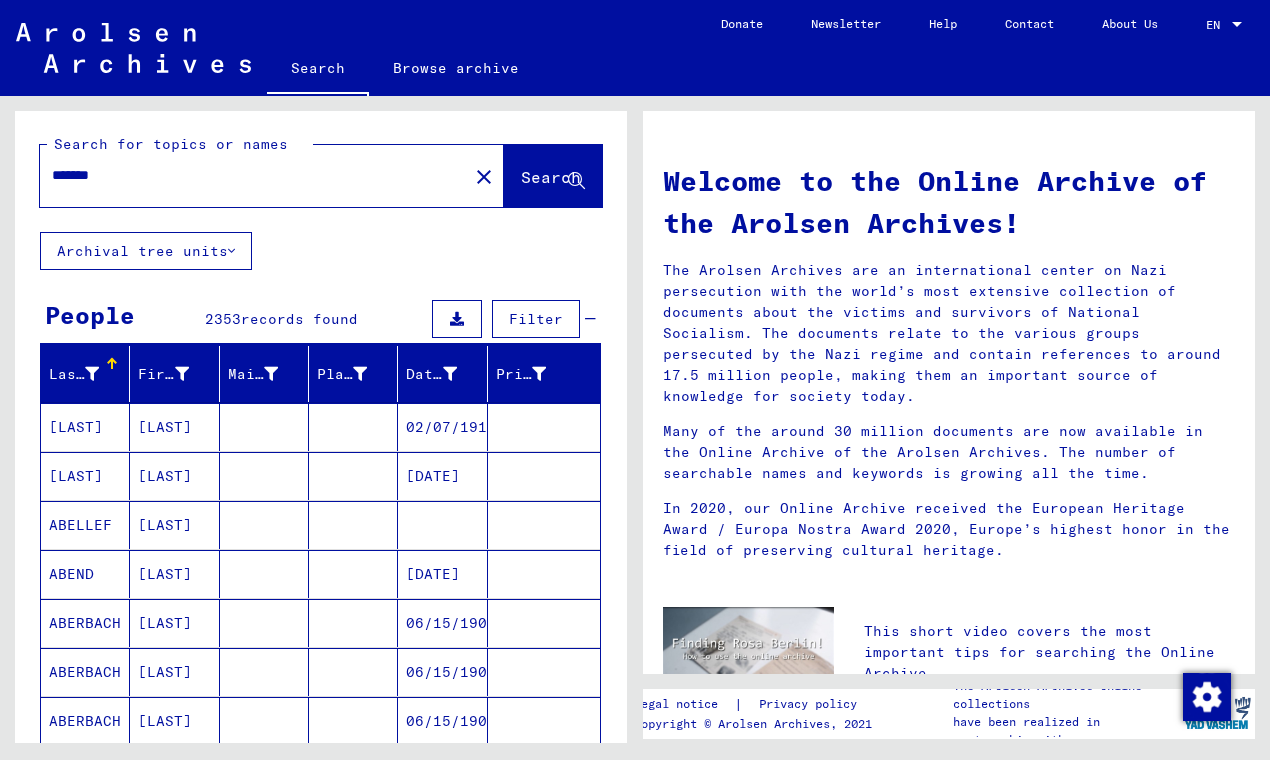 type on "*******" 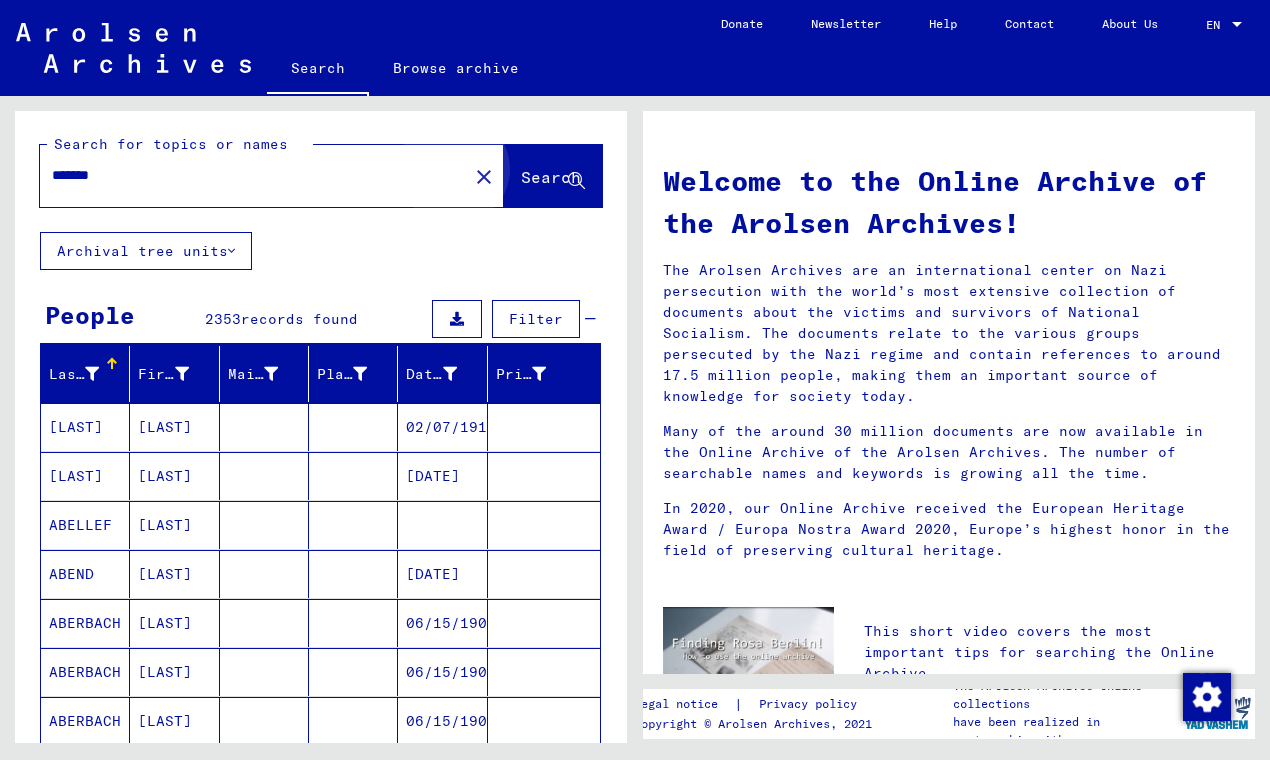 scroll, scrollTop: 0, scrollLeft: 0, axis: both 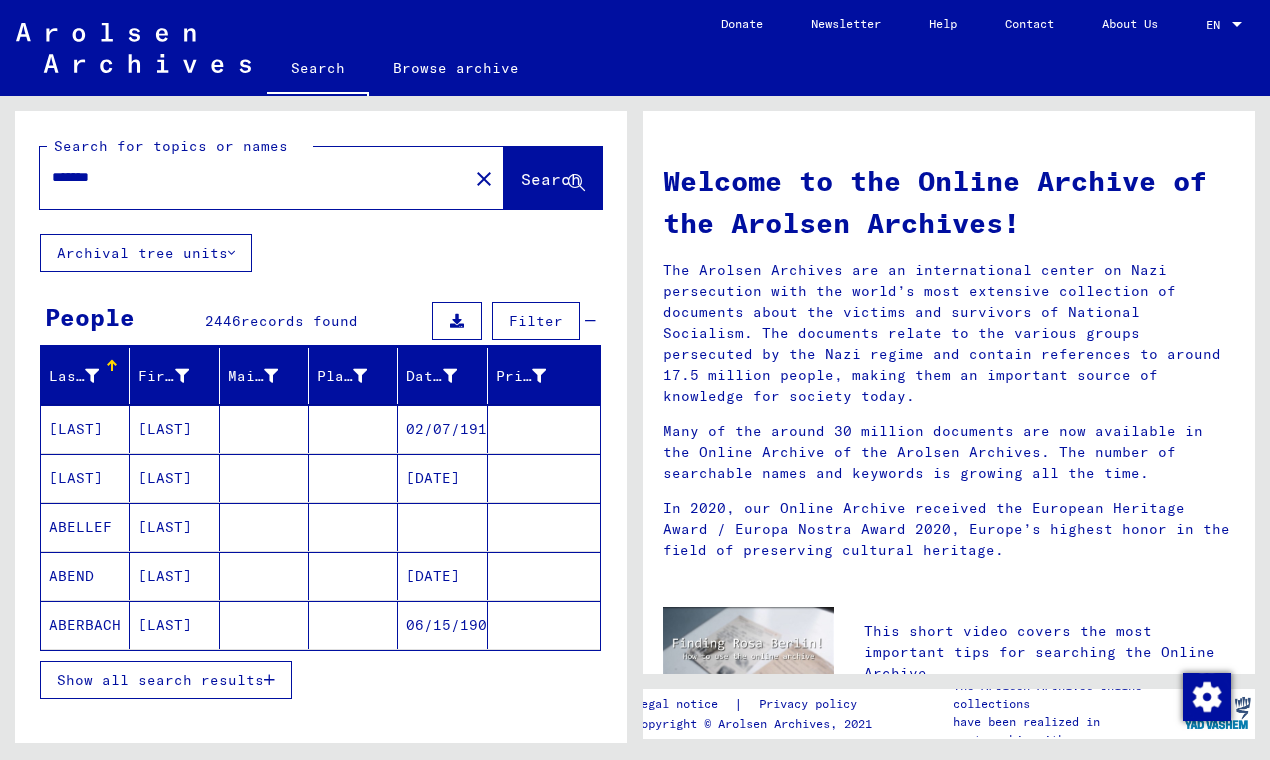 click on "Show all search results" at bounding box center [160, 680] 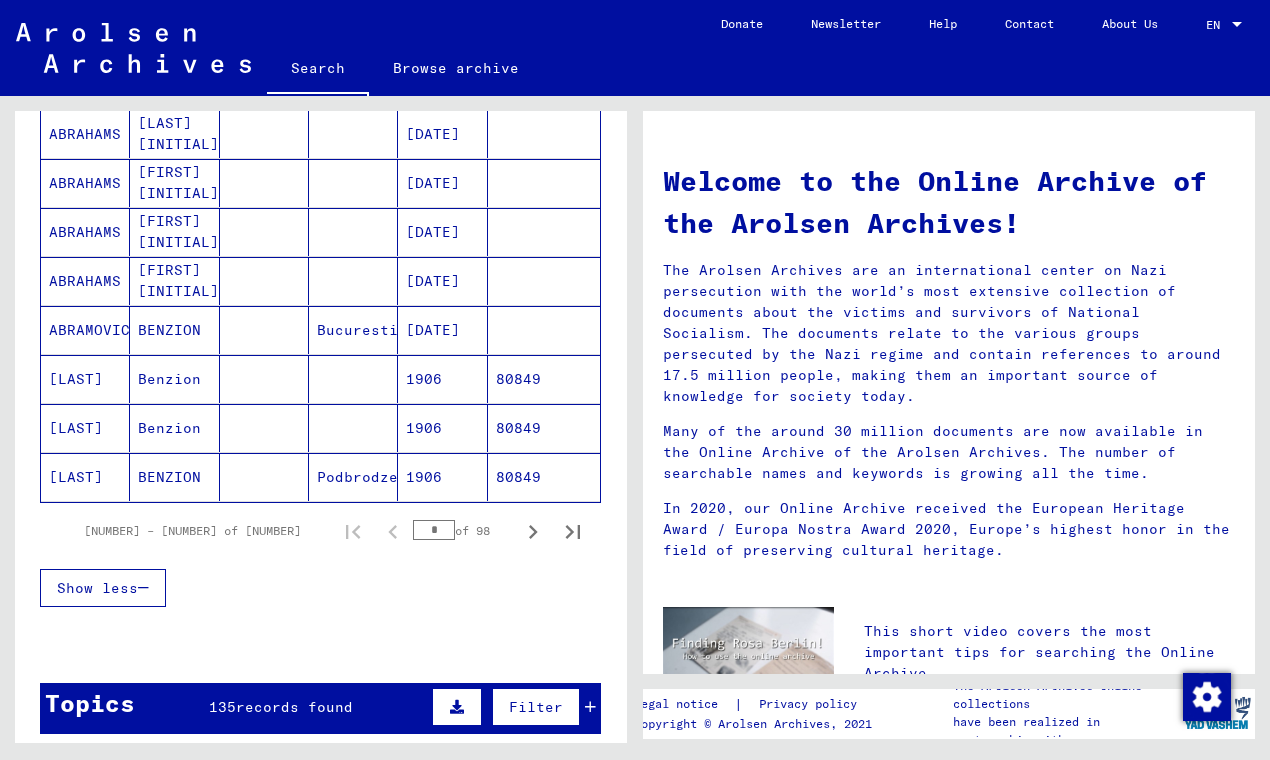 scroll, scrollTop: 1130, scrollLeft: 0, axis: vertical 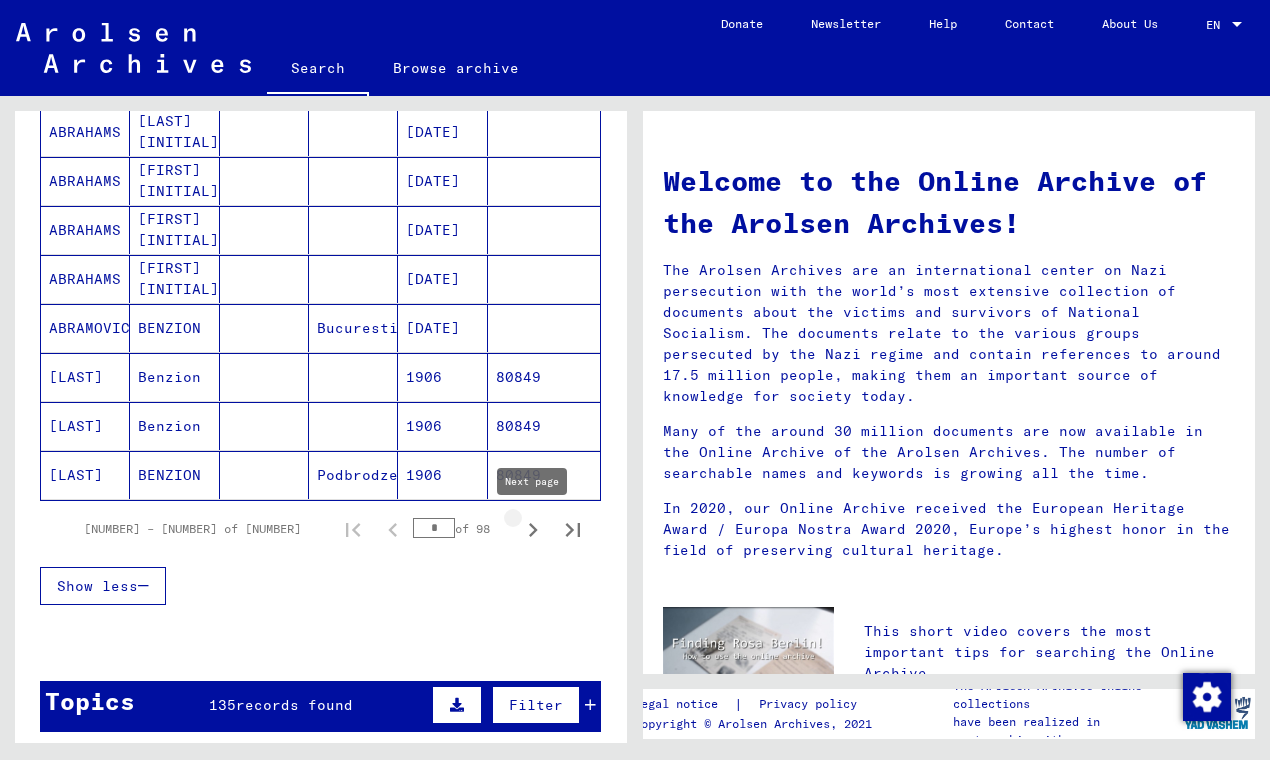 click 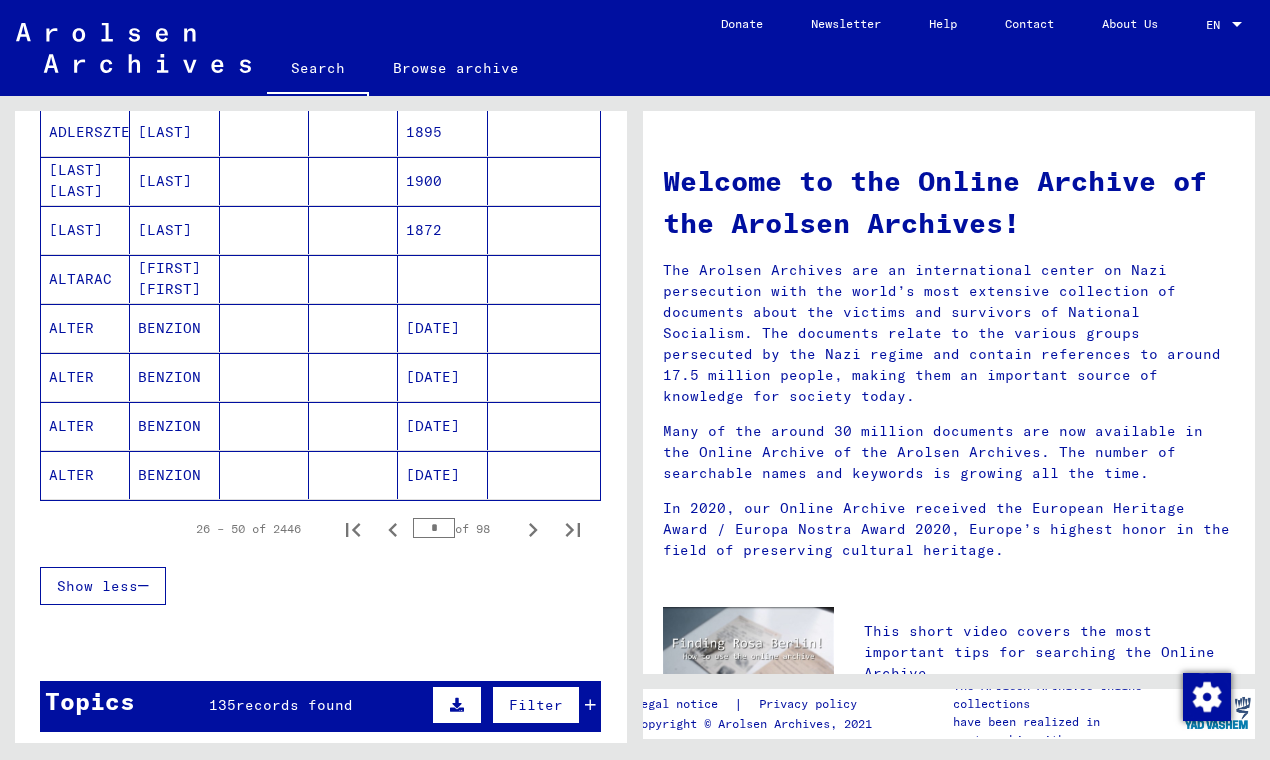 click 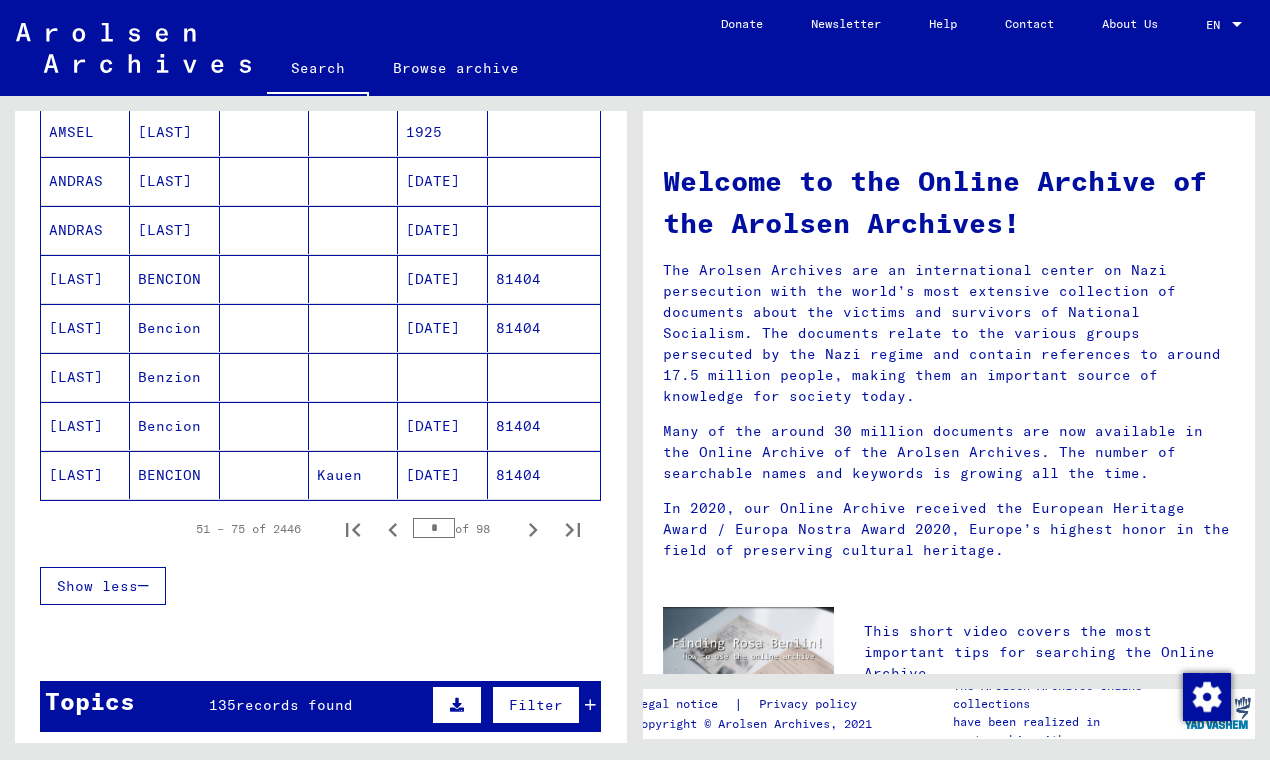 click 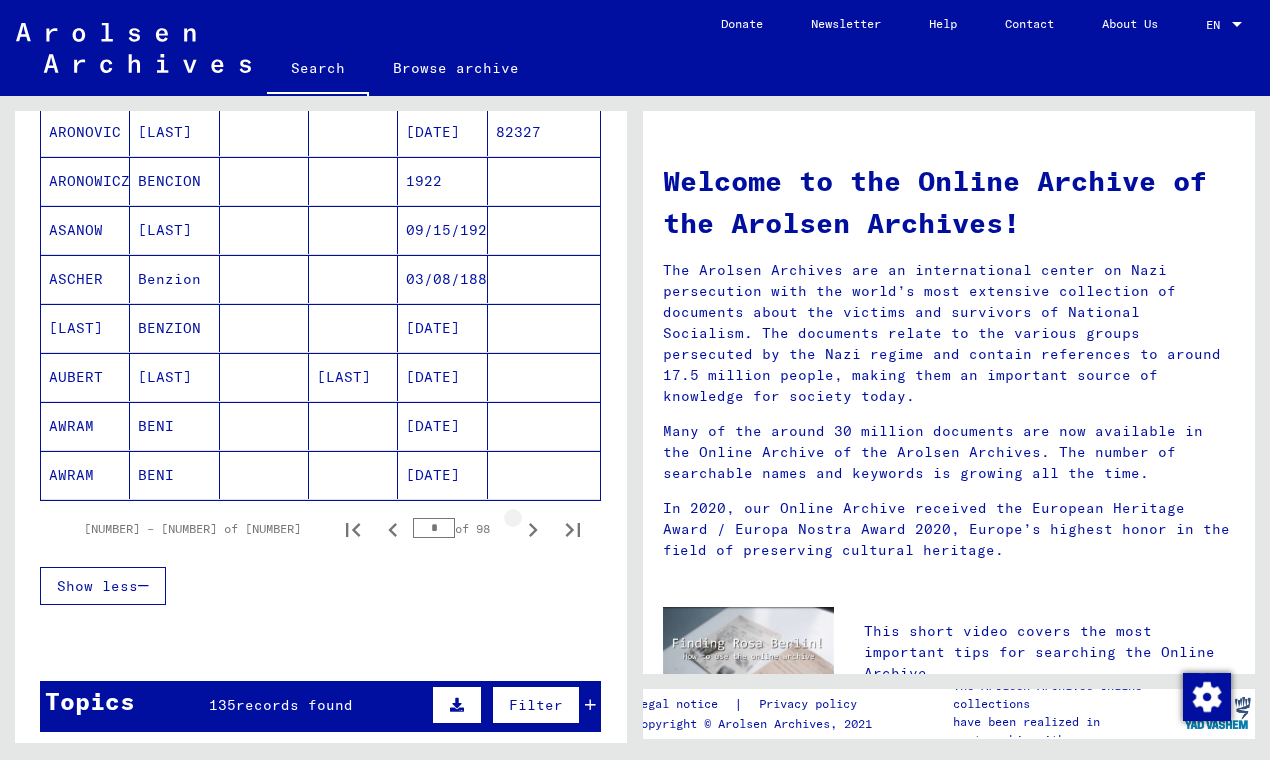 click 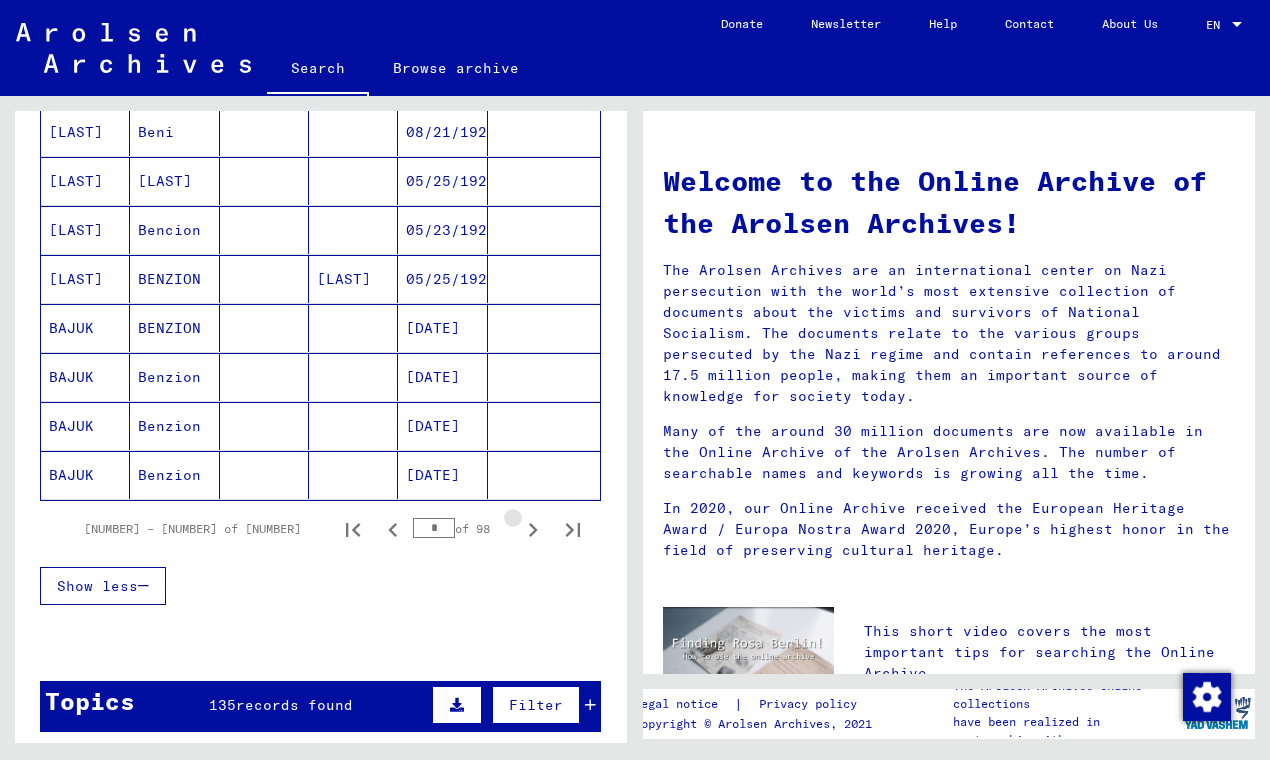 click 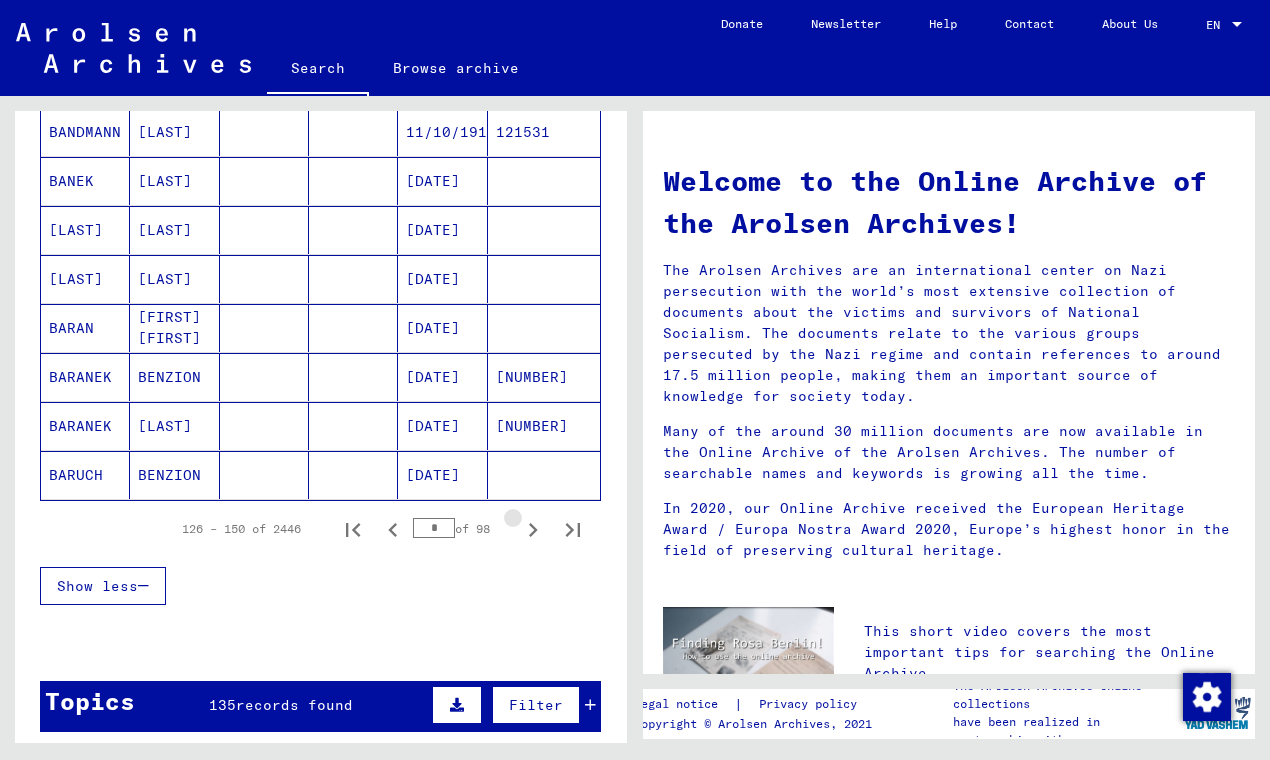click 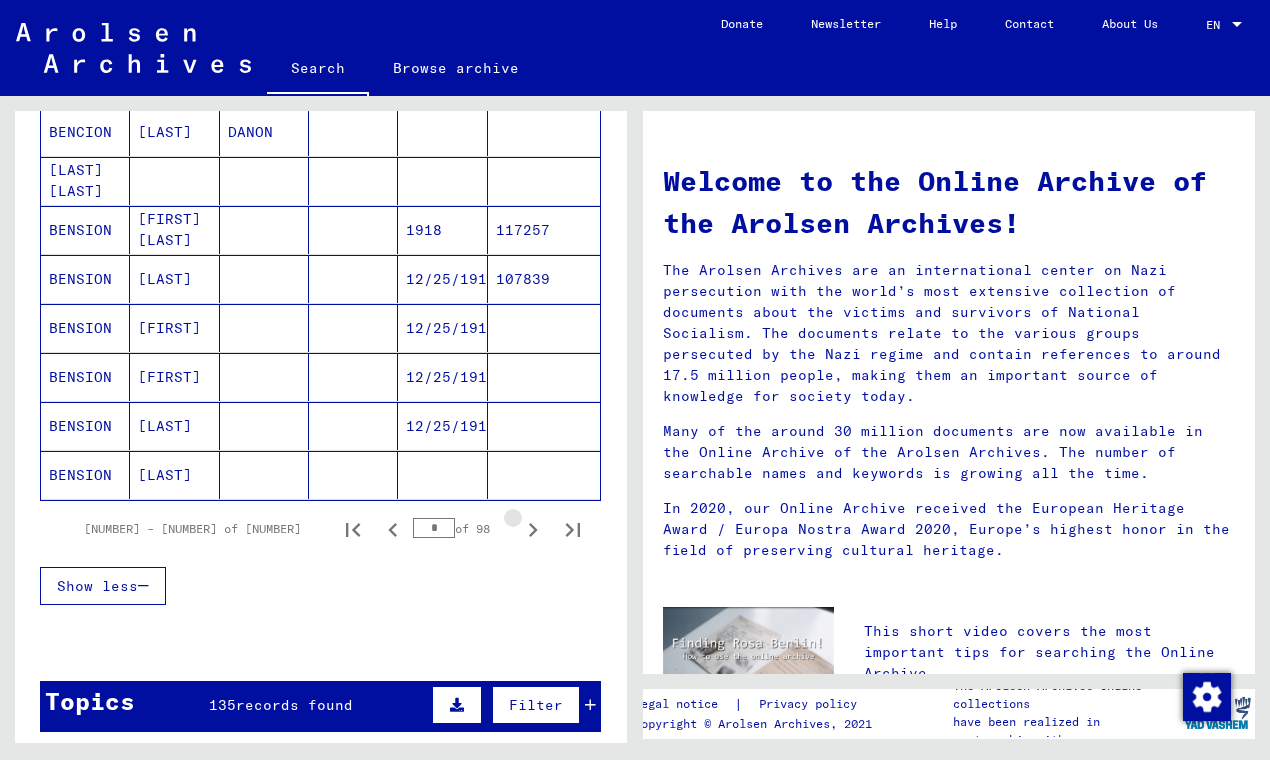 click 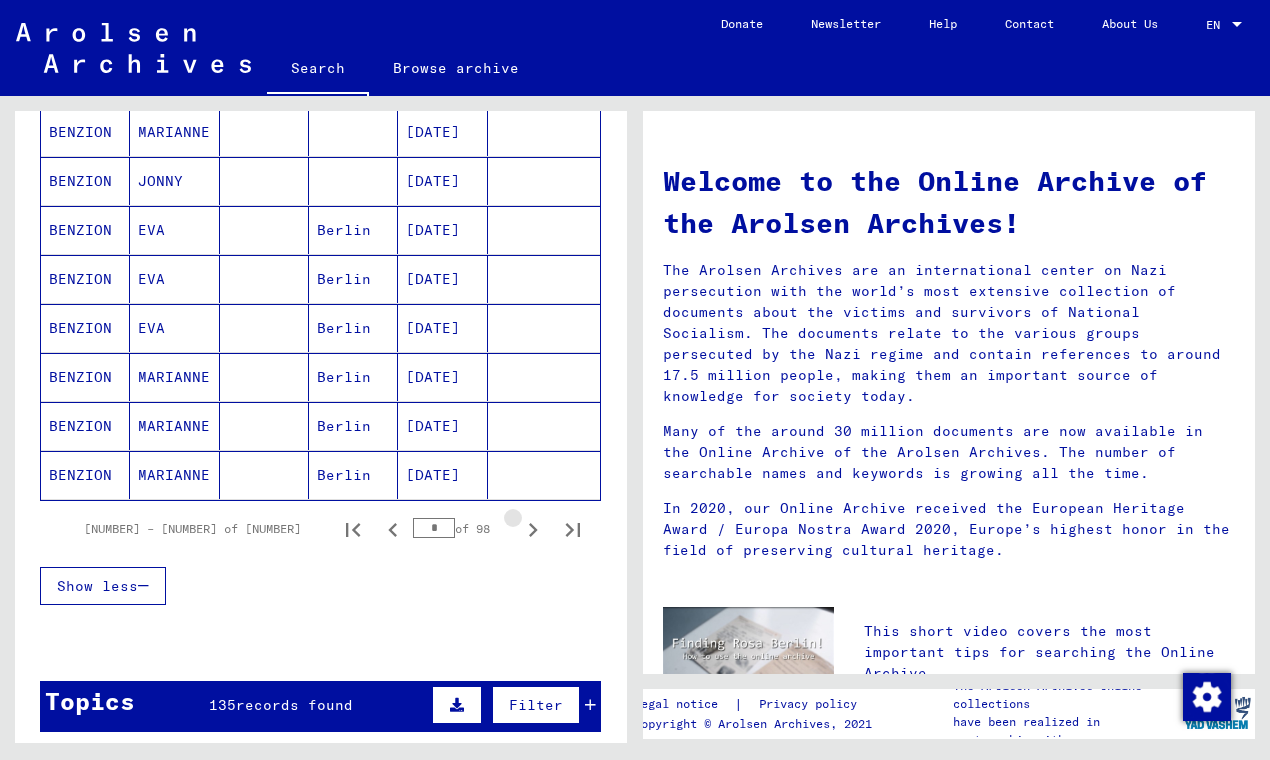 click 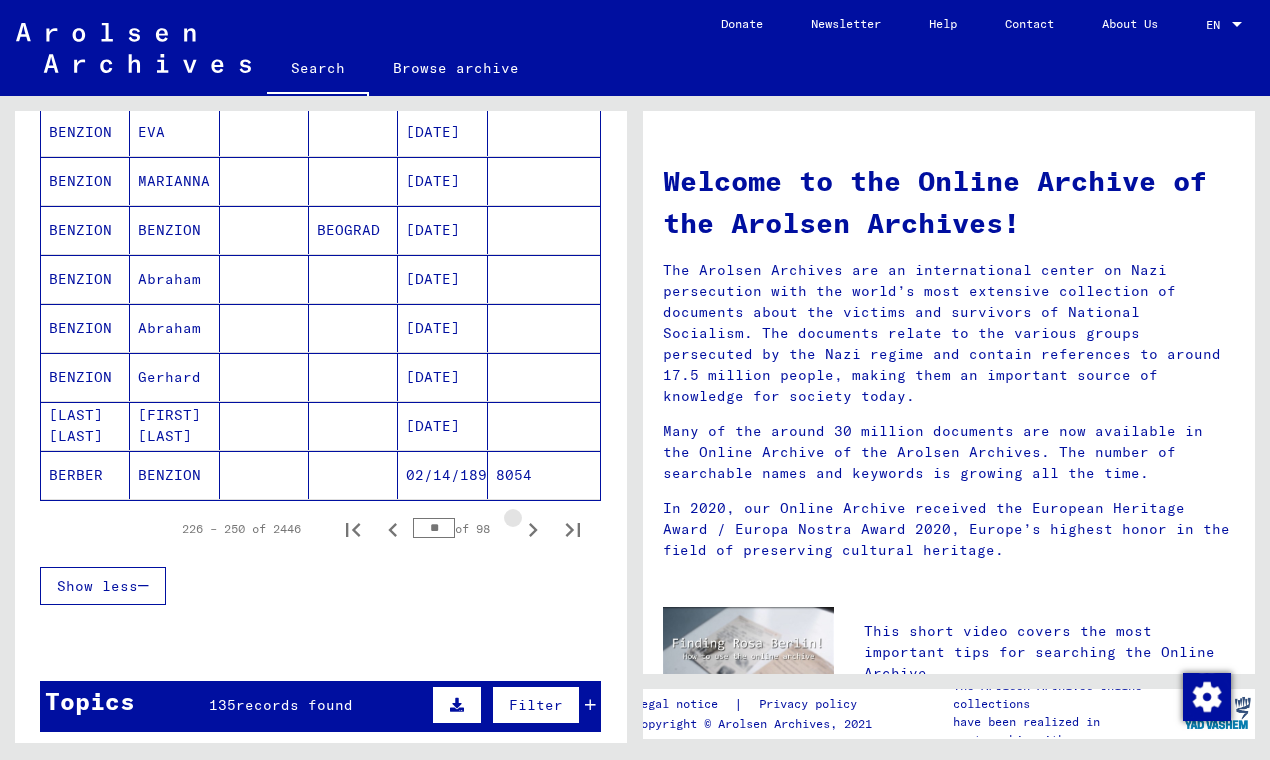 click 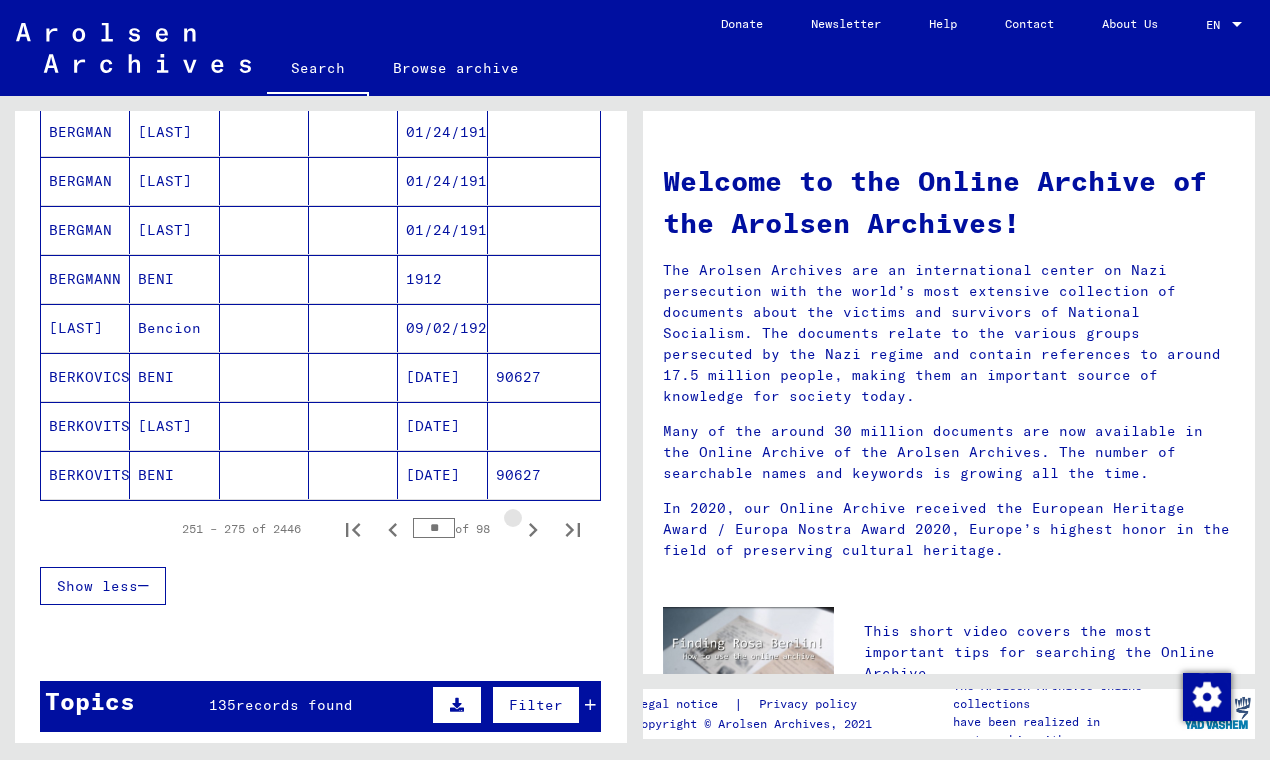 click 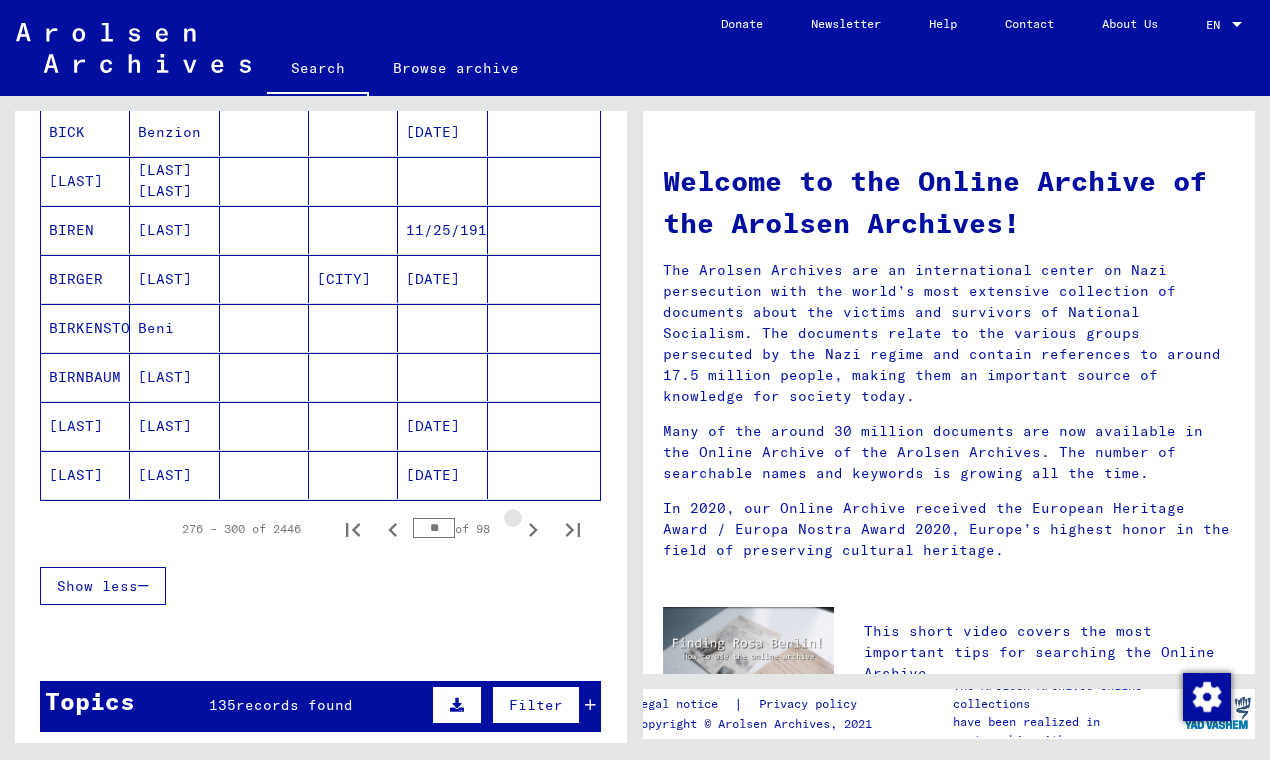 click 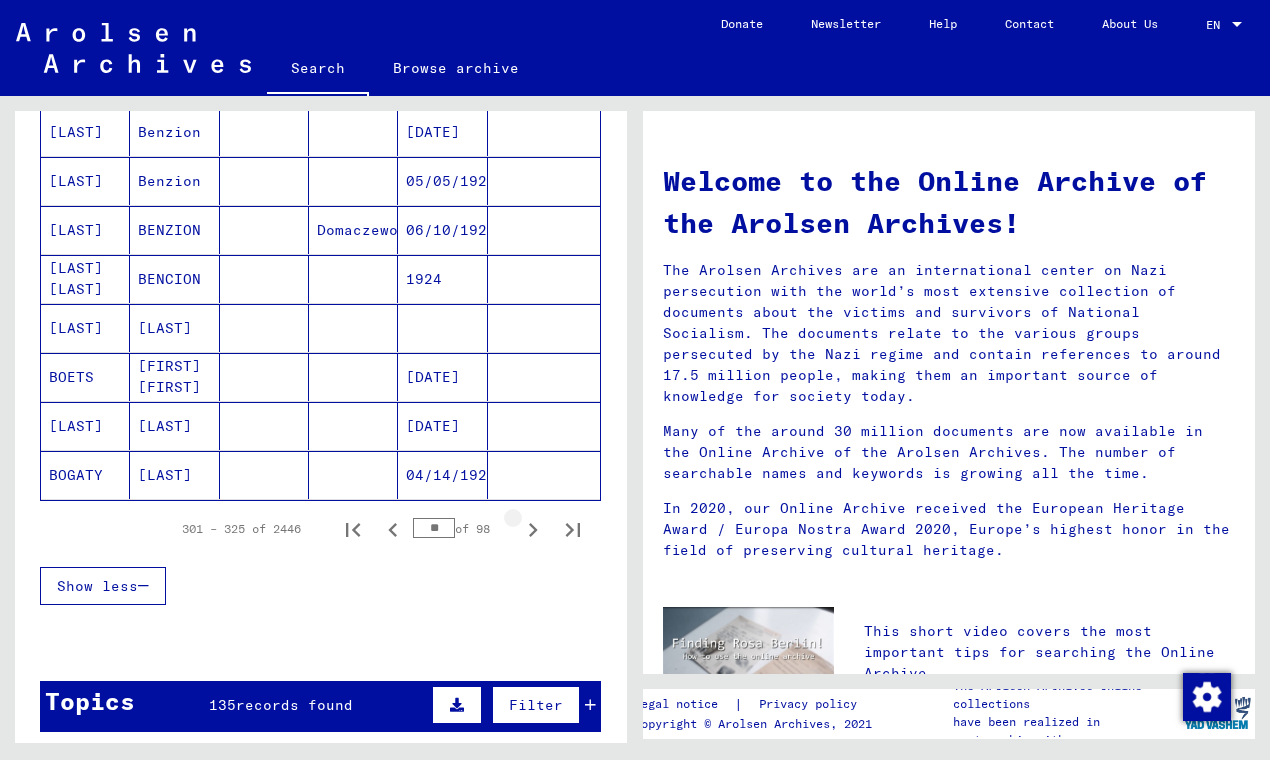 click 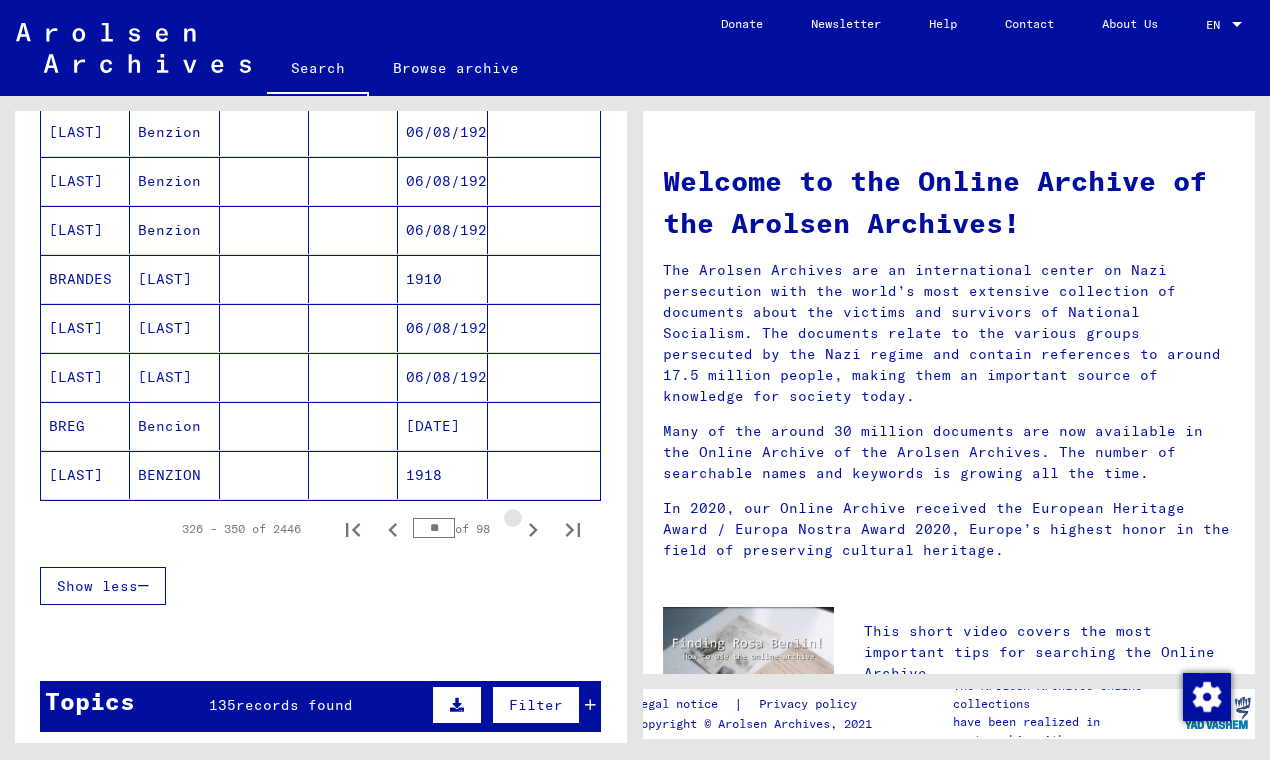 click 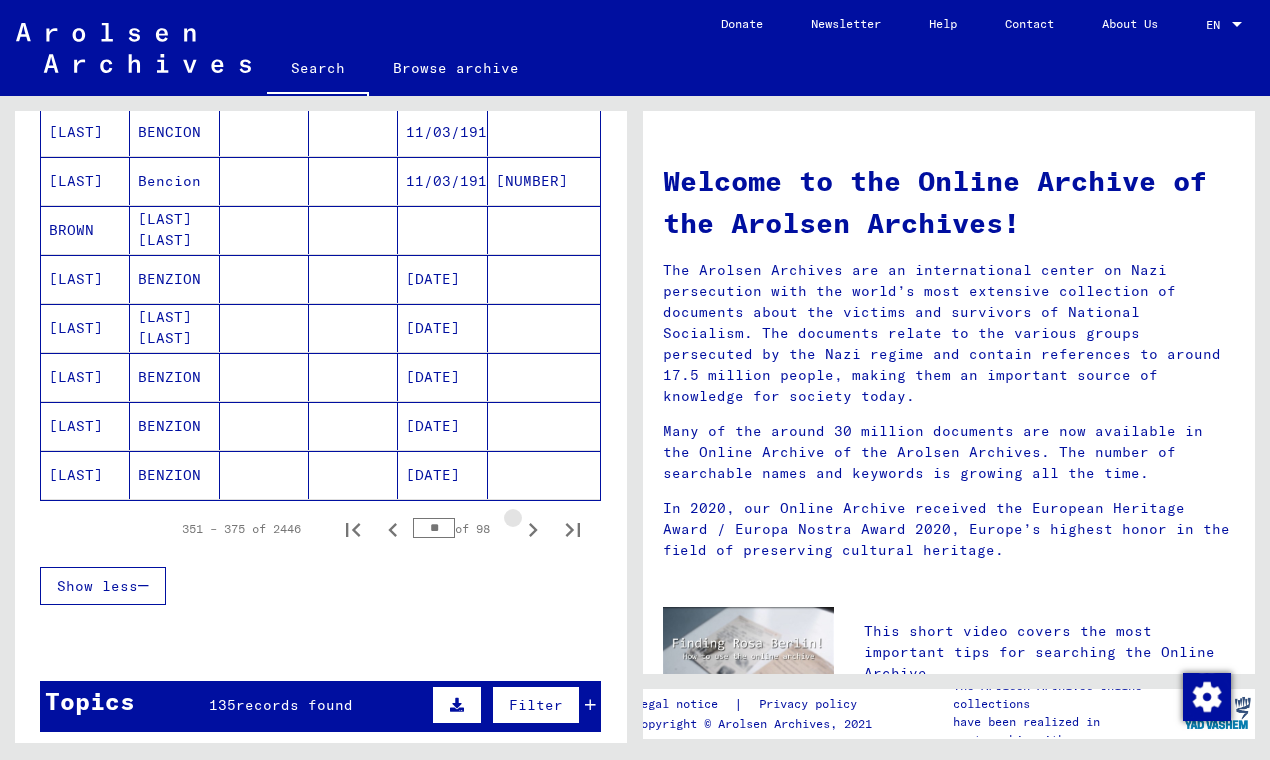 click 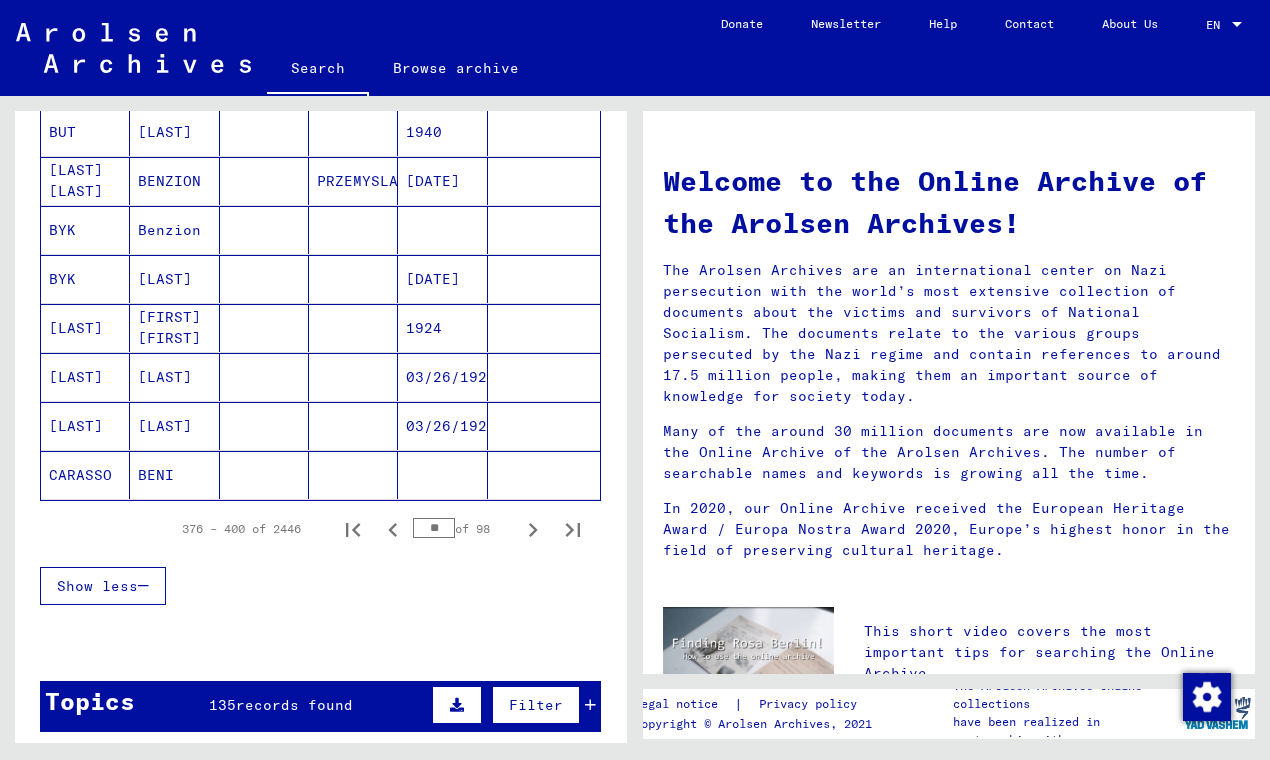 click 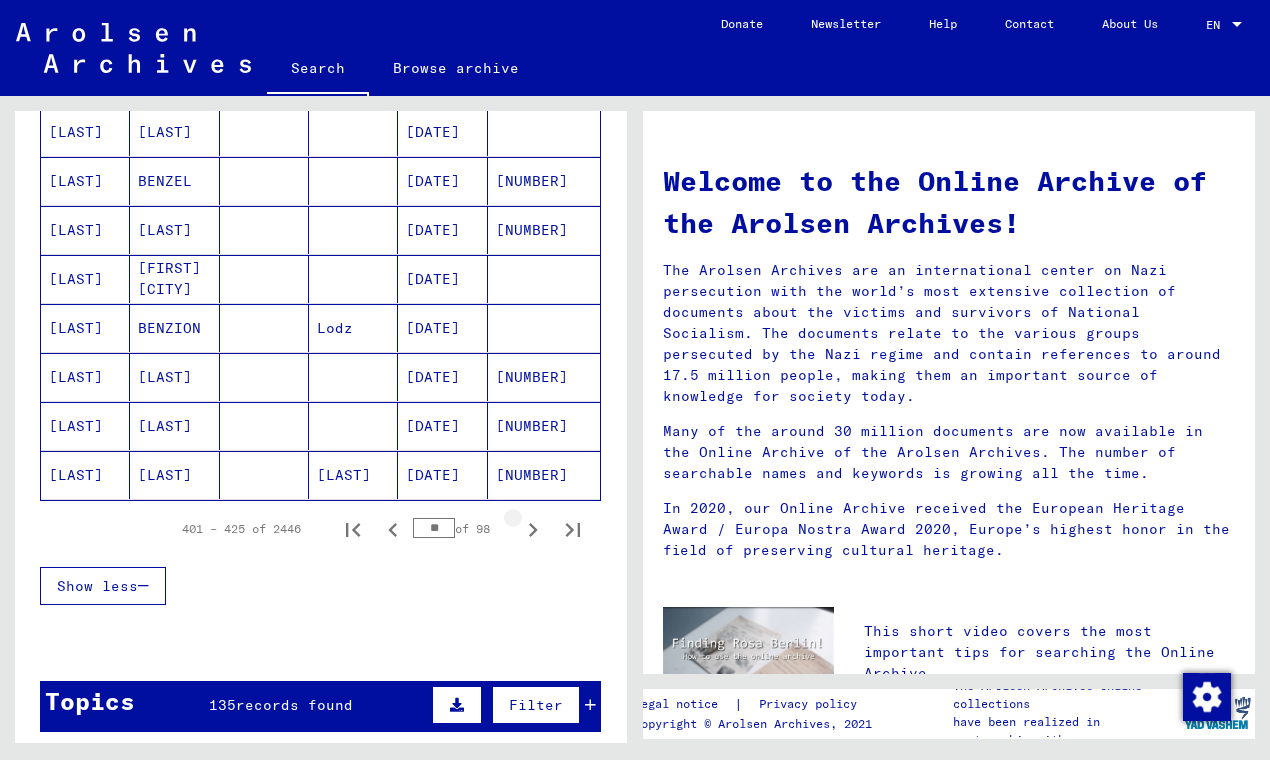 click 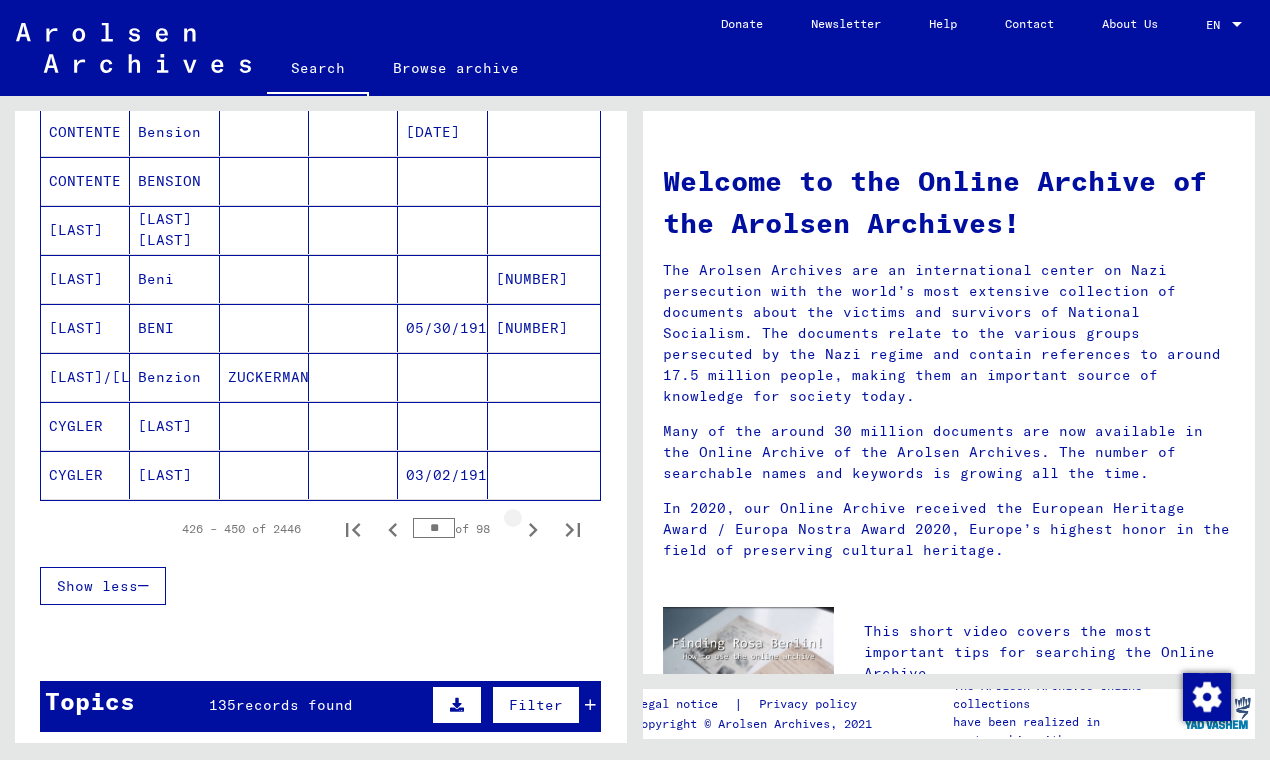 click 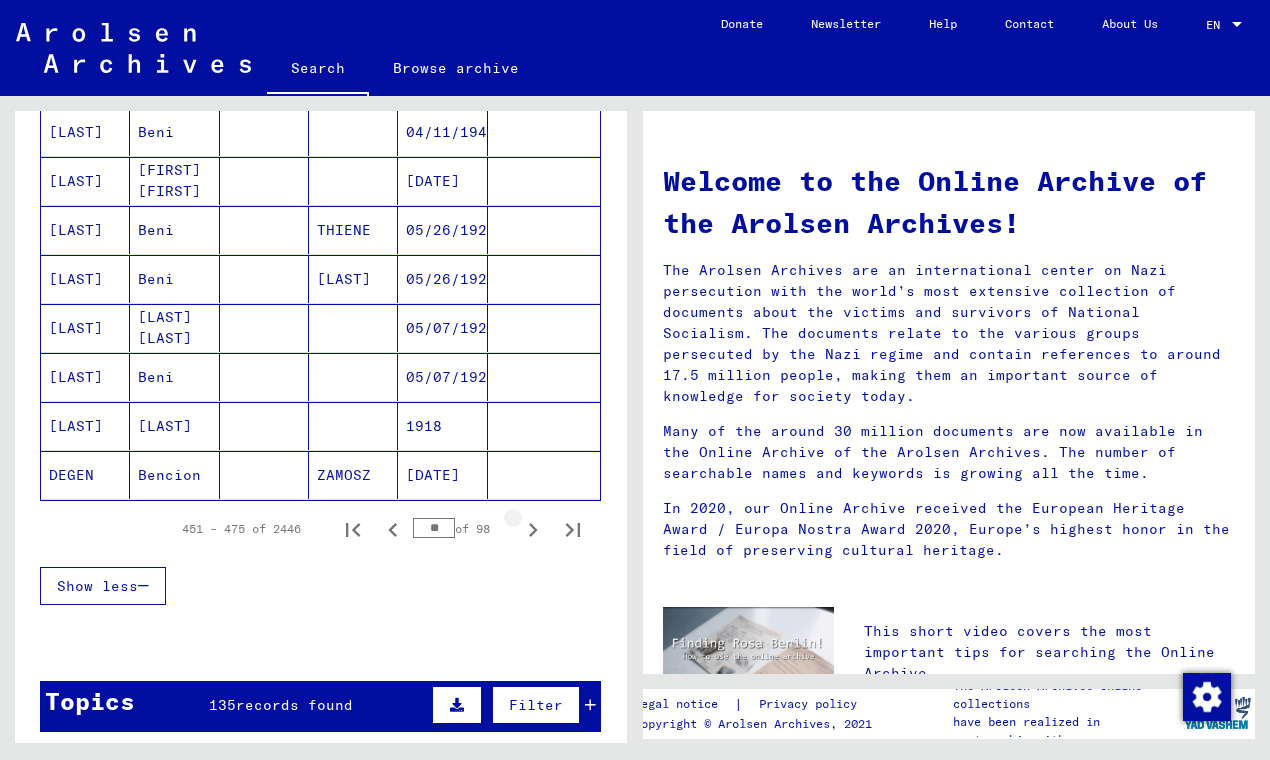 click 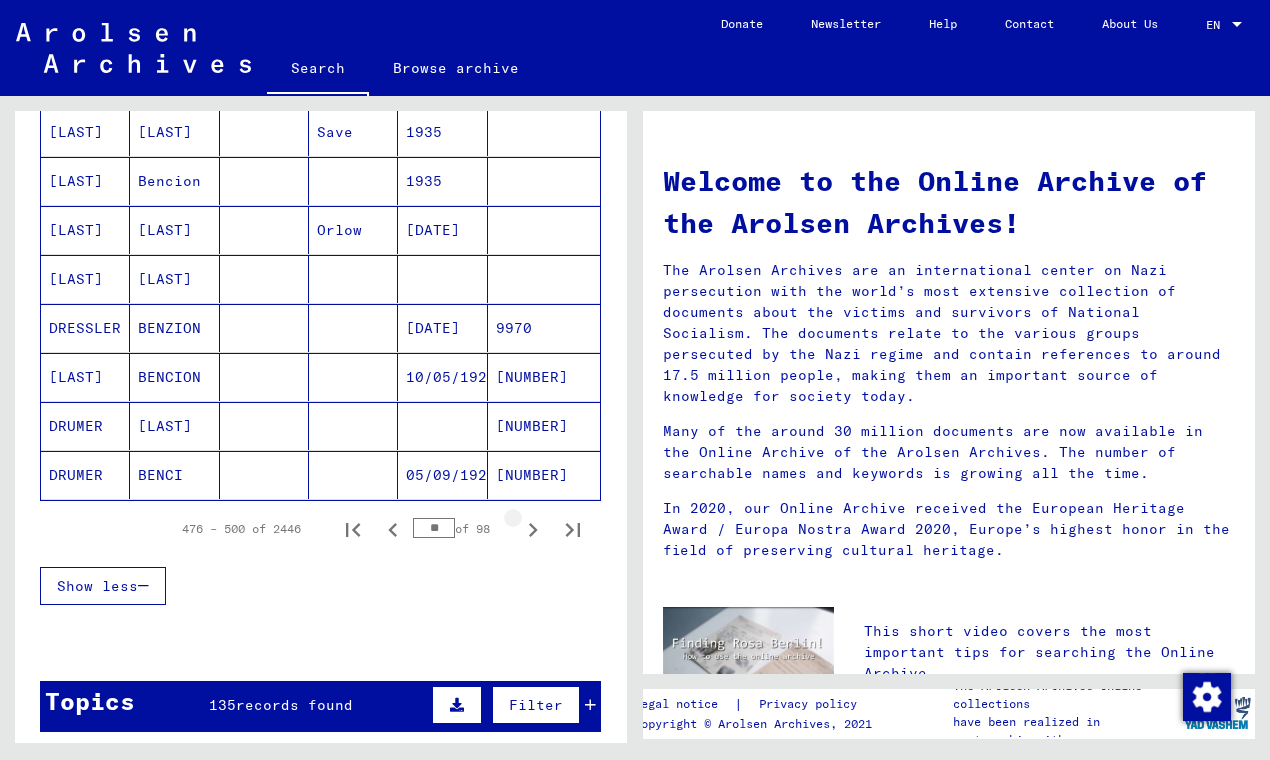click 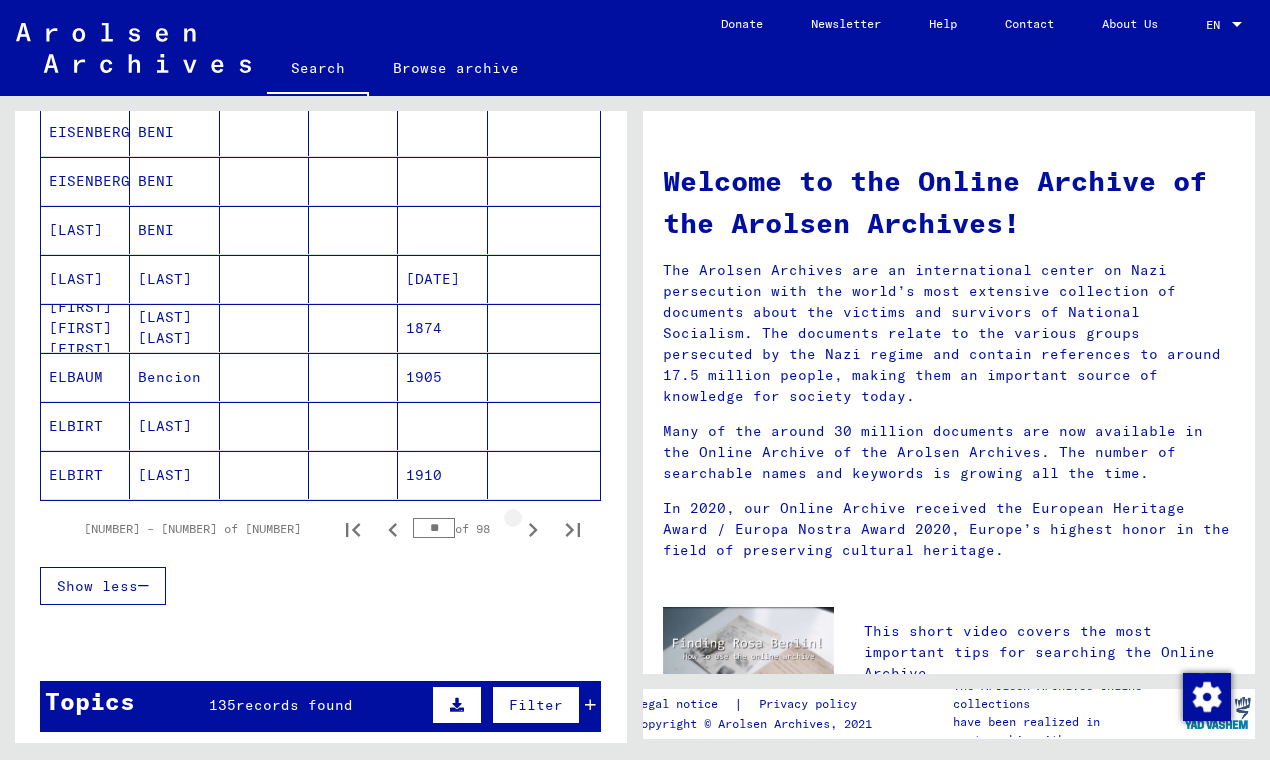 click 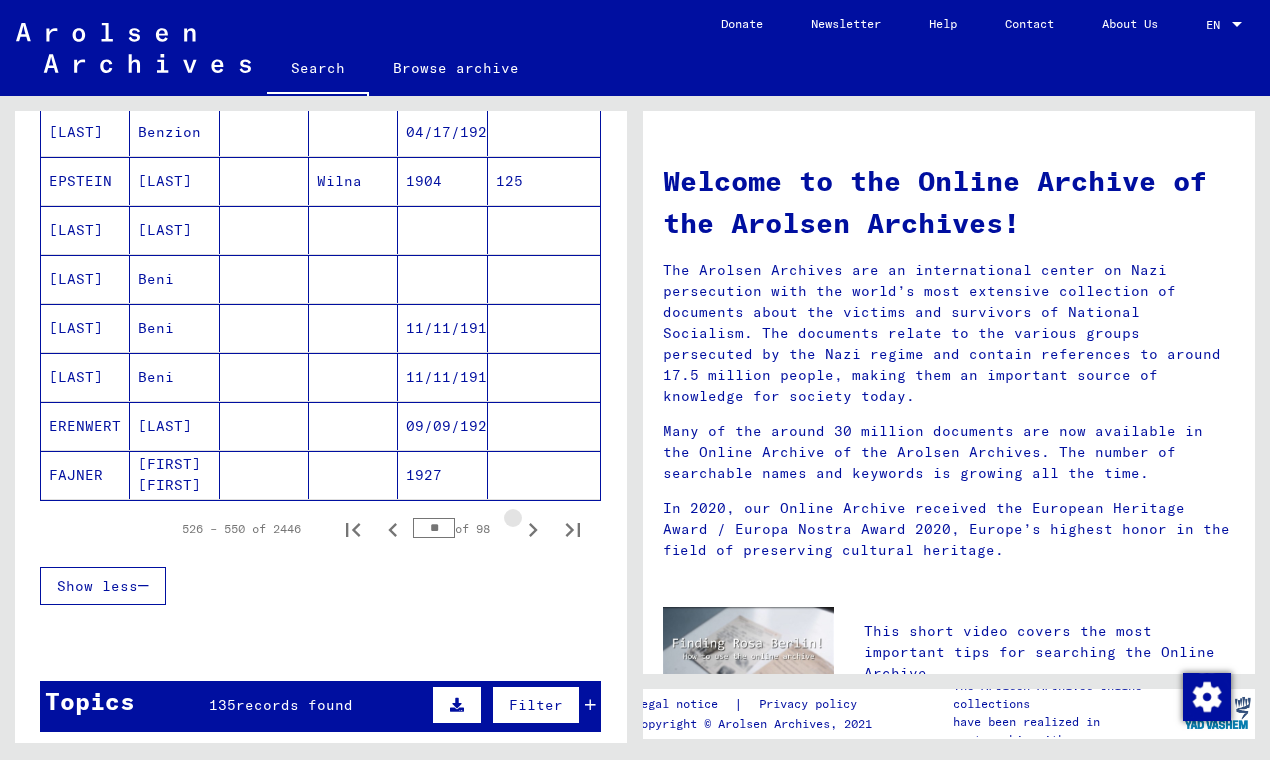 click 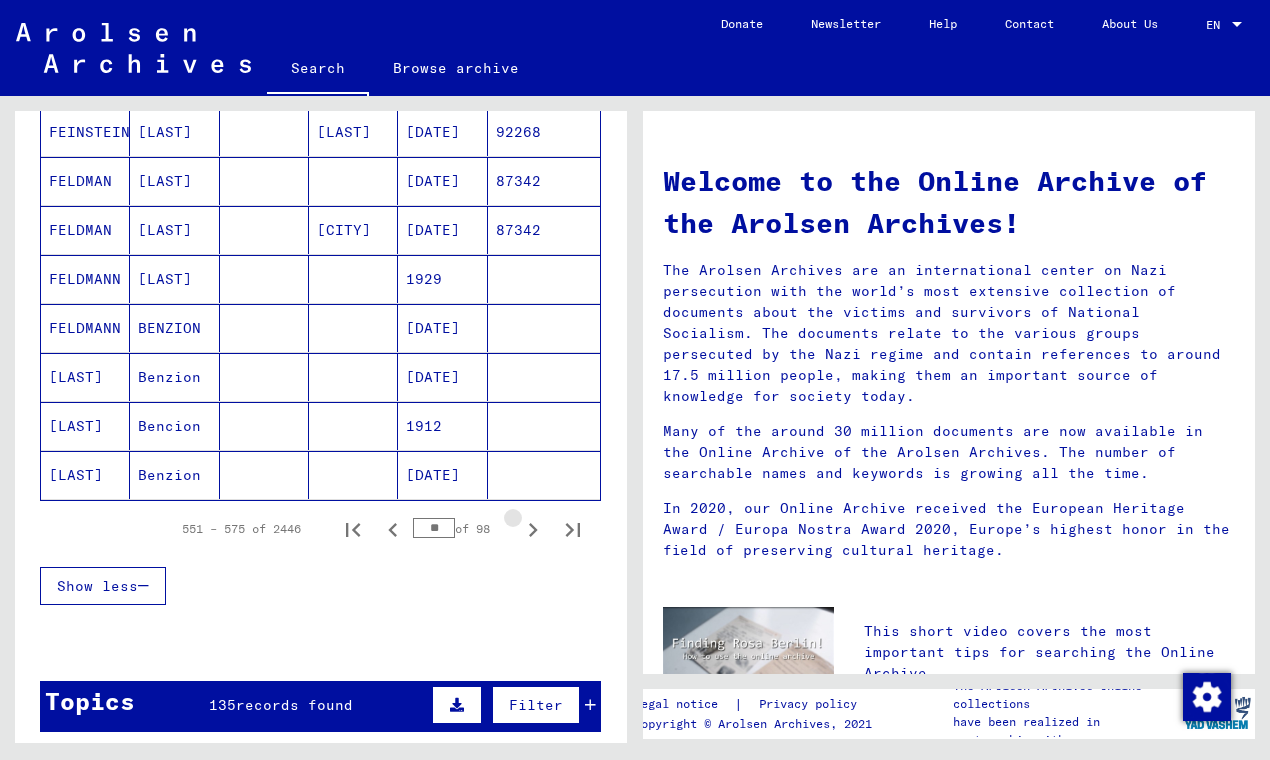click 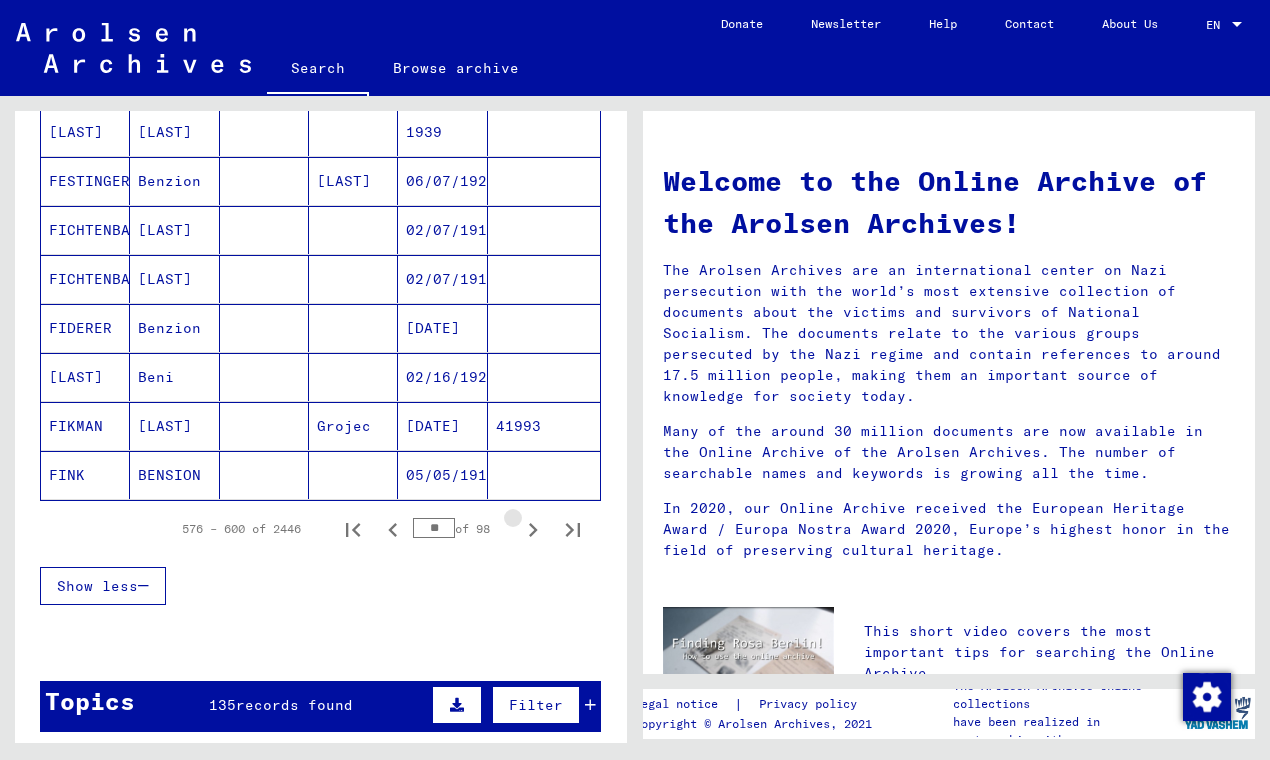 click 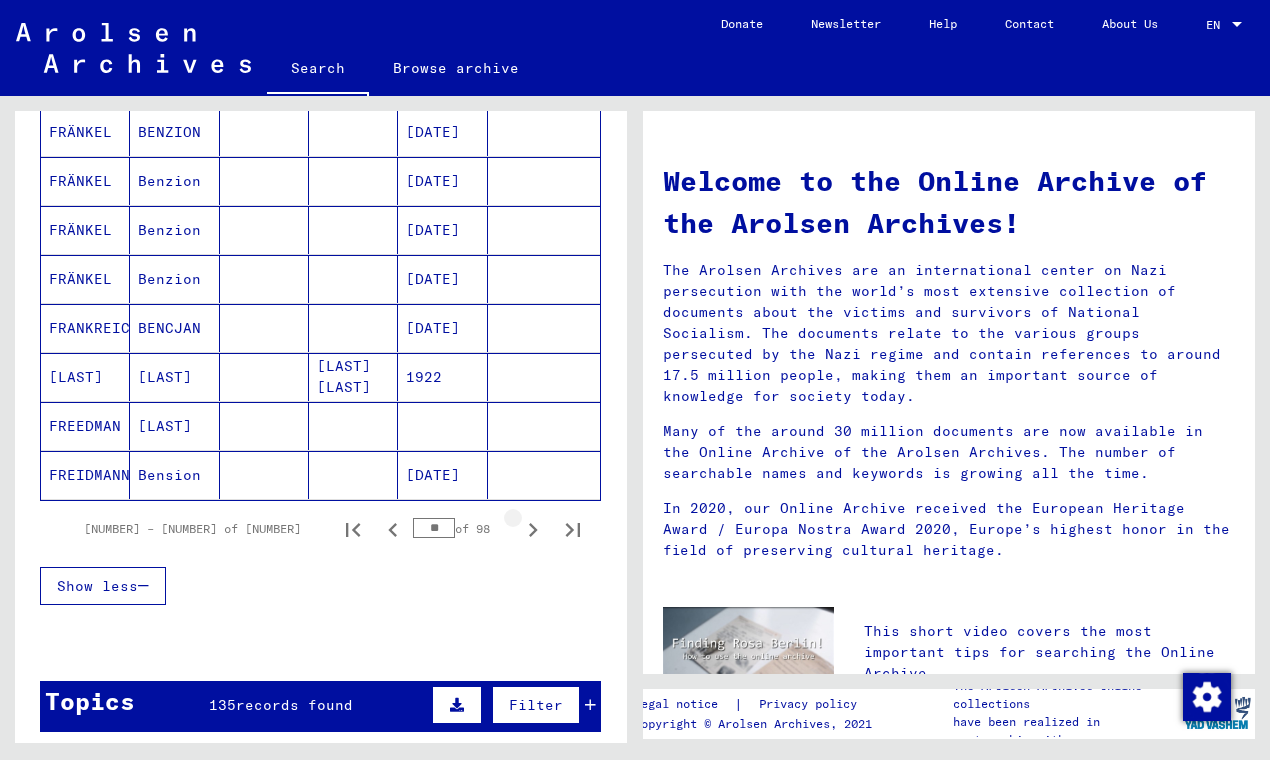 click 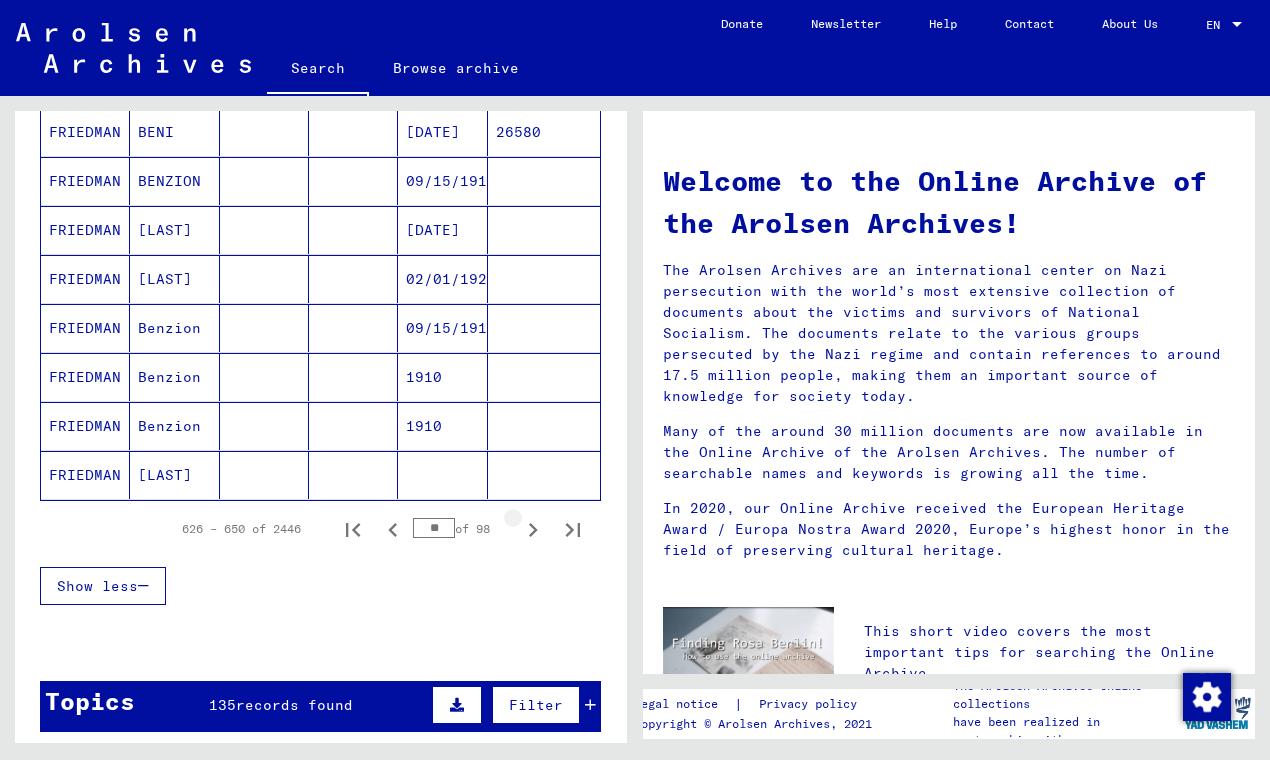 click 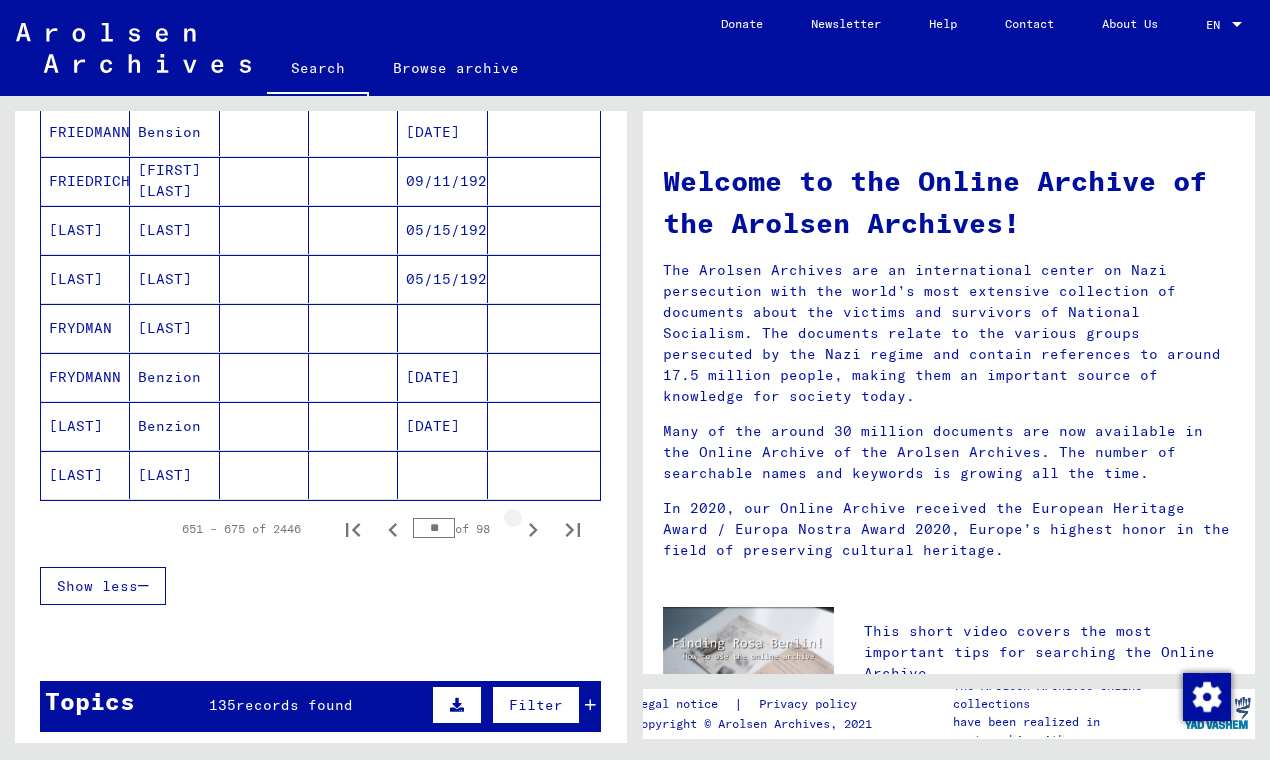 click 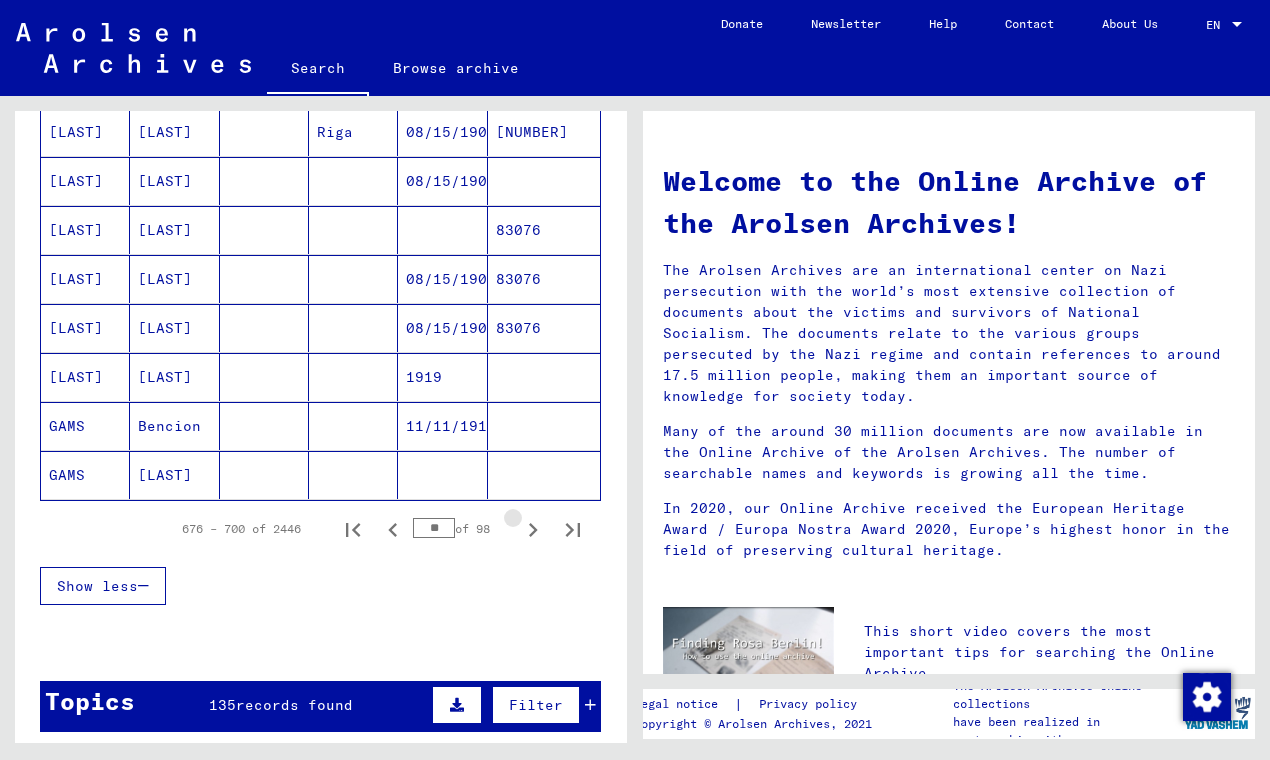 click 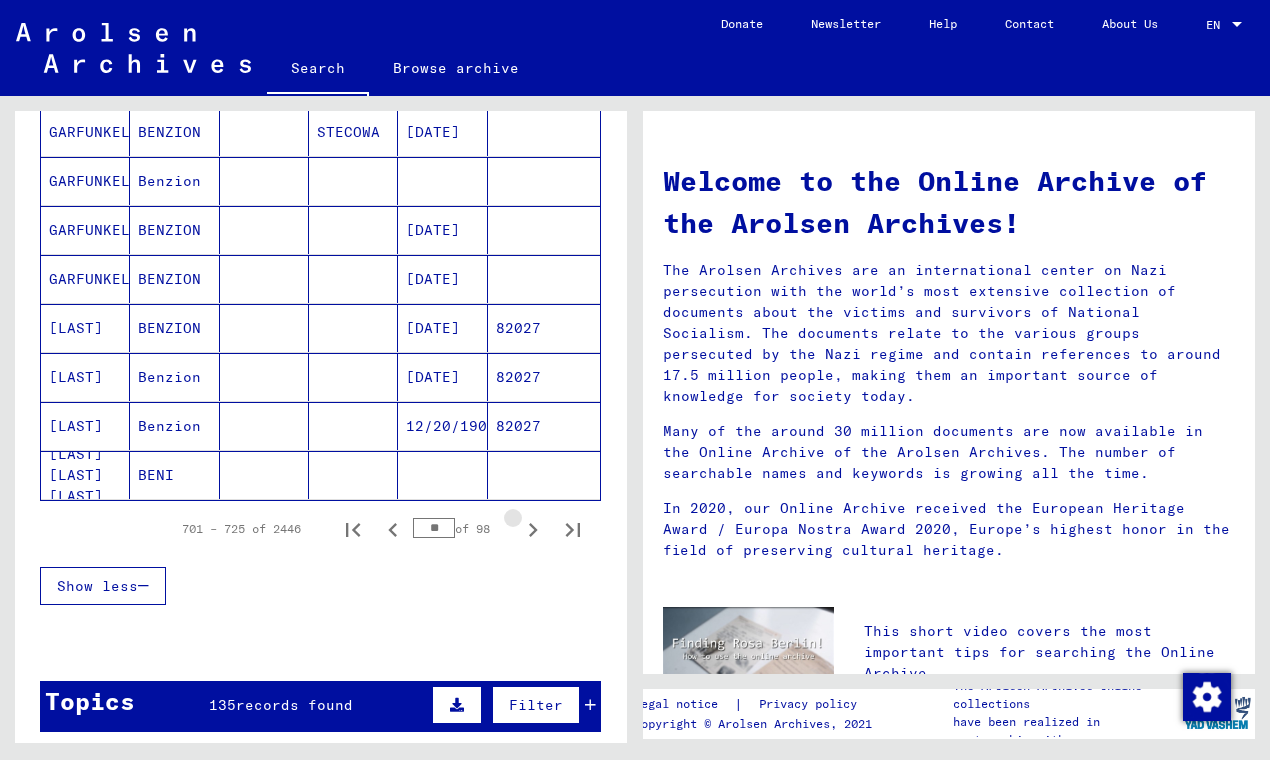click 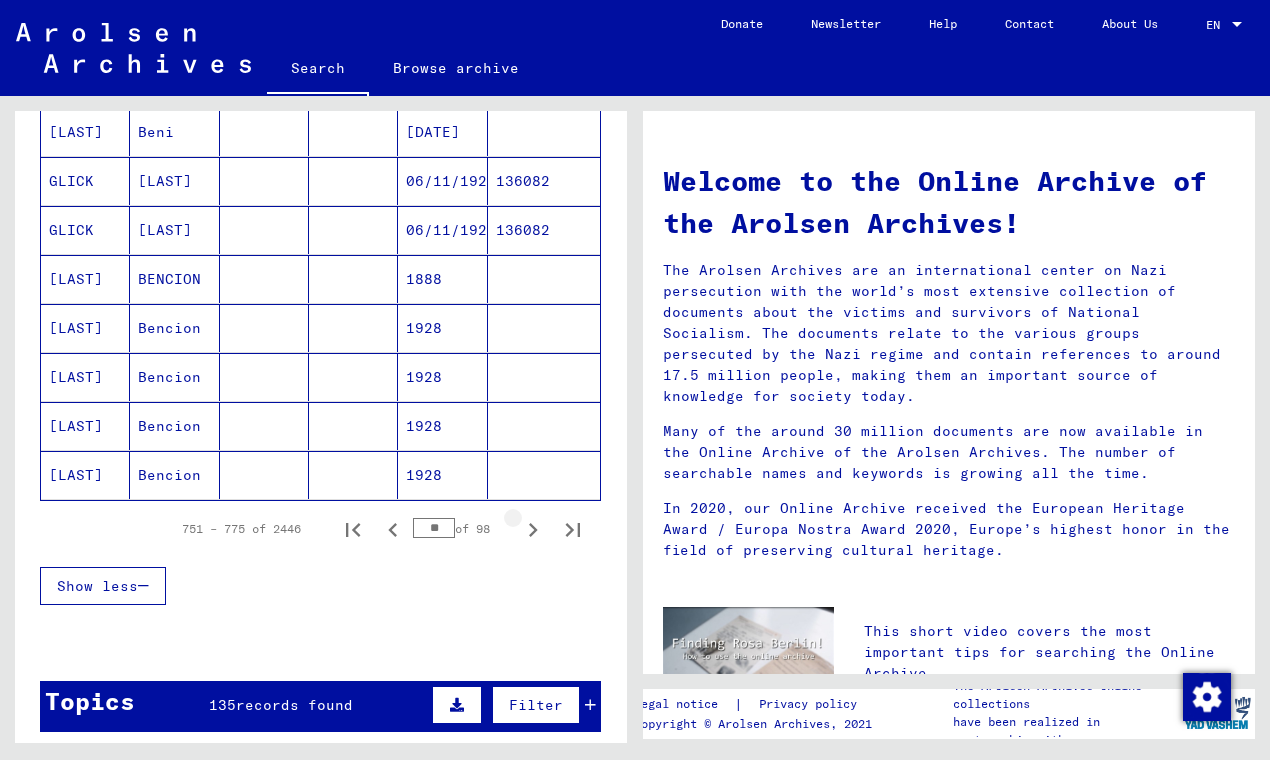 click 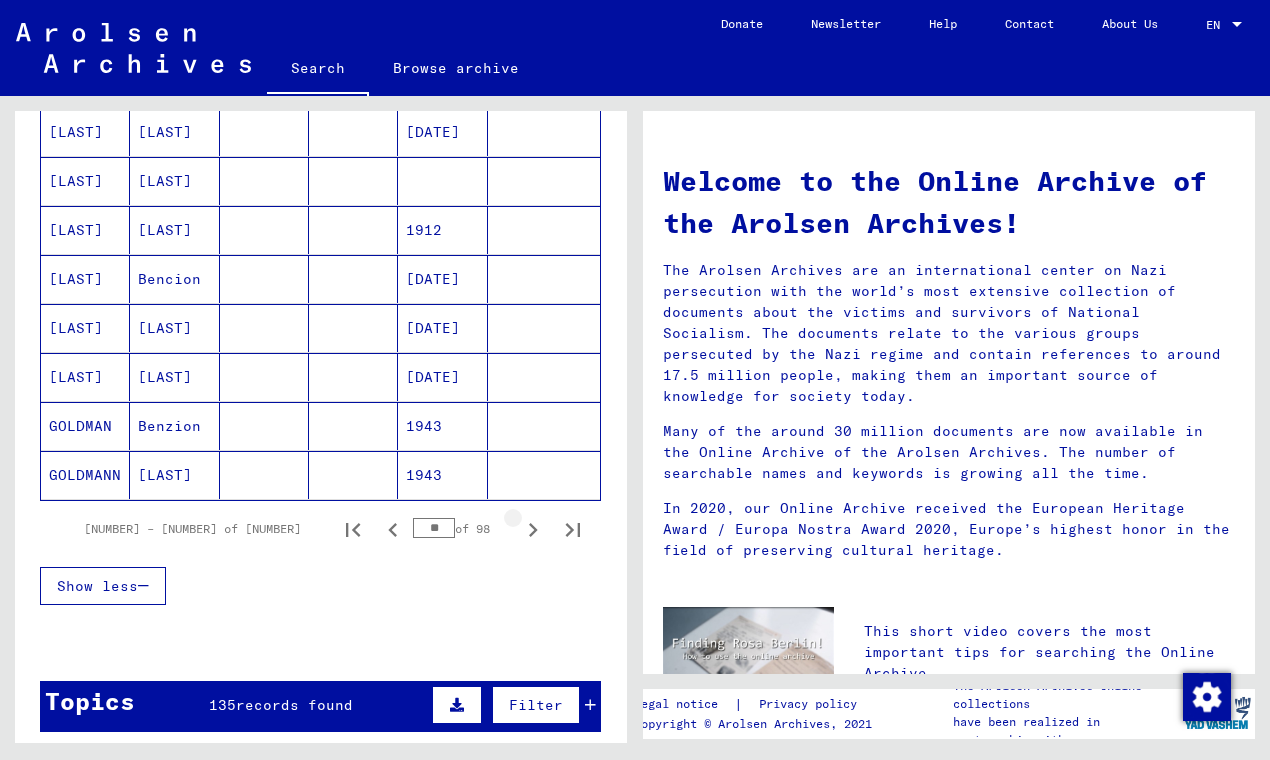 click 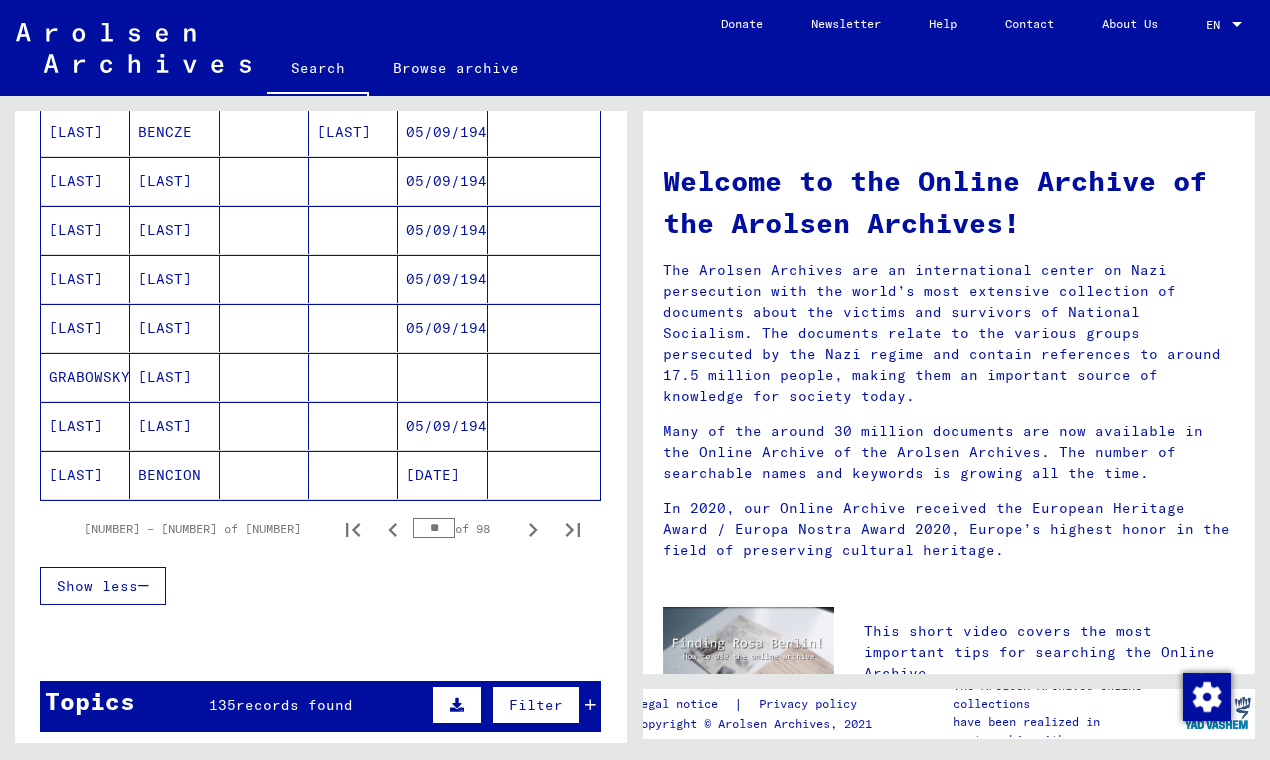 click 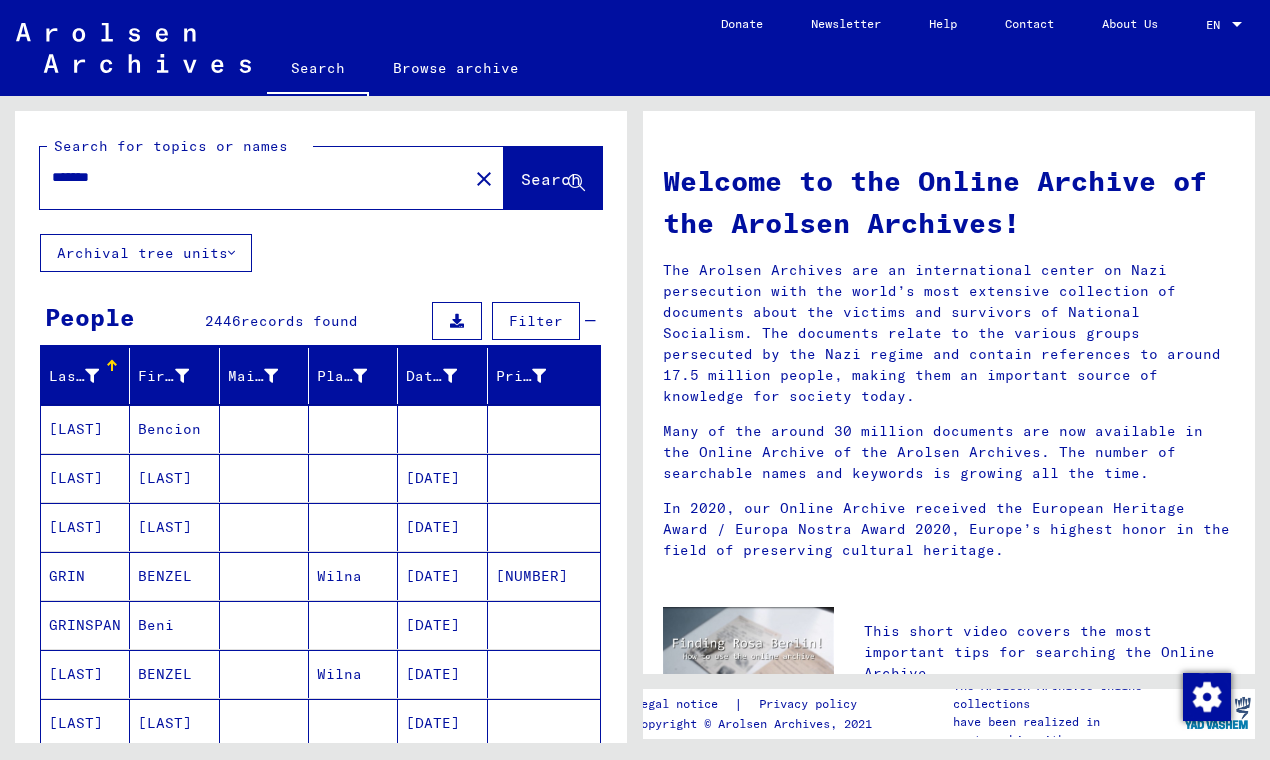 scroll, scrollTop: 0, scrollLeft: 0, axis: both 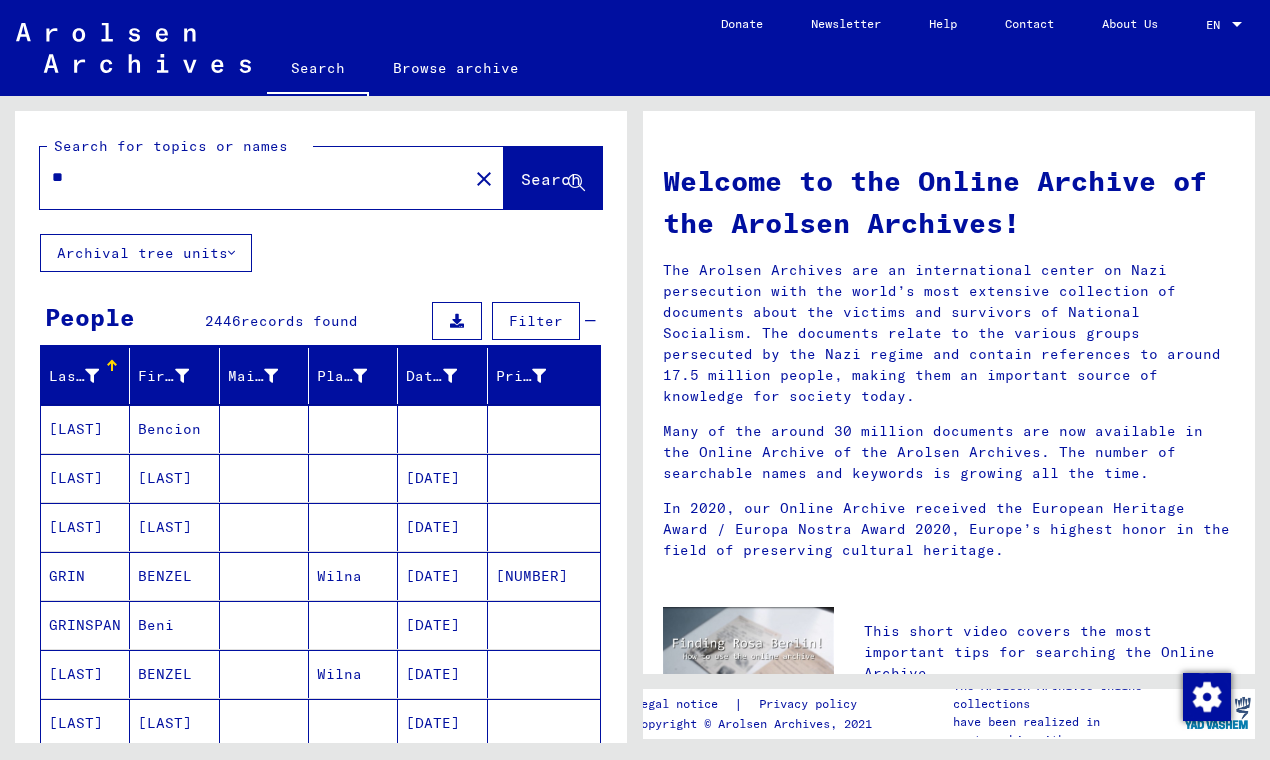 type on "*" 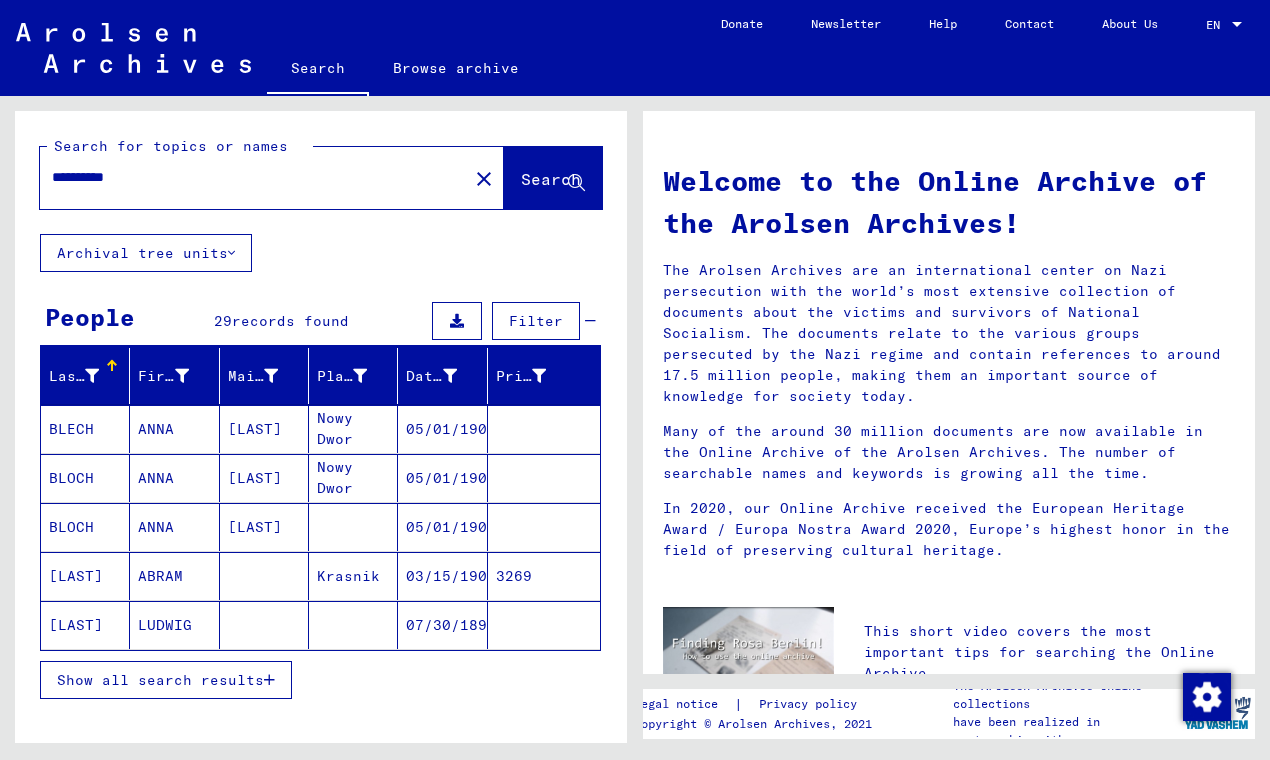 click on "Show all search results" at bounding box center (160, 680) 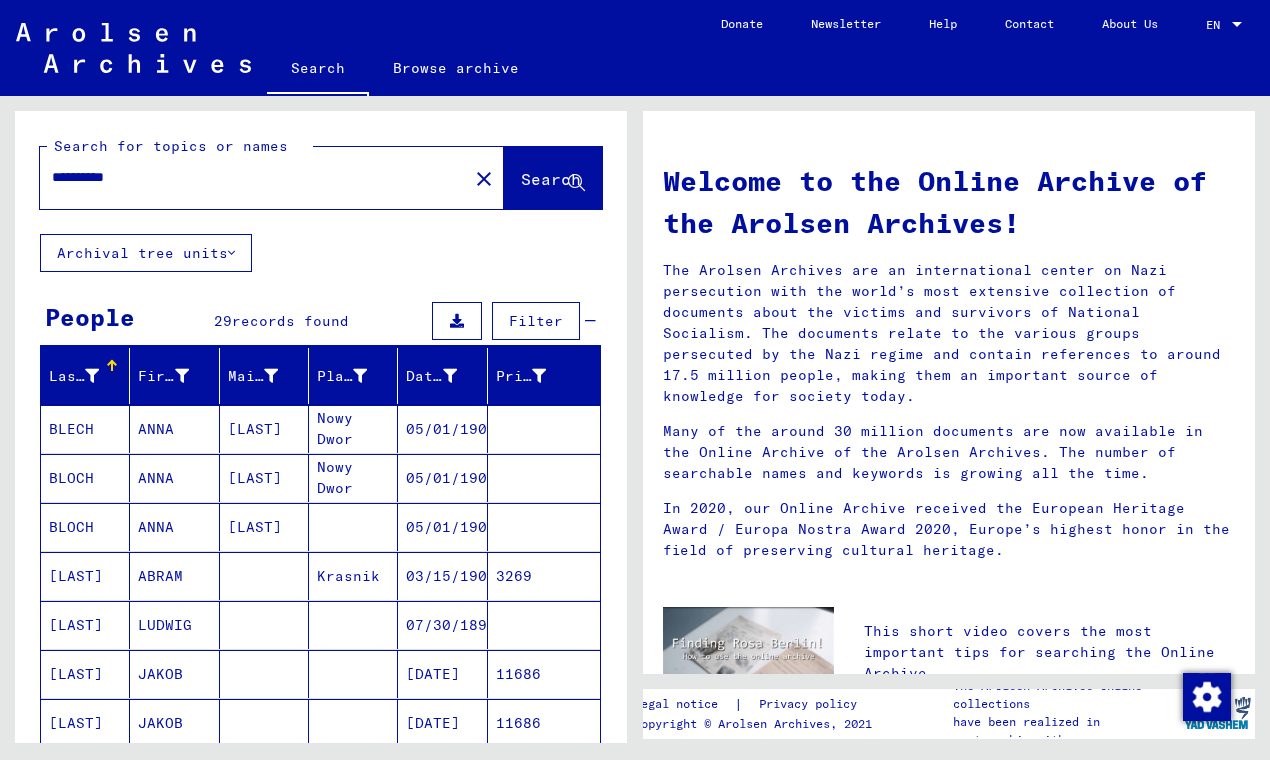 scroll, scrollTop: 0, scrollLeft: 0, axis: both 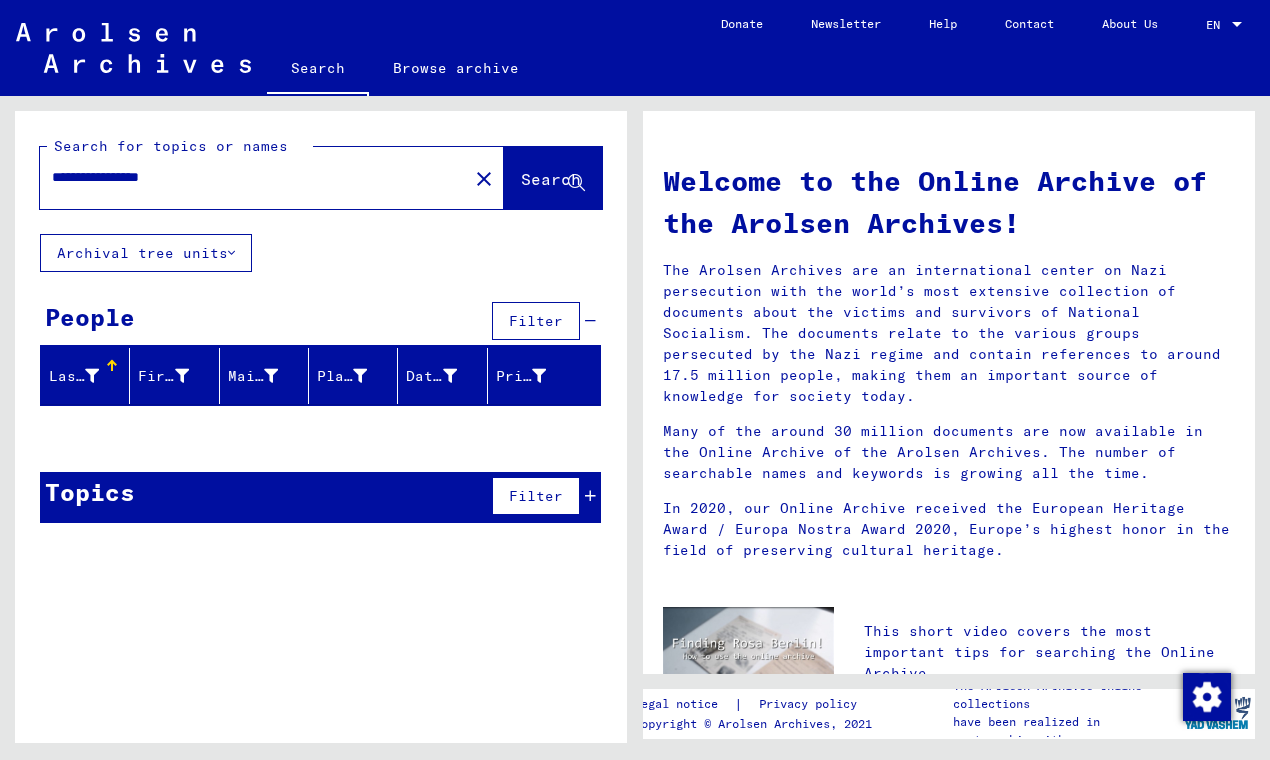 click on "Search" 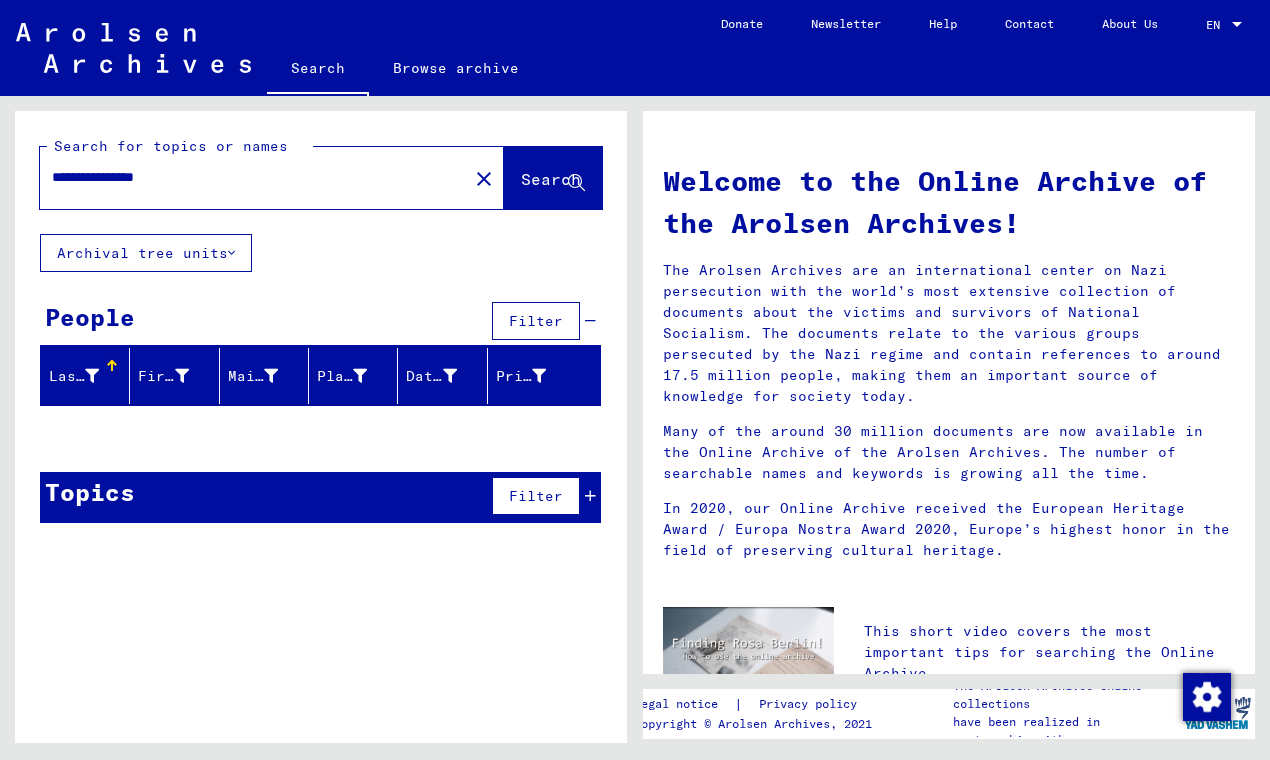 click on "**********" at bounding box center [248, 177] 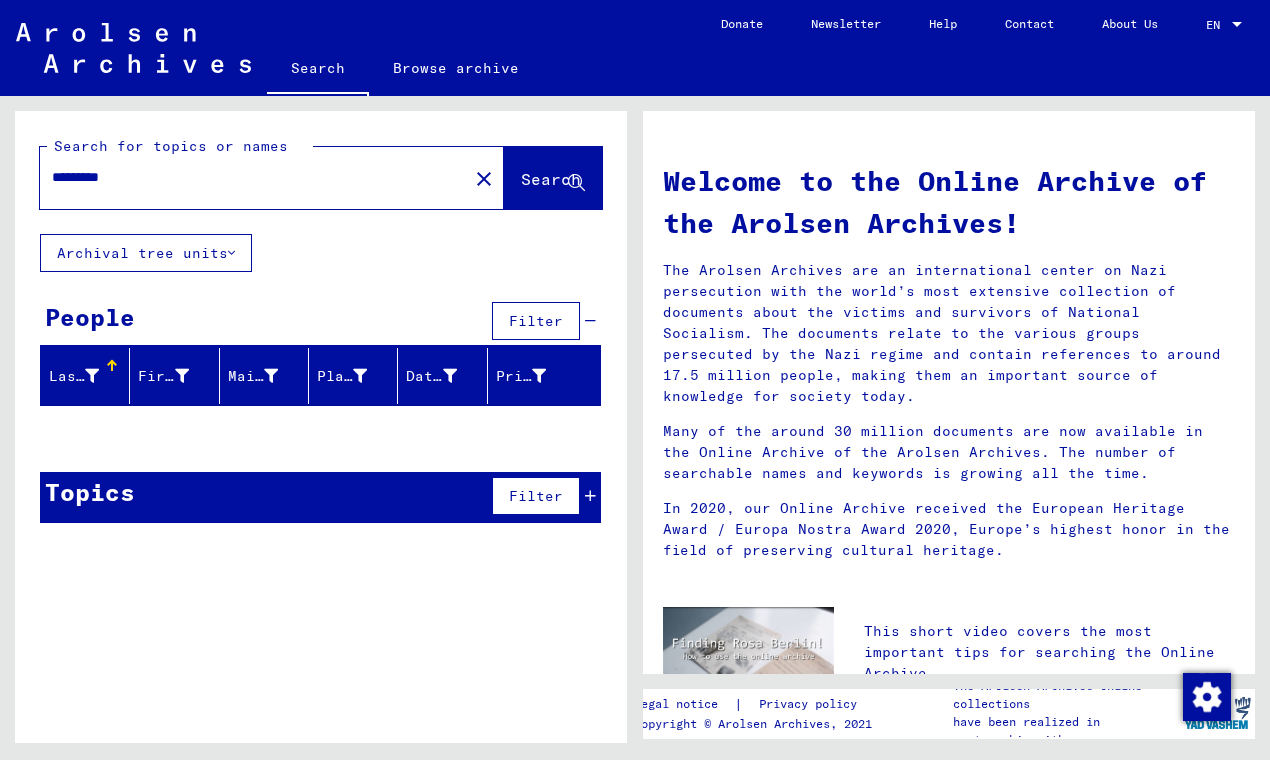 type on "*********" 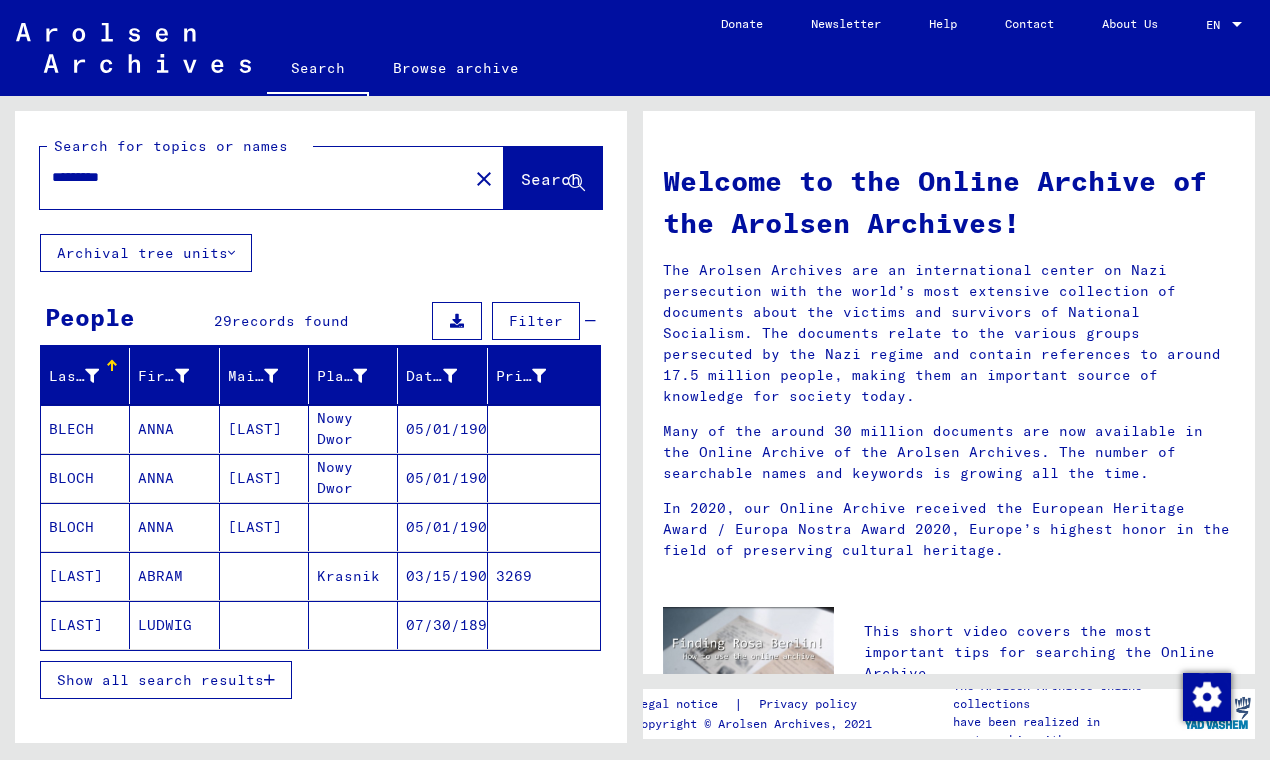 click on "Show all search results" at bounding box center (160, 680) 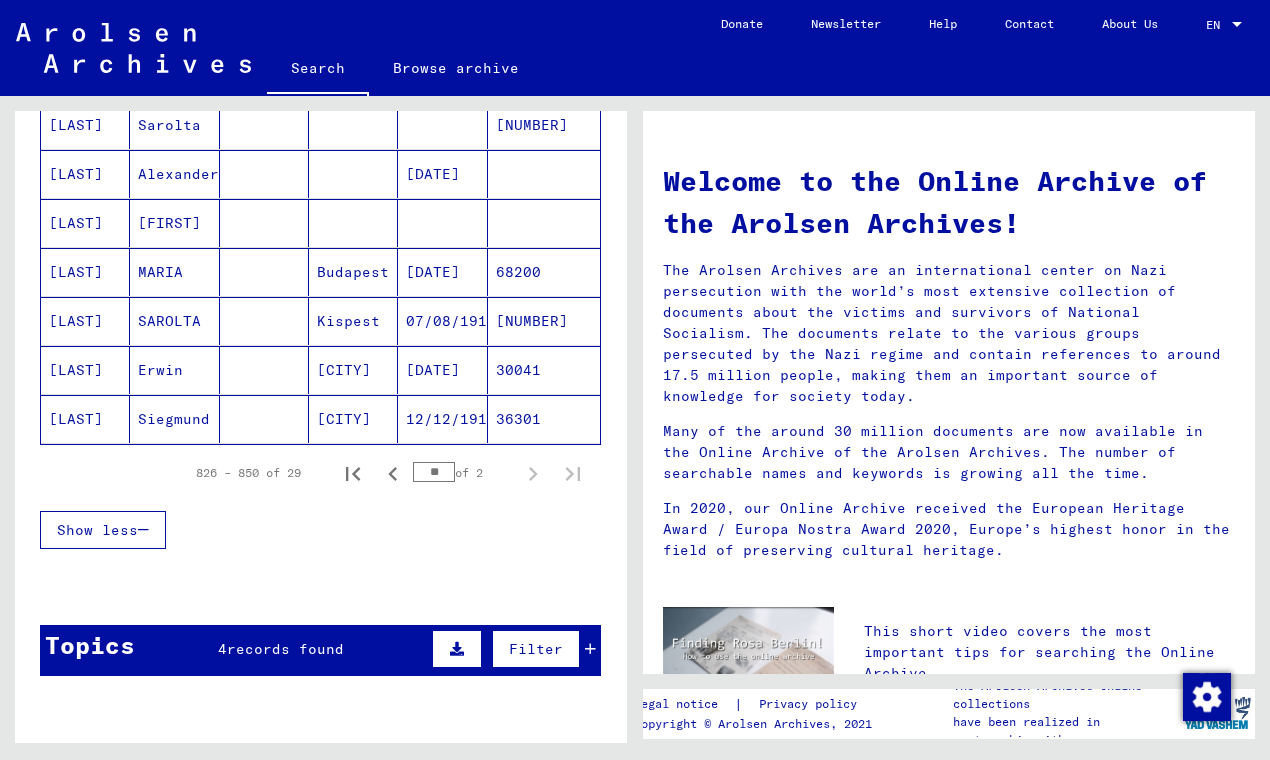 scroll, scrollTop: 1176, scrollLeft: 0, axis: vertical 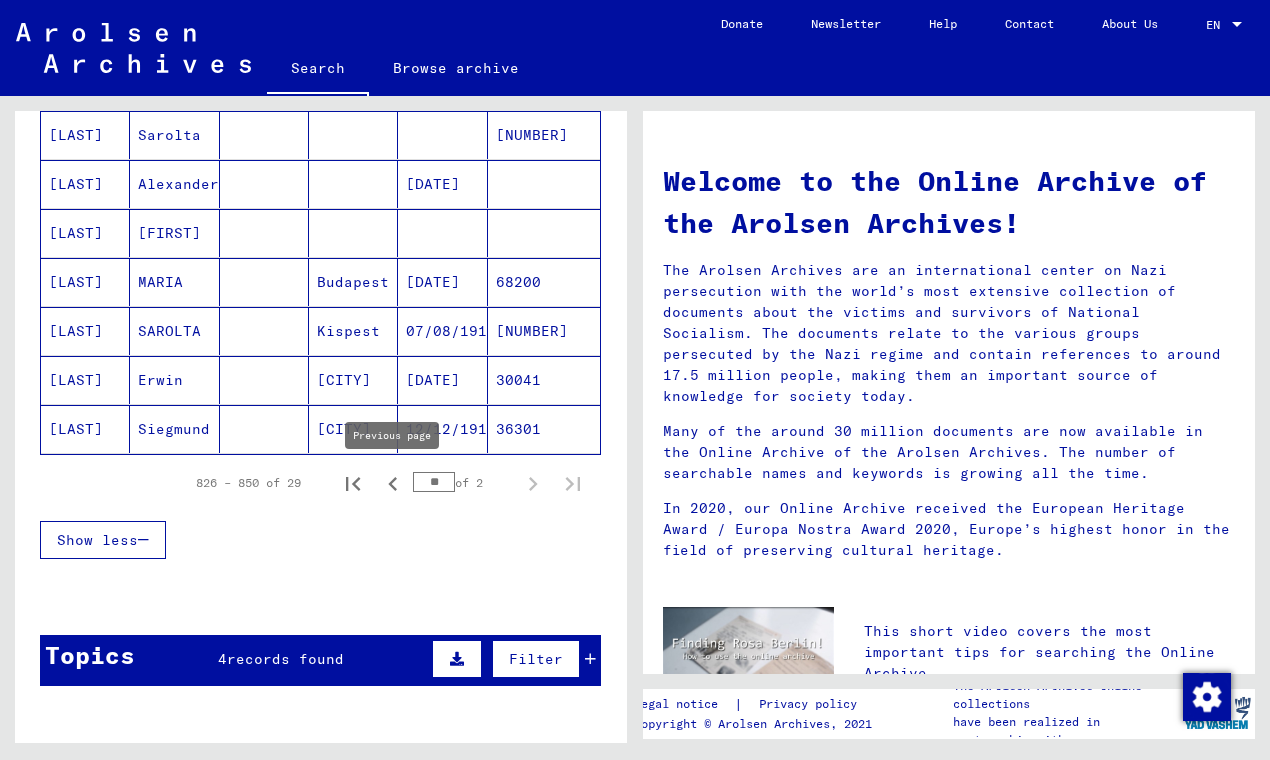 click 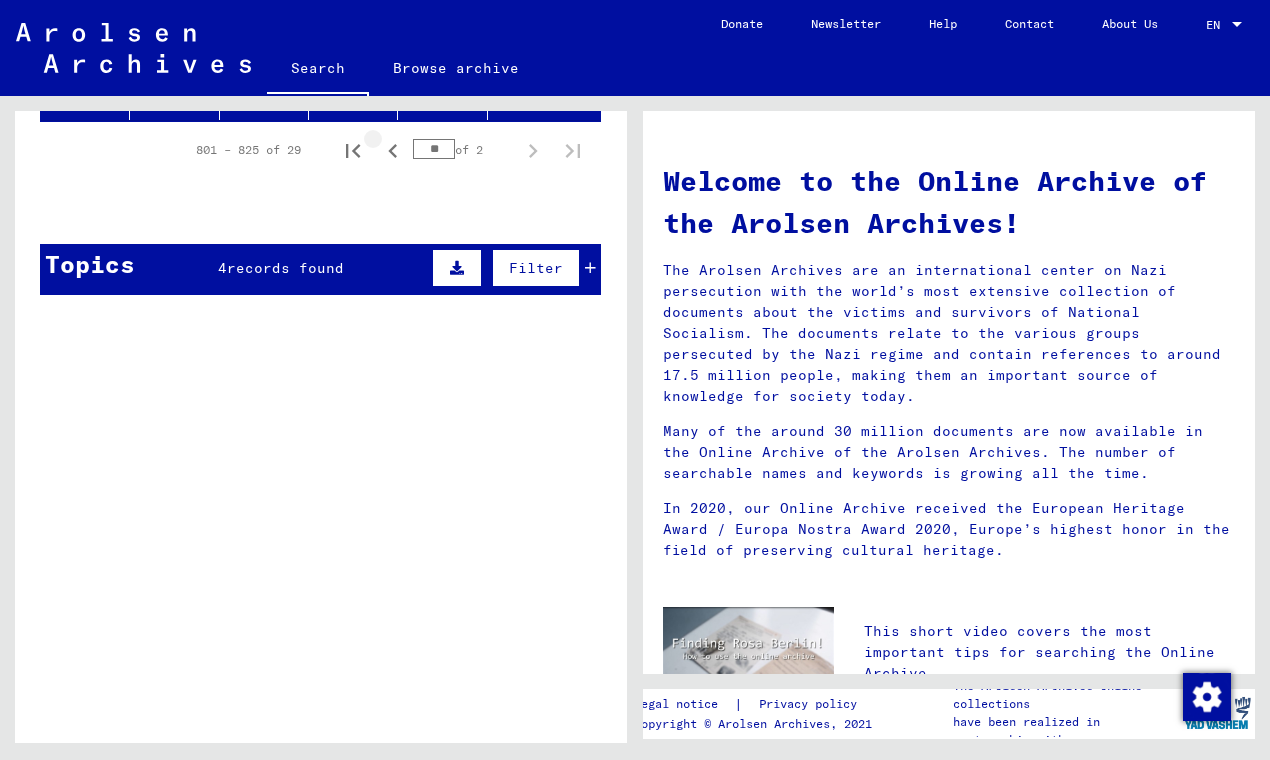 scroll, scrollTop: 284, scrollLeft: 0, axis: vertical 